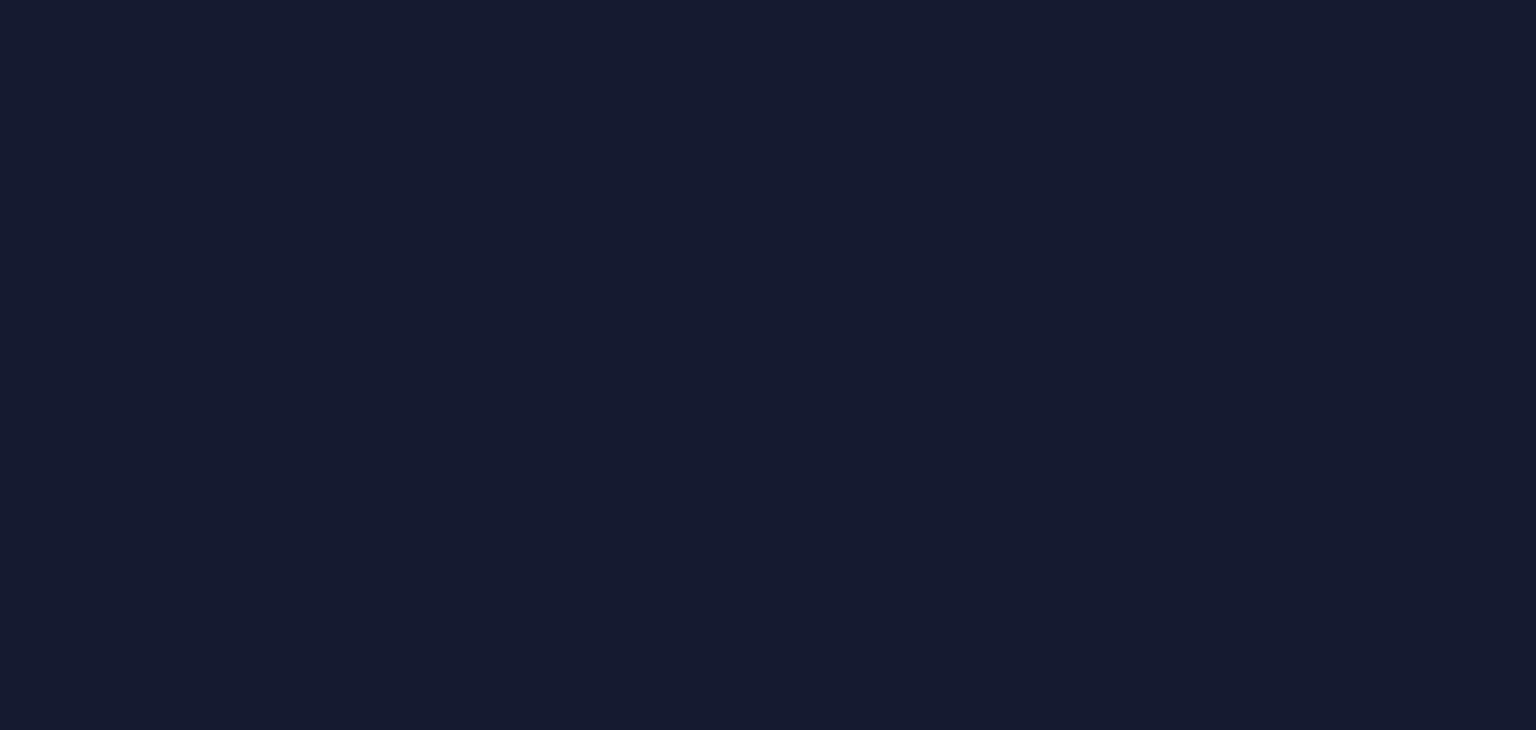 scroll, scrollTop: 0, scrollLeft: 0, axis: both 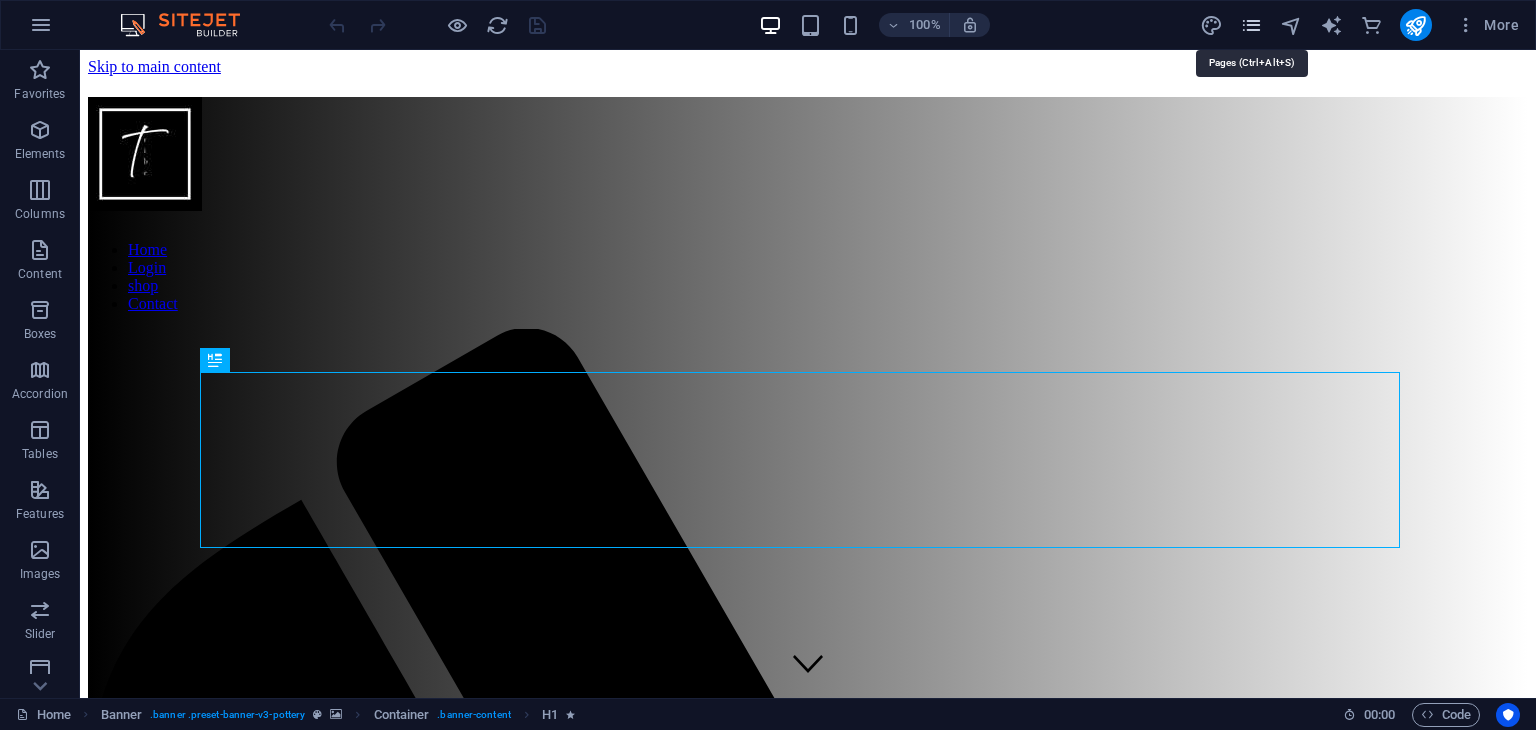 click at bounding box center (1251, 25) 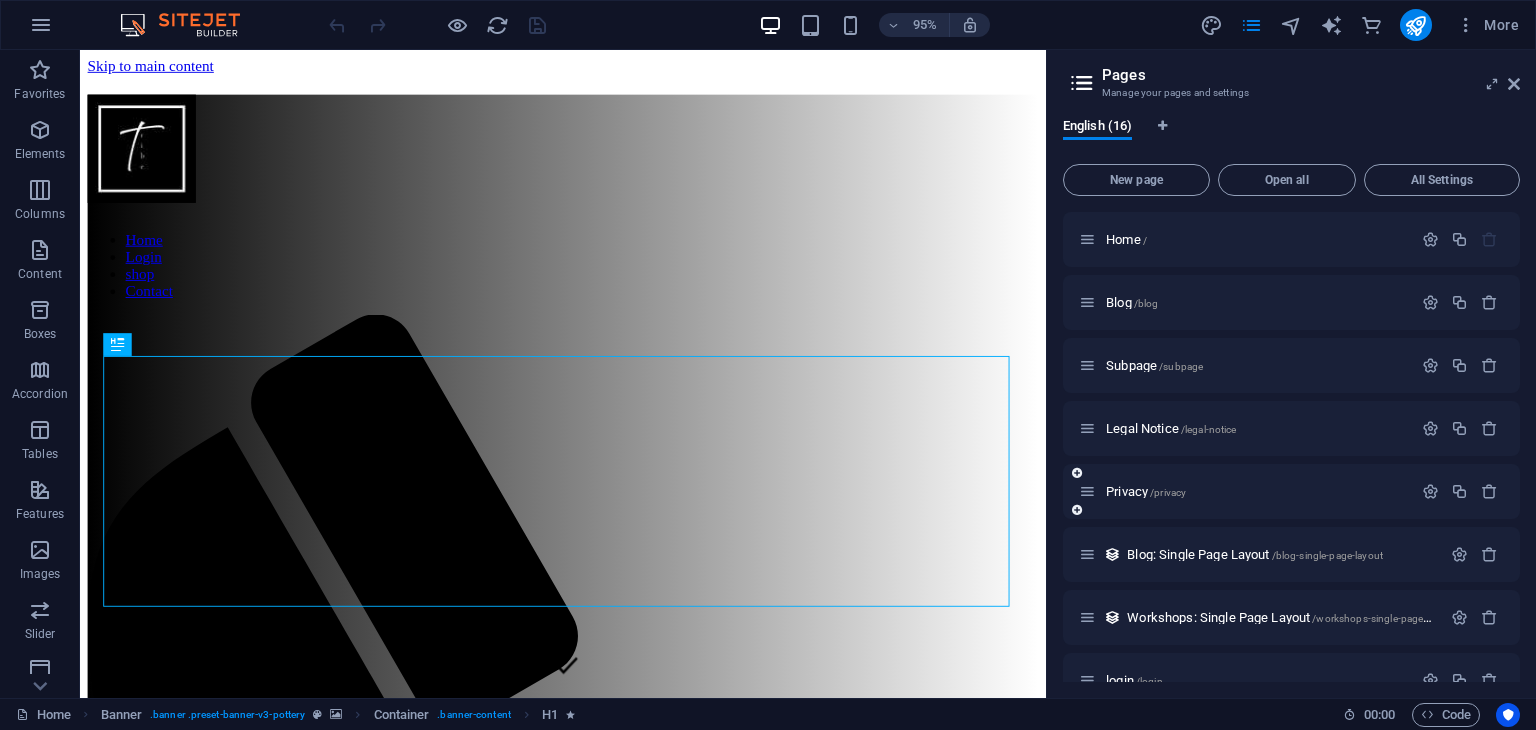 scroll, scrollTop: 538, scrollLeft: 0, axis: vertical 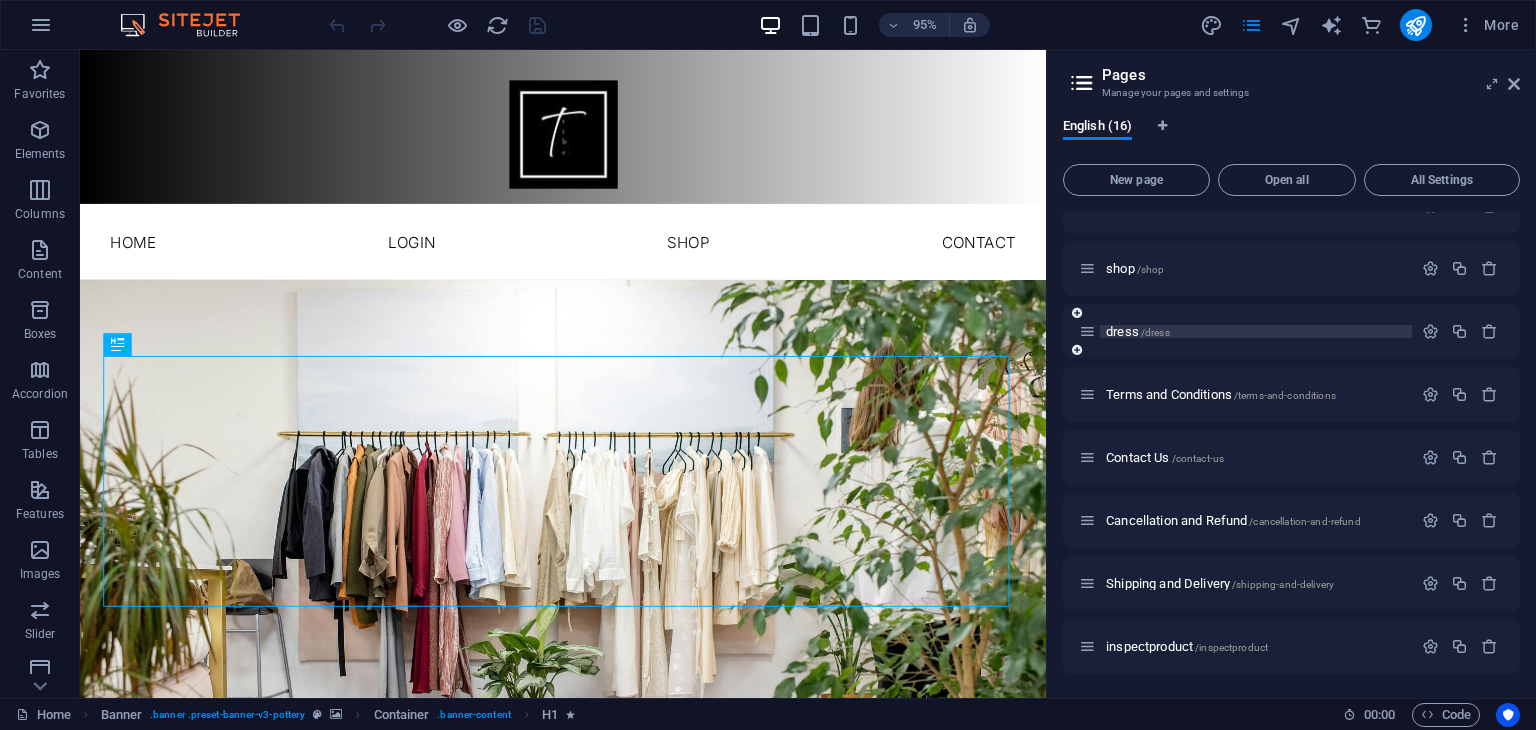 click on "dress /dress" at bounding box center [1138, 331] 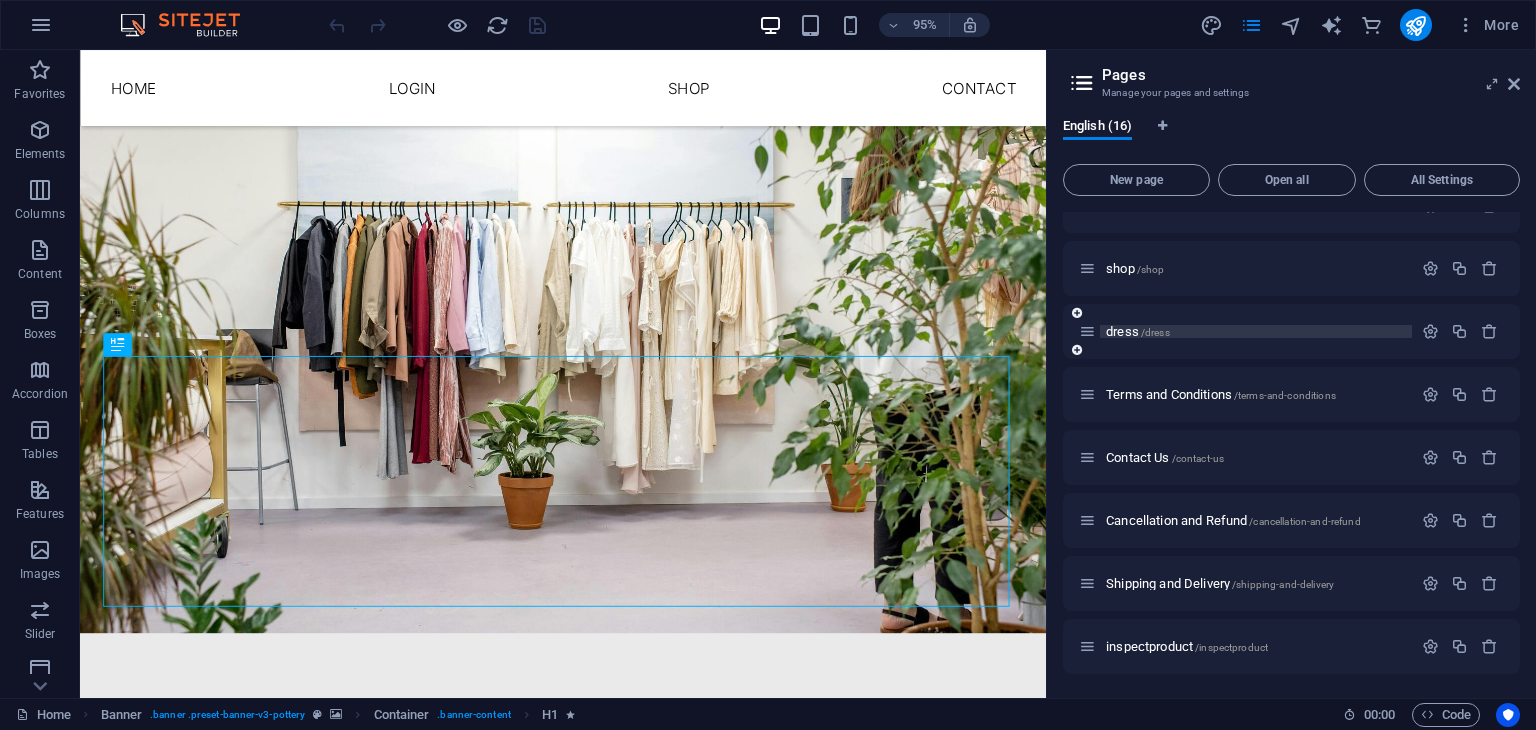 scroll, scrollTop: 487, scrollLeft: 0, axis: vertical 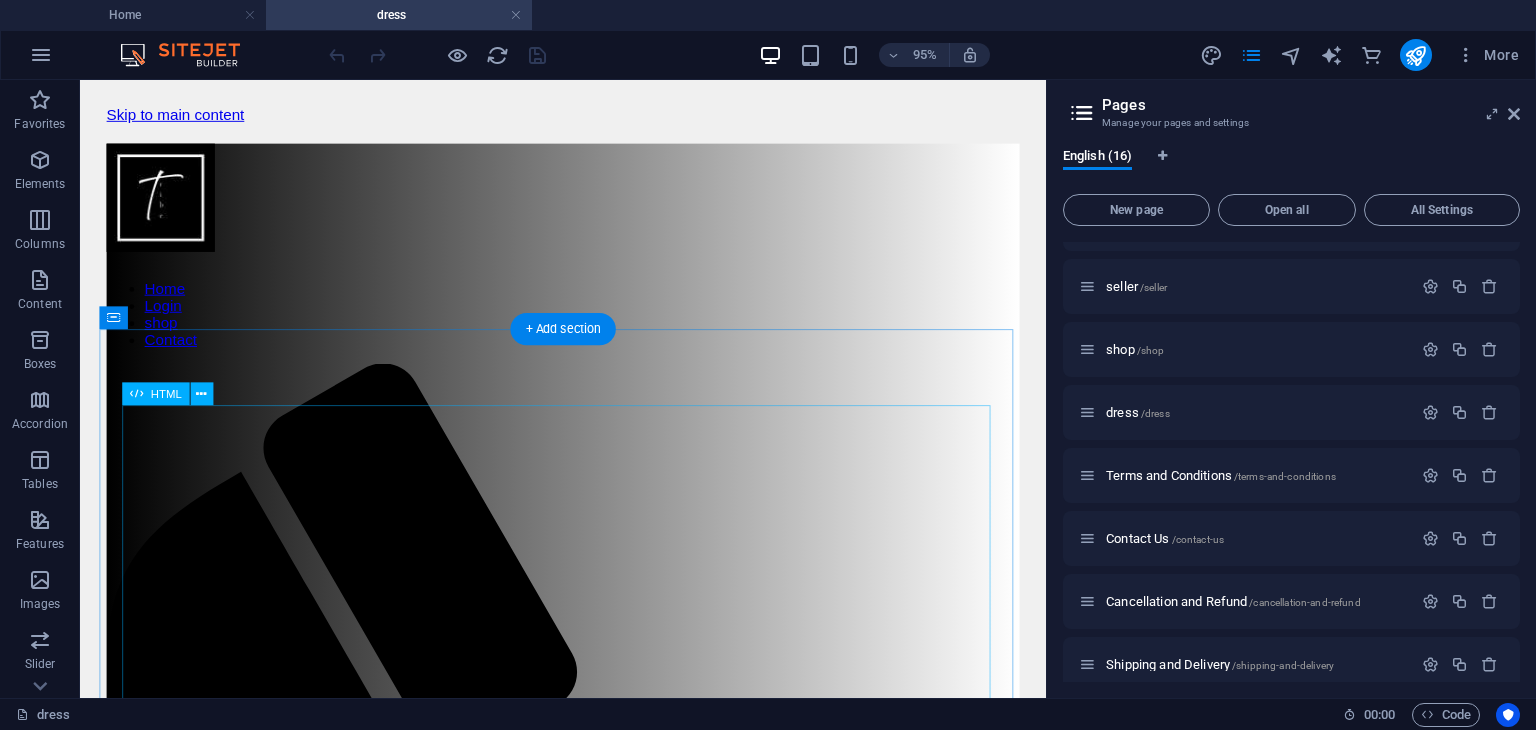 click on "Tribelink Fashion
🛍️ Tribelink Fashion Zone
Dress 1
₹250
Elegant summer cotton wear
Dress 2
₹270
Trendy pastel tone
Dress 3
₹290
Flowy & breathable fit
Dress 4
₹310
Party wear sparkle
Dress 5
₹330
Classic floral print
Dress 6
₹270
Stretch-fit bodycon
Dress 7
₹299
Vintage collar design
Dress 8
₹350
Beachside stripe vibes
Dress 9
₹380
Comfy oversized cut
Dress 10
₹400
Elegant party shimmer" at bounding box center (588, 1988) 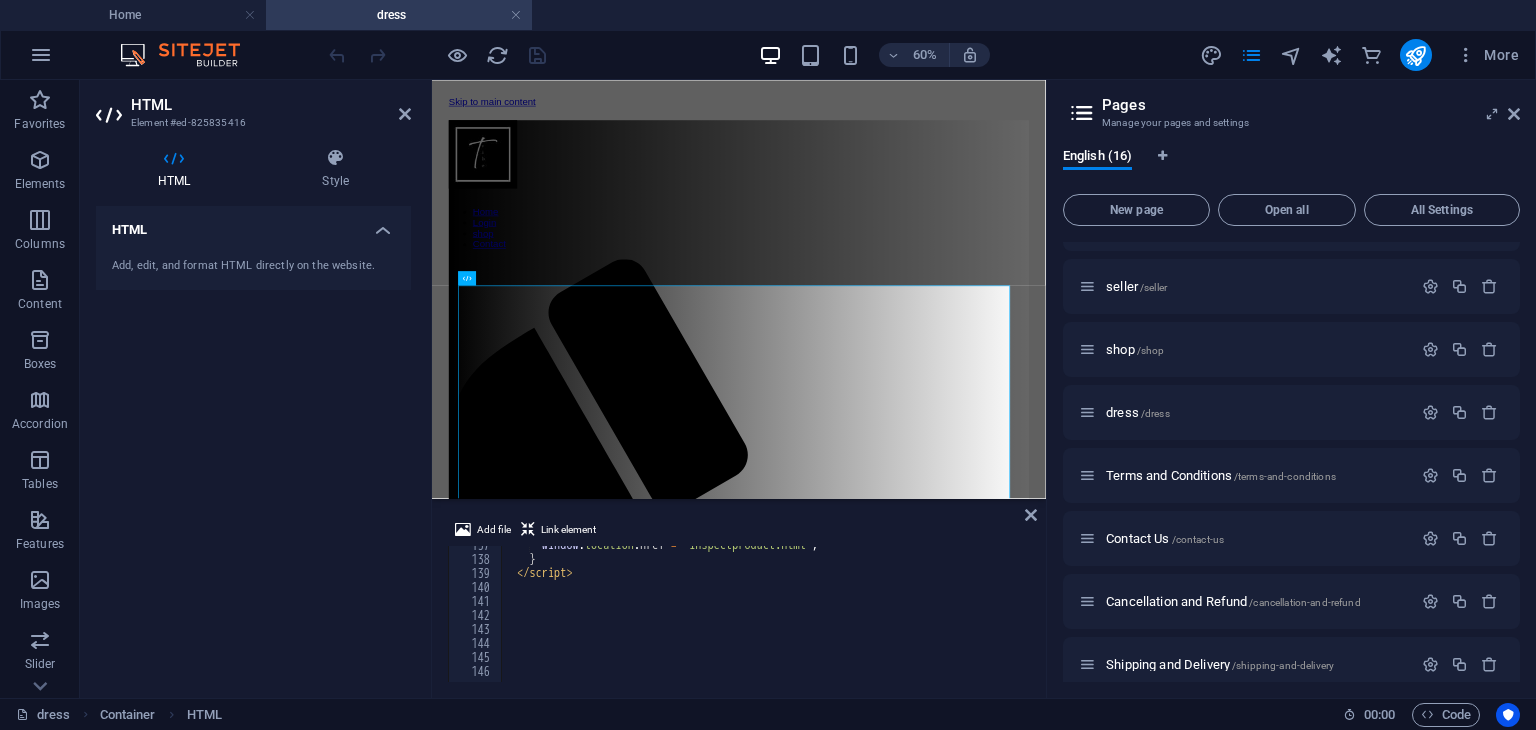 scroll, scrollTop: 1911, scrollLeft: 0, axis: vertical 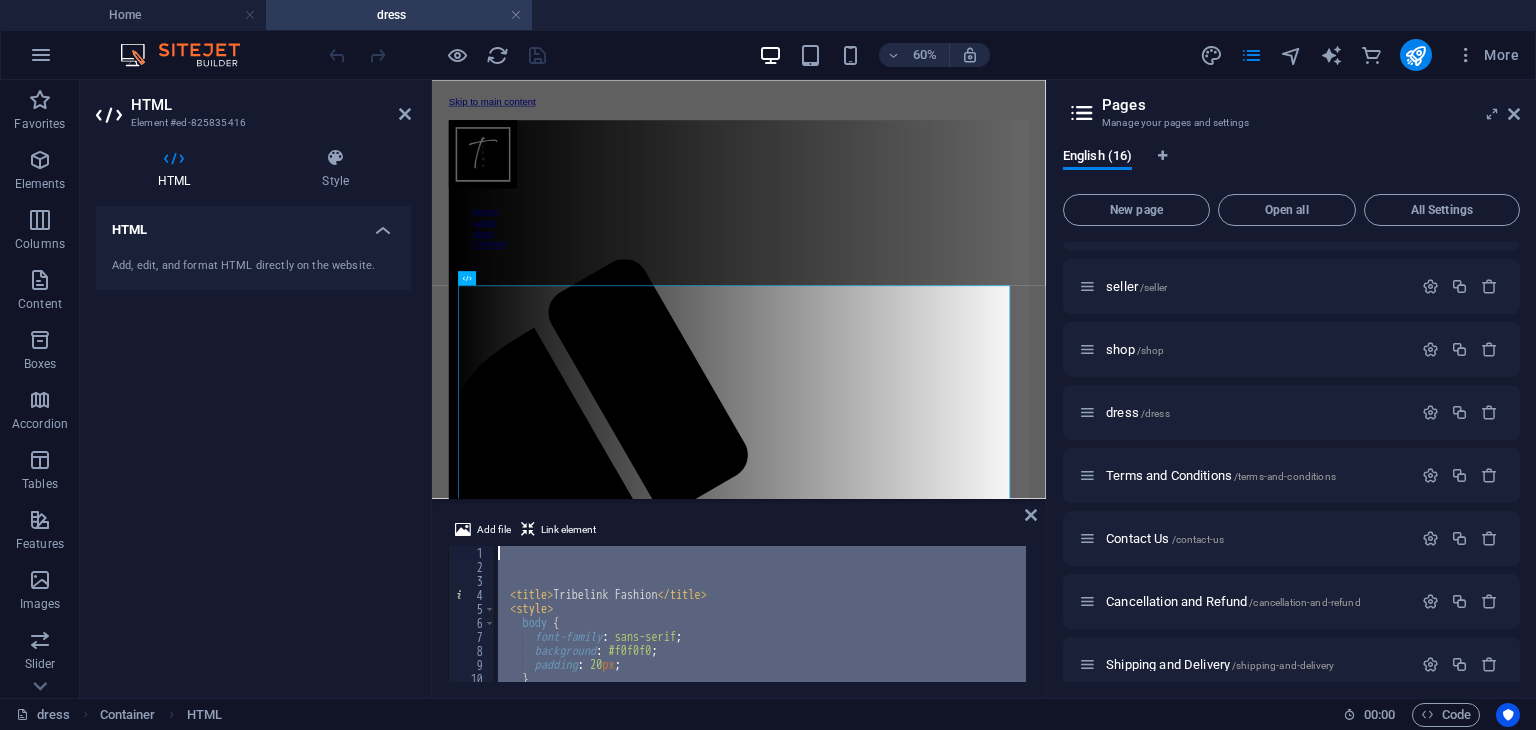 drag, startPoint x: 566, startPoint y: 667, endPoint x: 448, endPoint y: 29, distance: 648.8205 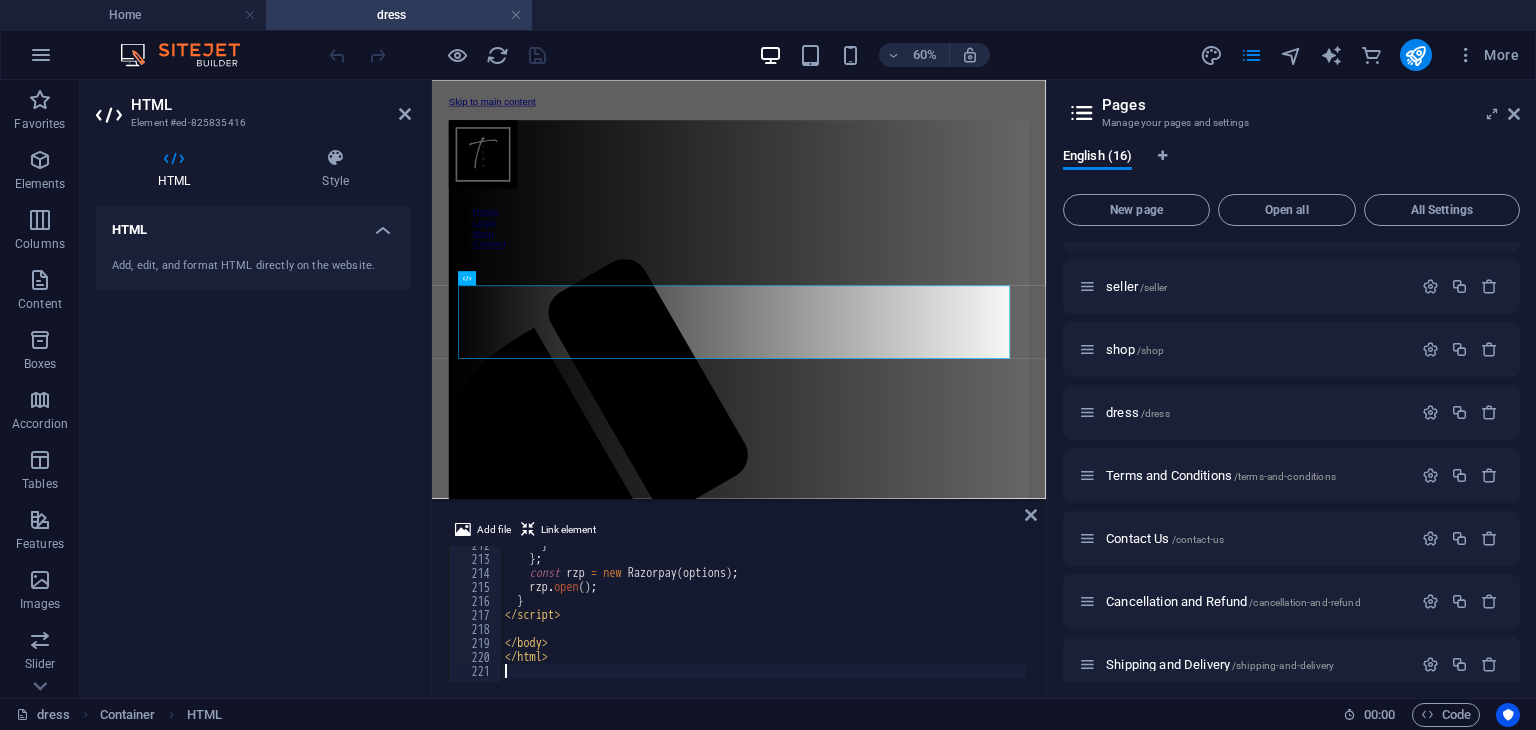 scroll, scrollTop: 1912, scrollLeft: 0, axis: vertical 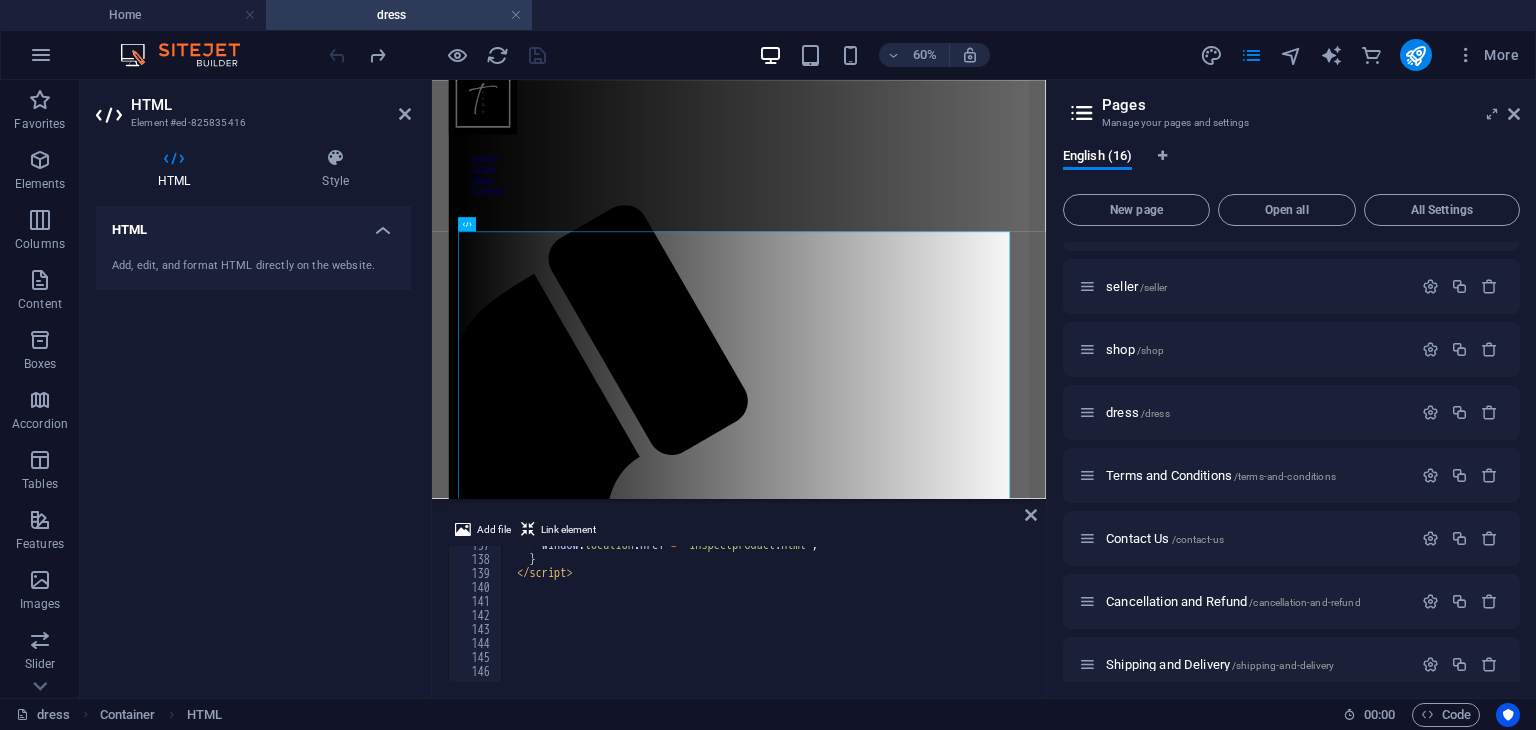type 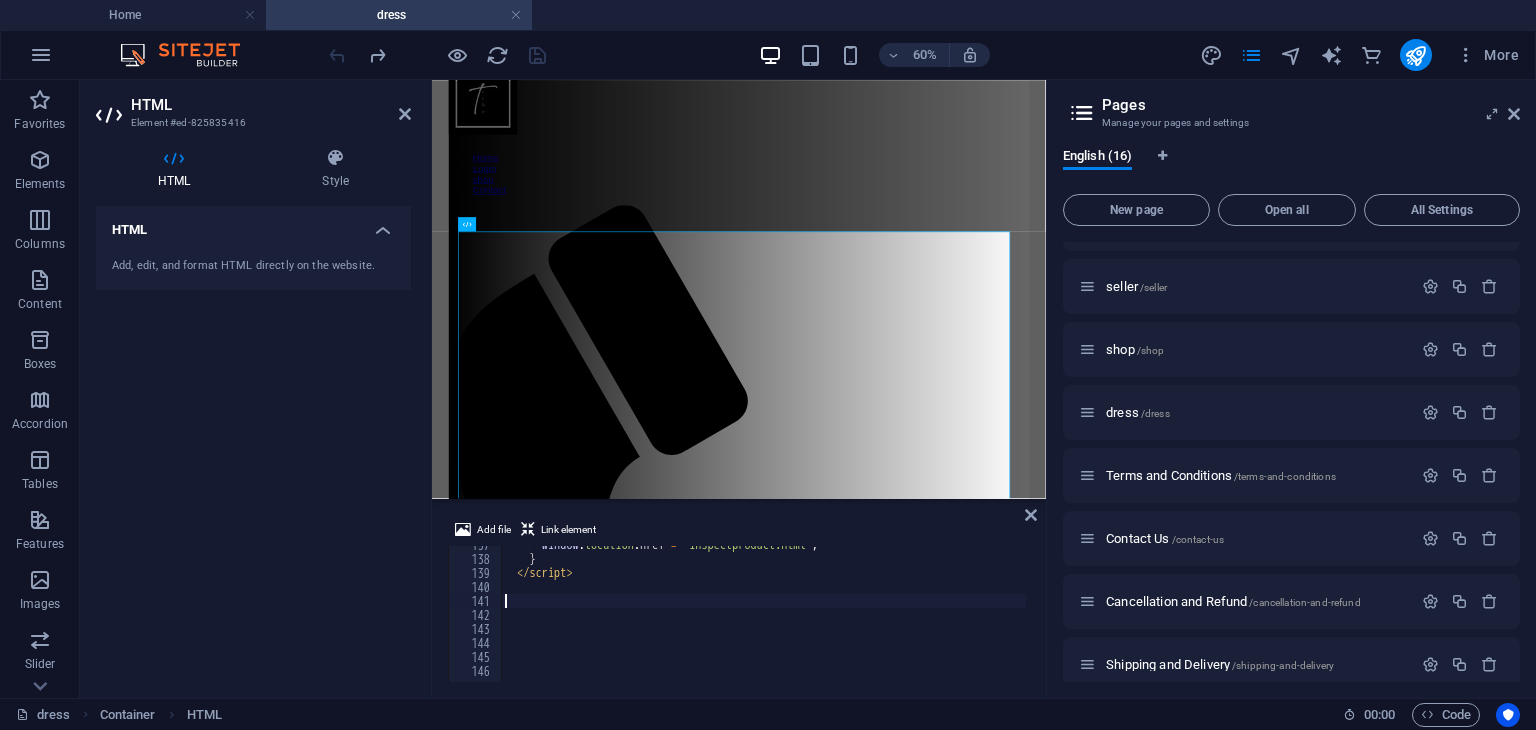 click on "window . location . href   =   "inspectproduct.html" ;      }    </ script >" at bounding box center (912, 618) 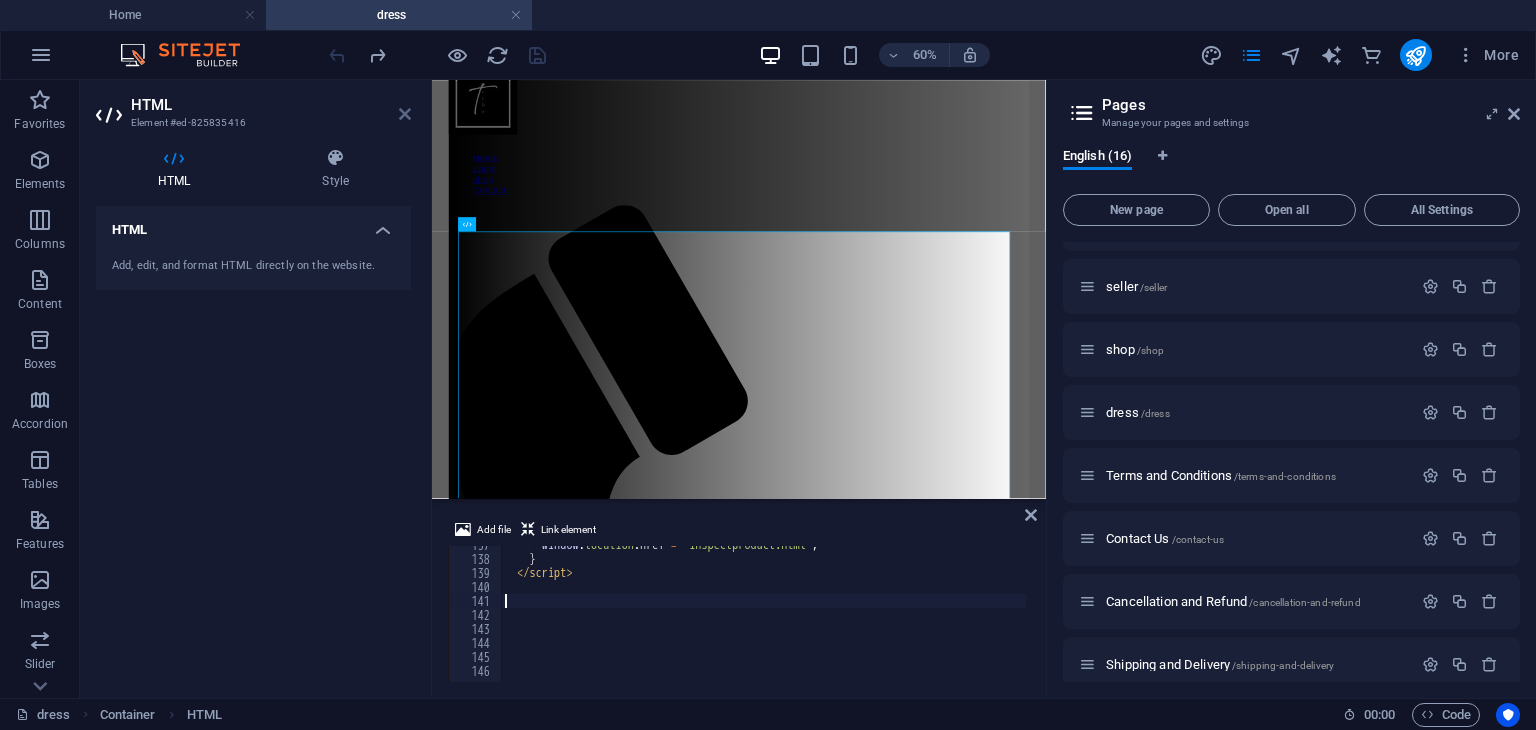 click at bounding box center [405, 114] 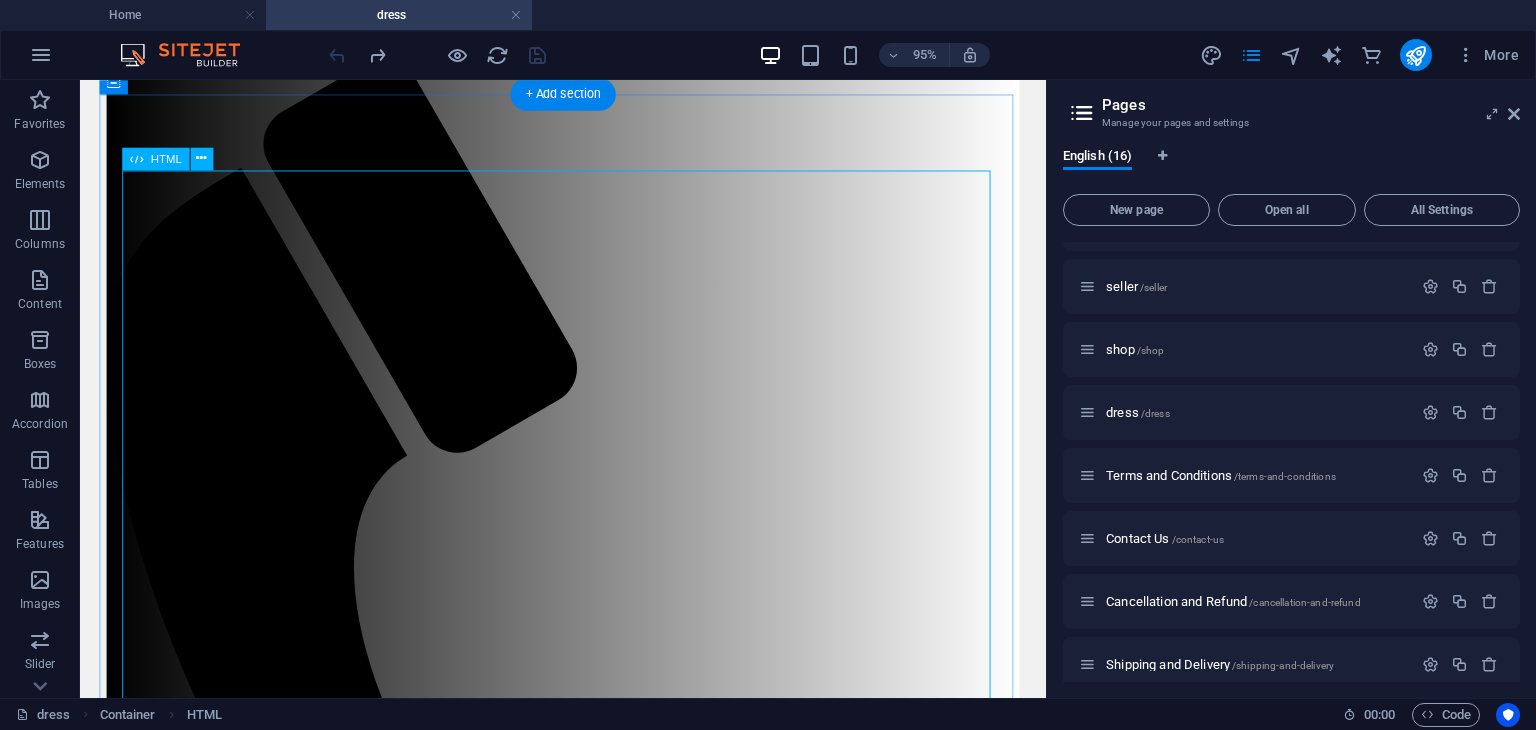 scroll, scrollTop: 322, scrollLeft: 0, axis: vertical 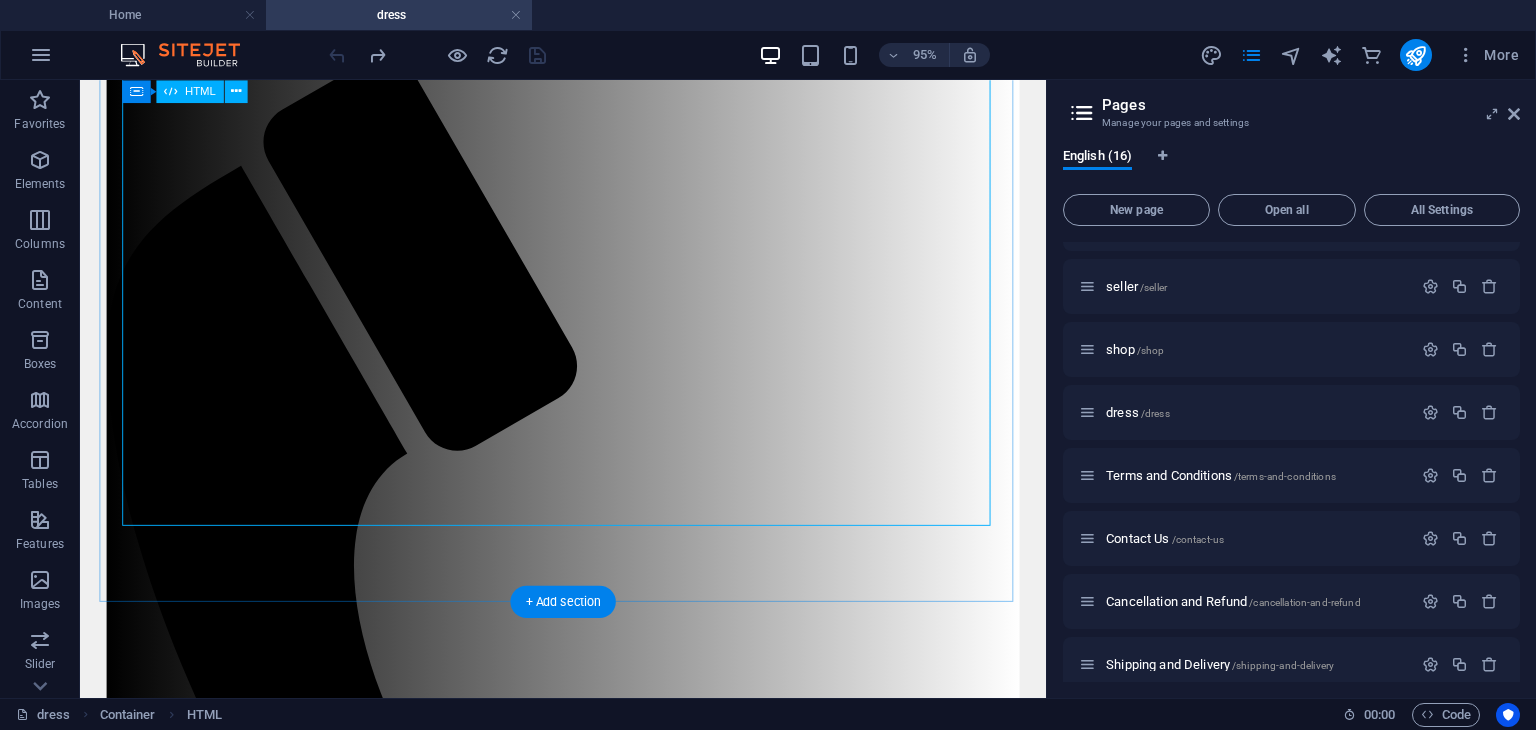 click on "Tribelink Fashion
🛍️ Tribelink Fashion Zone
Dress 1
₹250
Elegant summer cotton wear
Dress 2
₹270
Trendy pastel tone
Dress 3
₹290
Flowy & breathable fit
Dress 4
₹310
Party wear sparkle
Dress 5
₹330
Classic floral print
Dress 6
₹270
Stretch-fit bodycon
Dress 7
₹299
Vintage collar design
Dress 8
₹350
Beachside stripe vibes
Dress 9
₹380
Comfy oversized cut
Dress 10
₹400
Elegant party shimmer" at bounding box center [588, 1666] 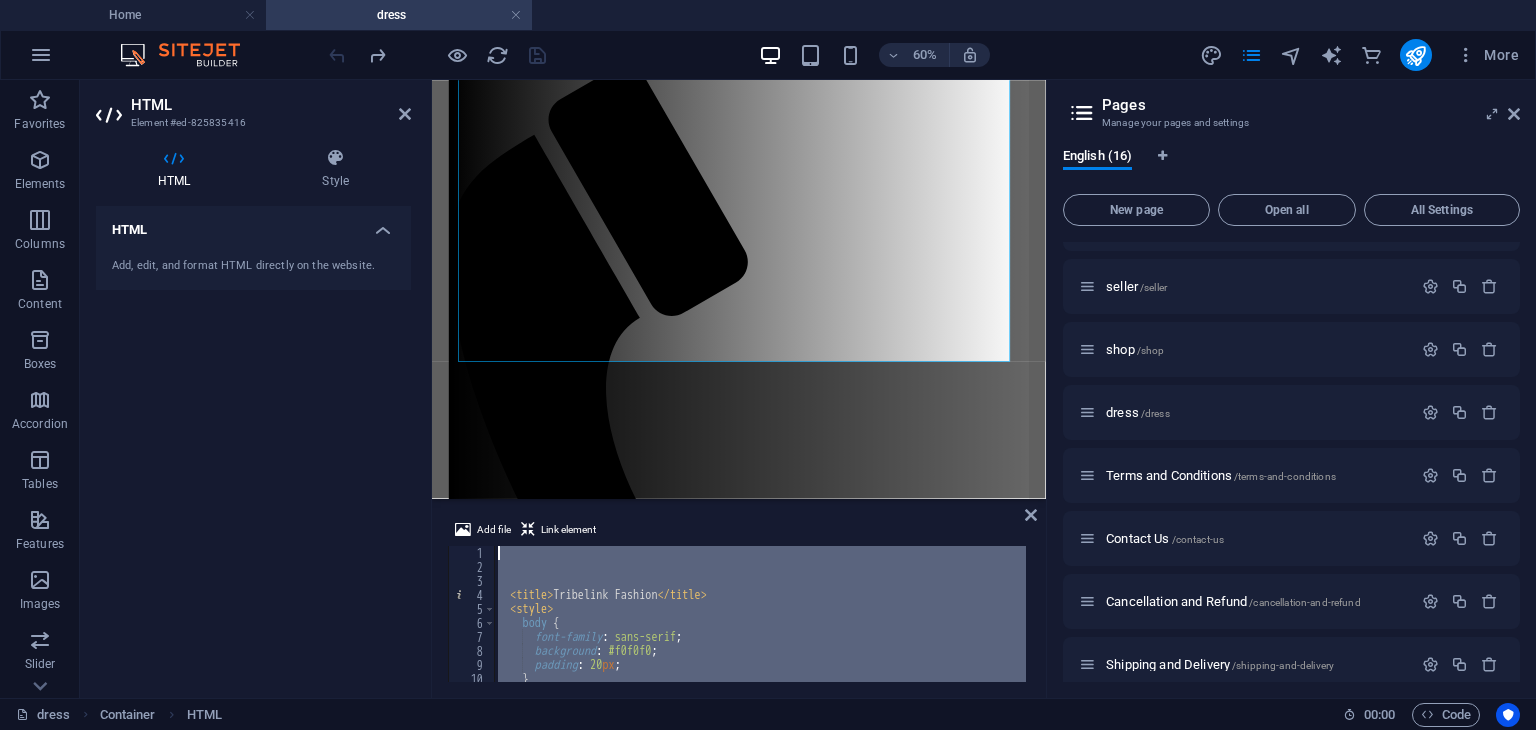 scroll, scrollTop: 0, scrollLeft: 0, axis: both 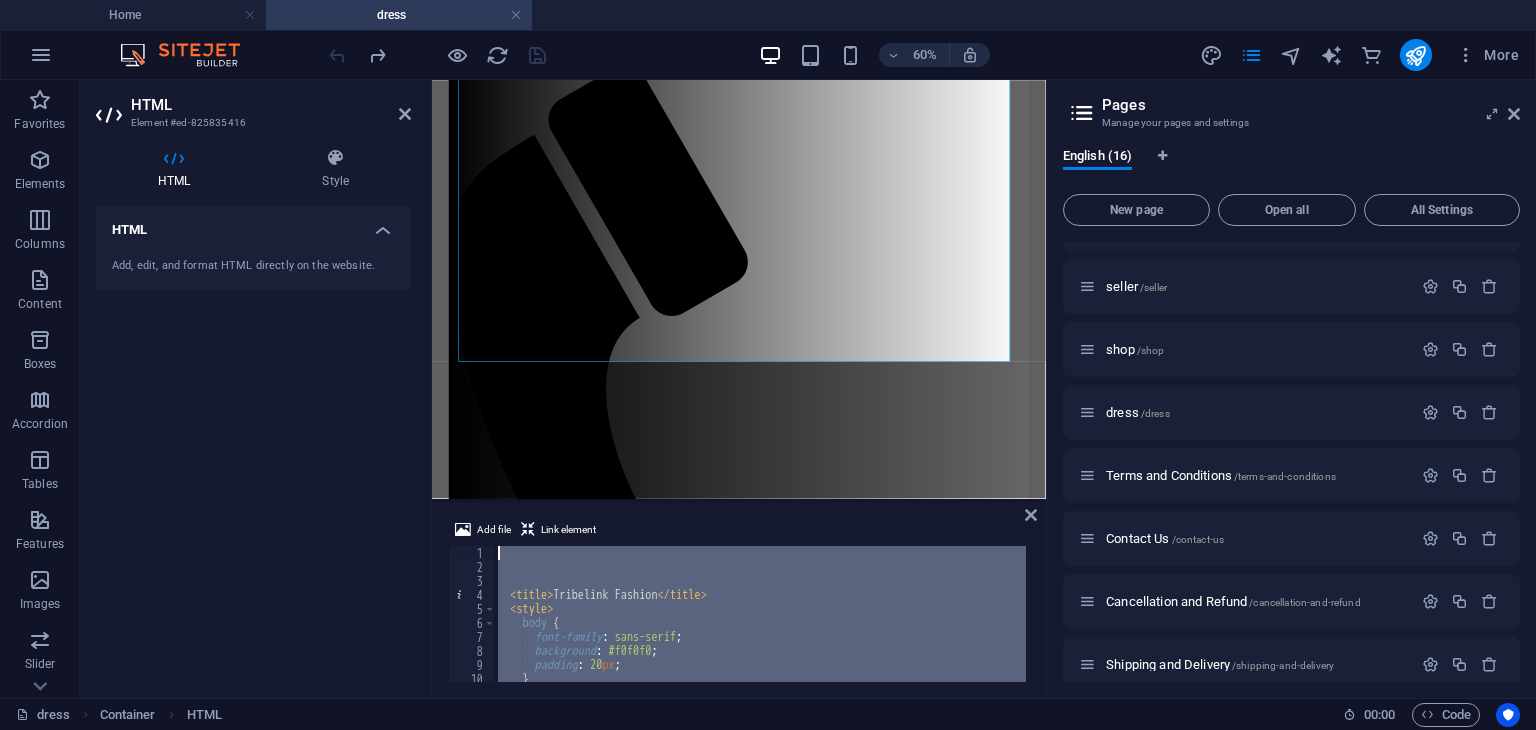 click on "tribelink.site Home dress Favorites Elements Columns Content Boxes Accordion Tables Features Images Slider Header Footer Forms Marketing Collections Commerce
Drag here to replace the existing content. Press “Ctrl” if you want to create a new element.
Container   Banner   H1   Banner   Banner   Container   Logo   Menu Bar   Menu 95% More Home Container HTML 00 : 00 Code Favorites Elements Columns Content Boxes Accordion Tables Features Images Slider Header Footer Forms Marketing Collections Commerce HTML Element #ed-825835416 HTML Style HTML Add, edit, and format HTML directly on the website. Preset Element Layout How this element expands within the layout (Flexbox). Size Default auto px % 1/1 1/2 1/3 1/4 1/5 1/6 1/7 1/8 1/9 1/10 Grow Shrink Order Container layout Visible Visible Opacity 100 % Overflow Spacing Margin Default auto px % rem vw vh Custom Custom auto px % rem vw vh auto px % rem %" at bounding box center [768, 365] 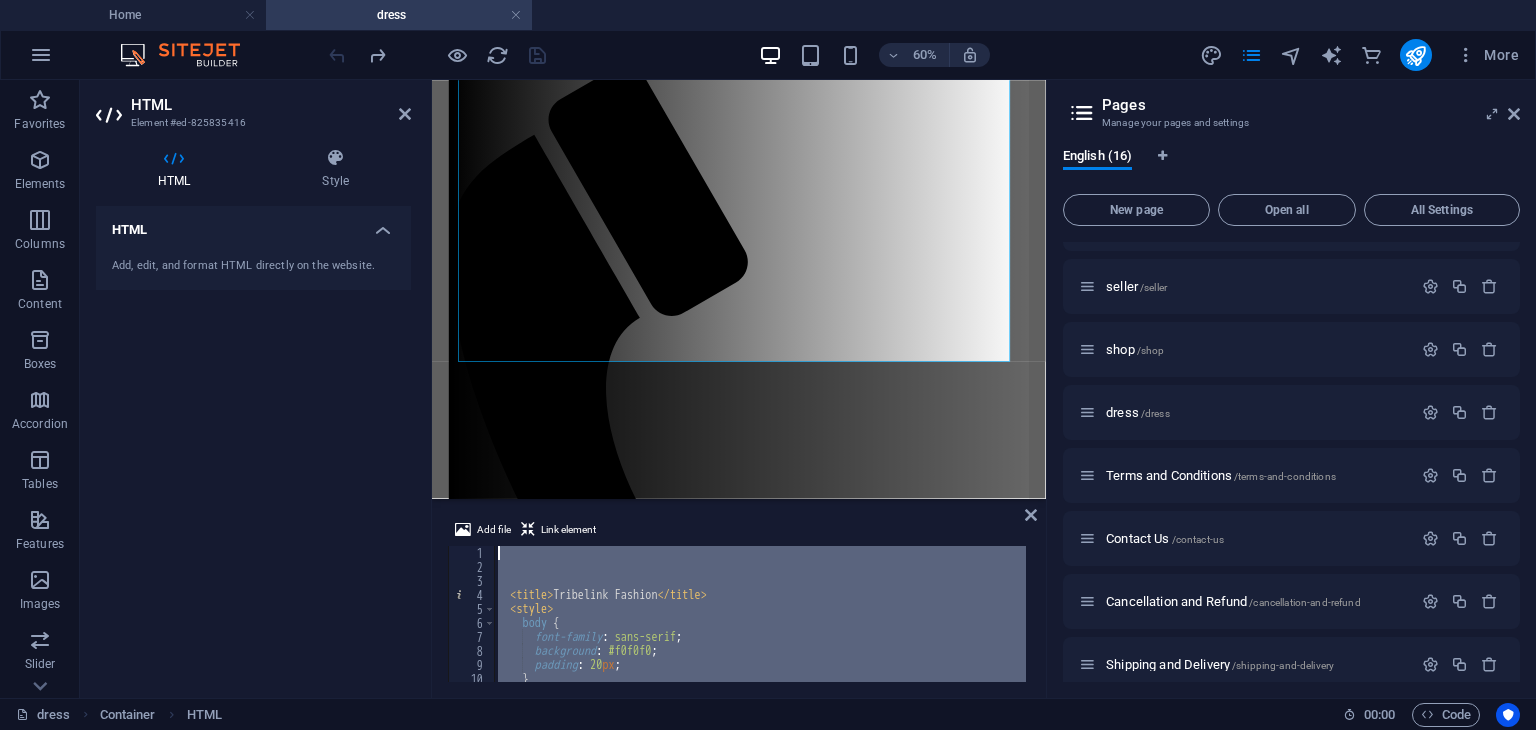 paste 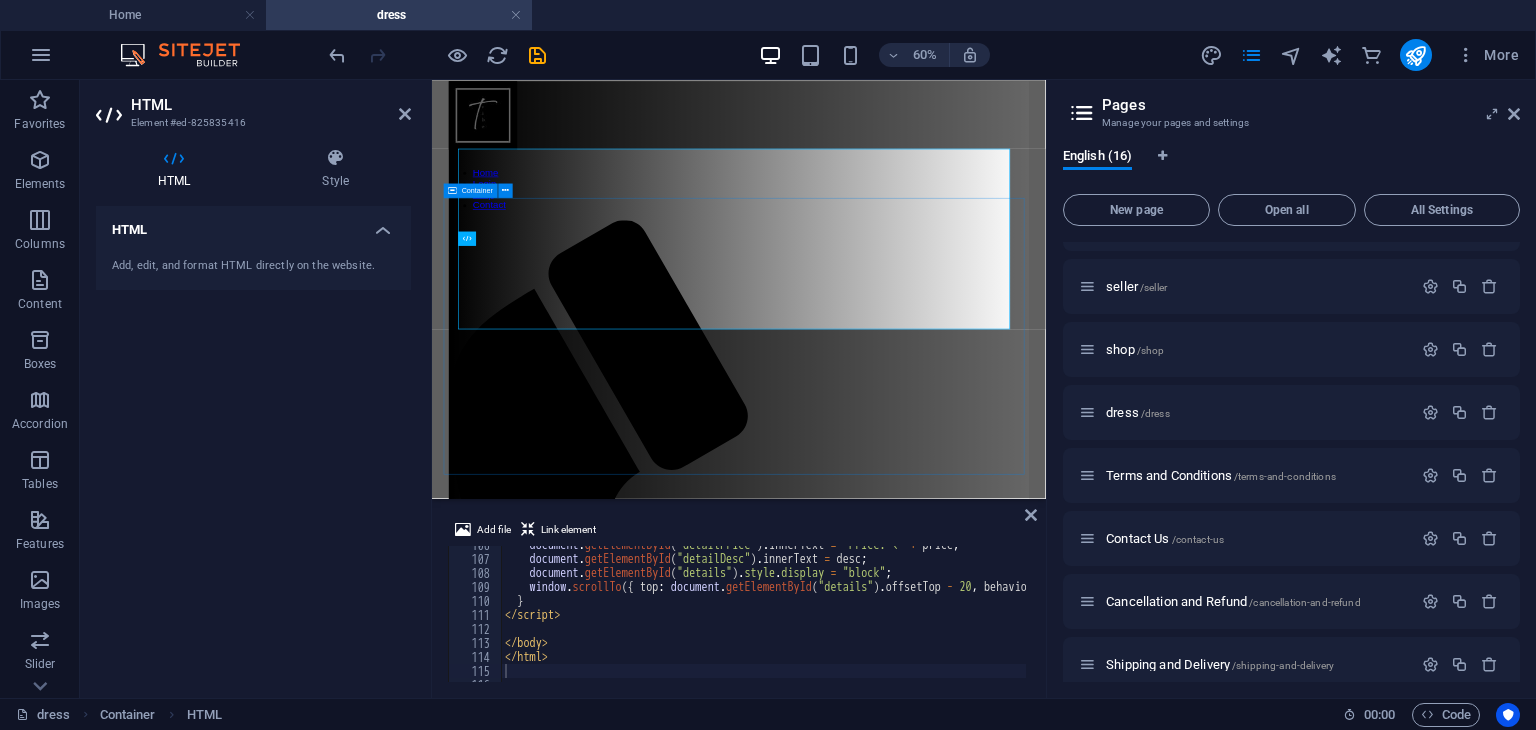 scroll, scrollTop: 65, scrollLeft: 0, axis: vertical 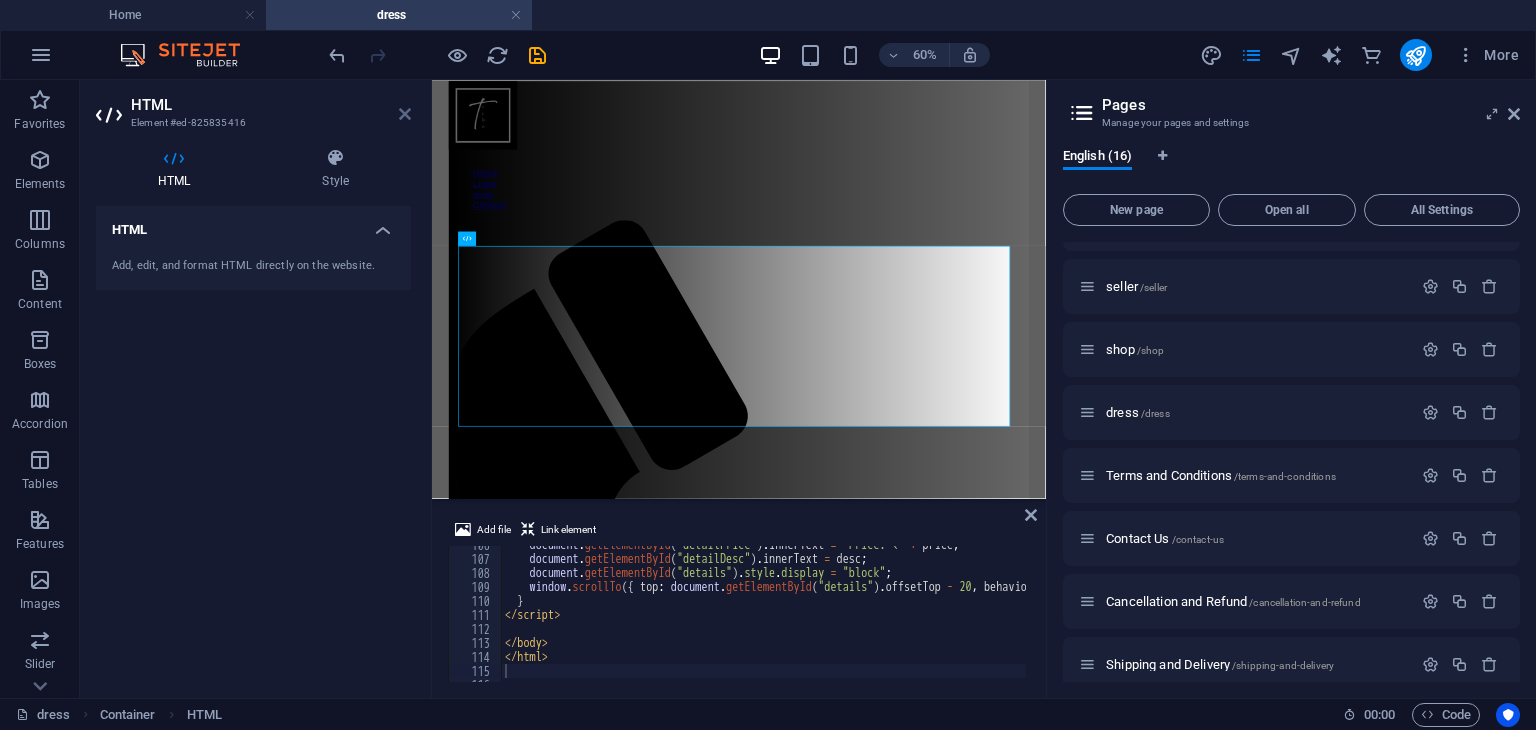 click at bounding box center (405, 114) 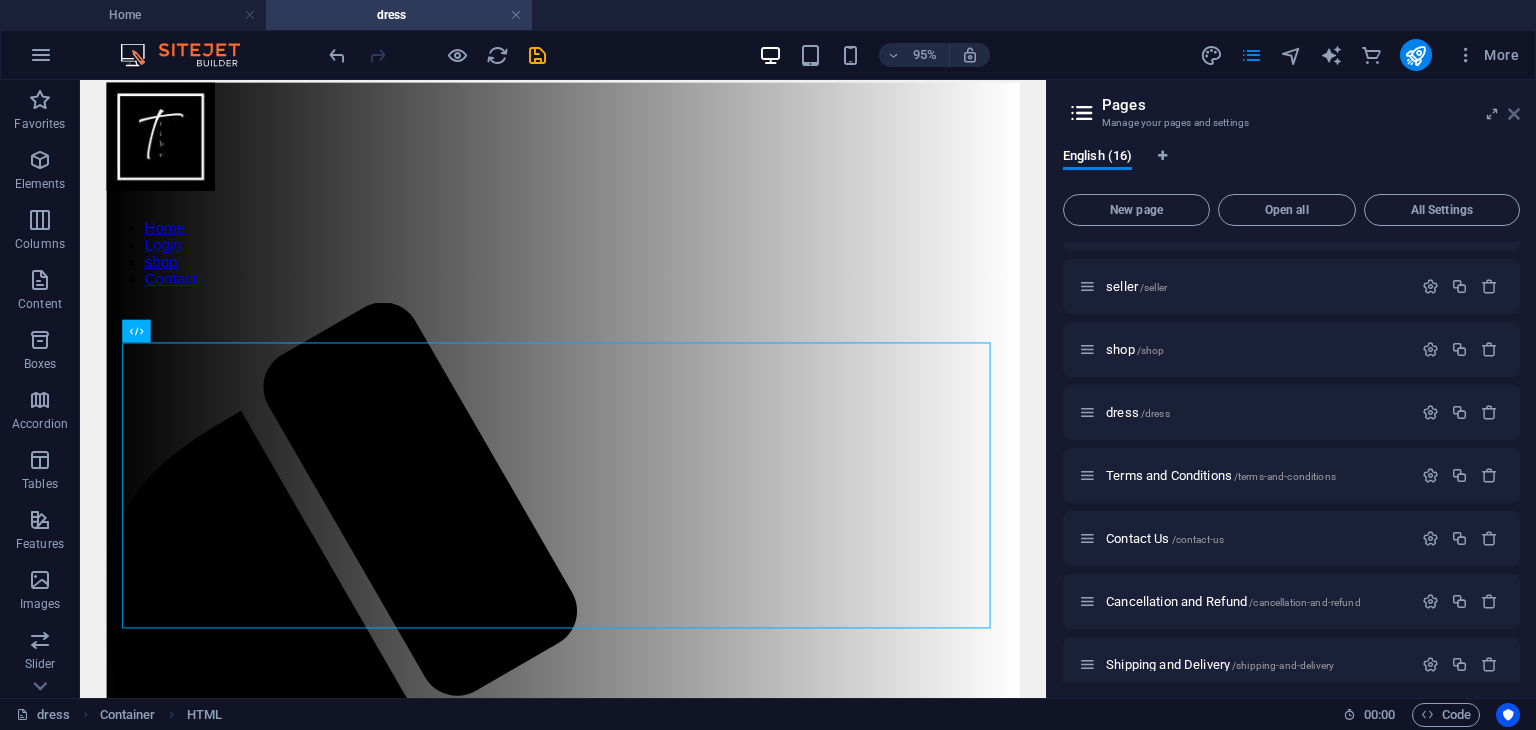 click at bounding box center (1514, 114) 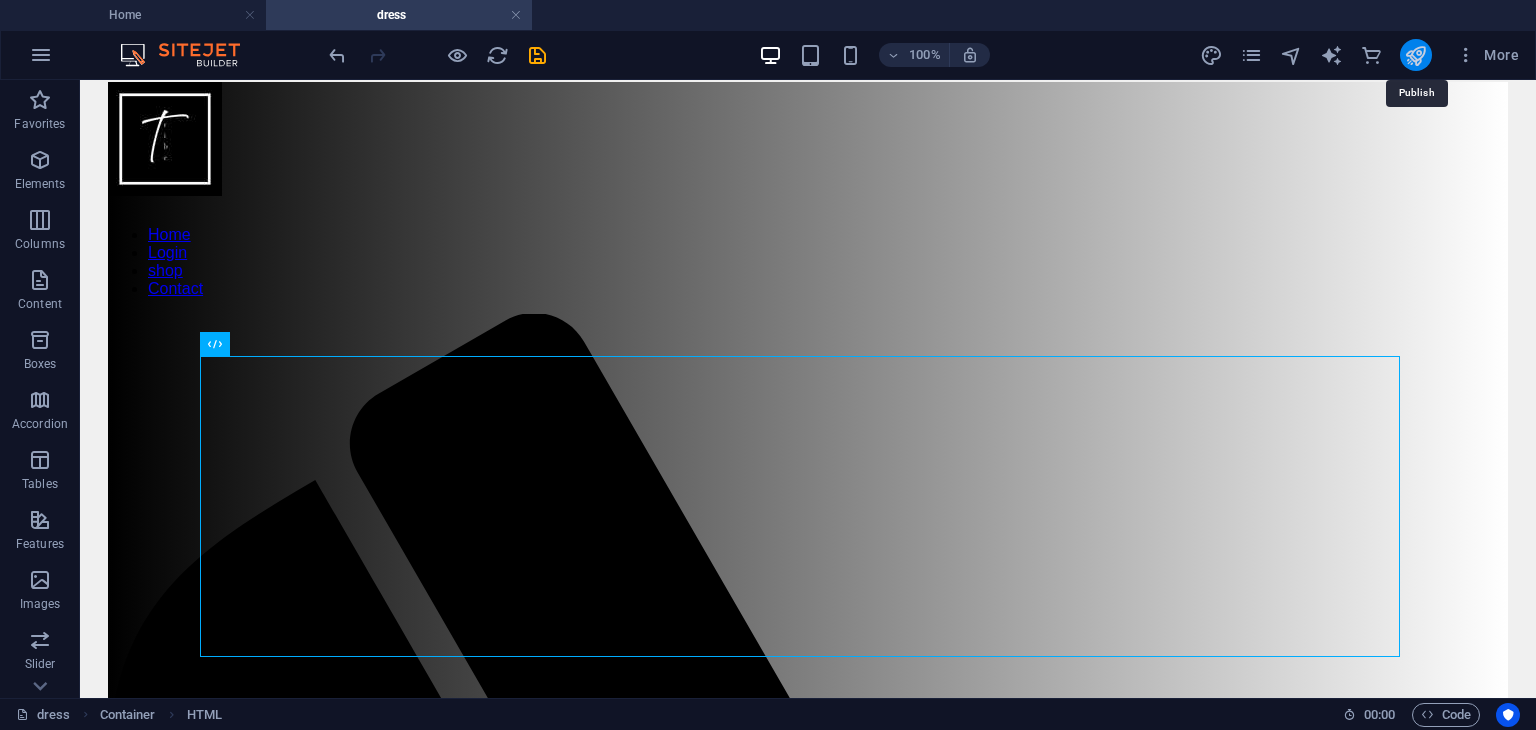 click at bounding box center [1415, 55] 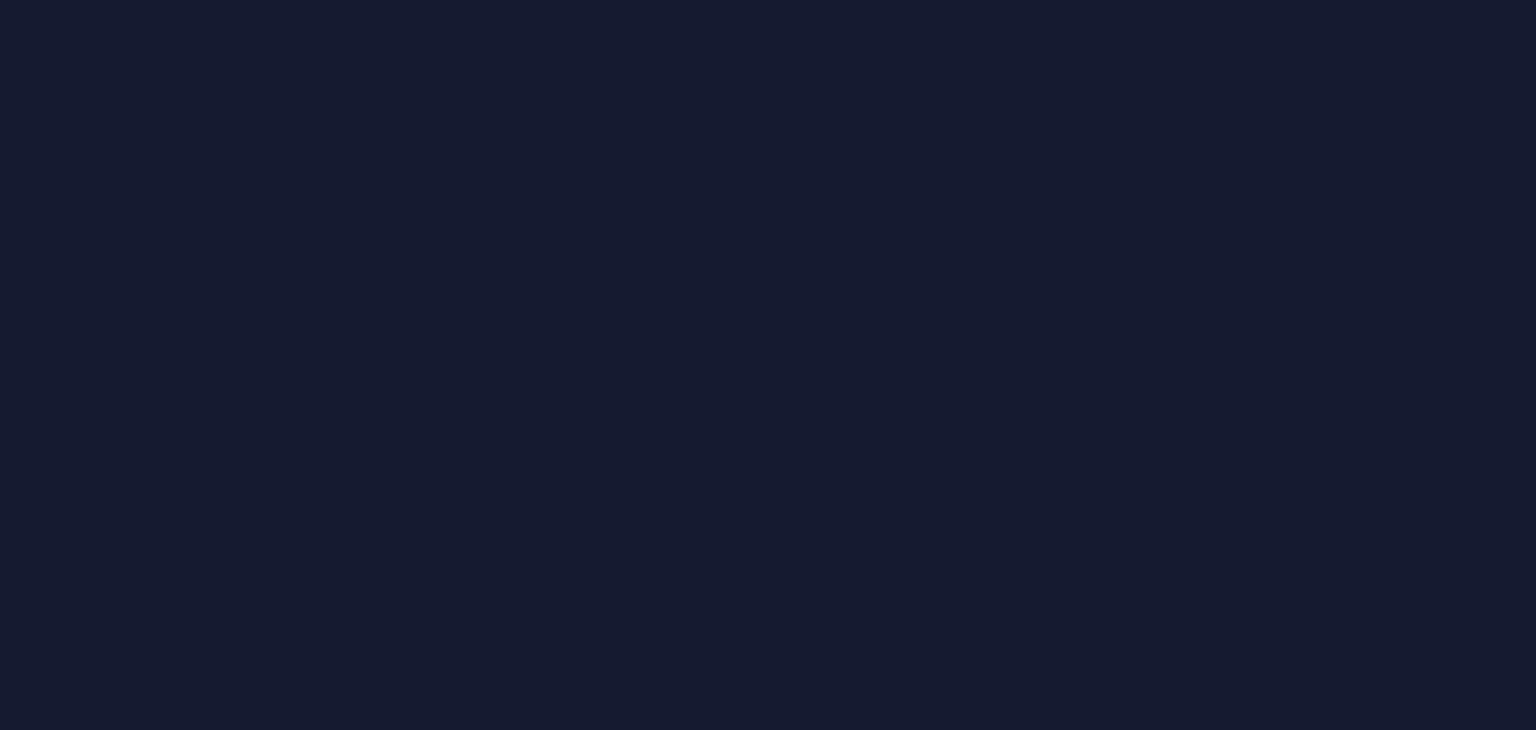 scroll, scrollTop: 0, scrollLeft: 0, axis: both 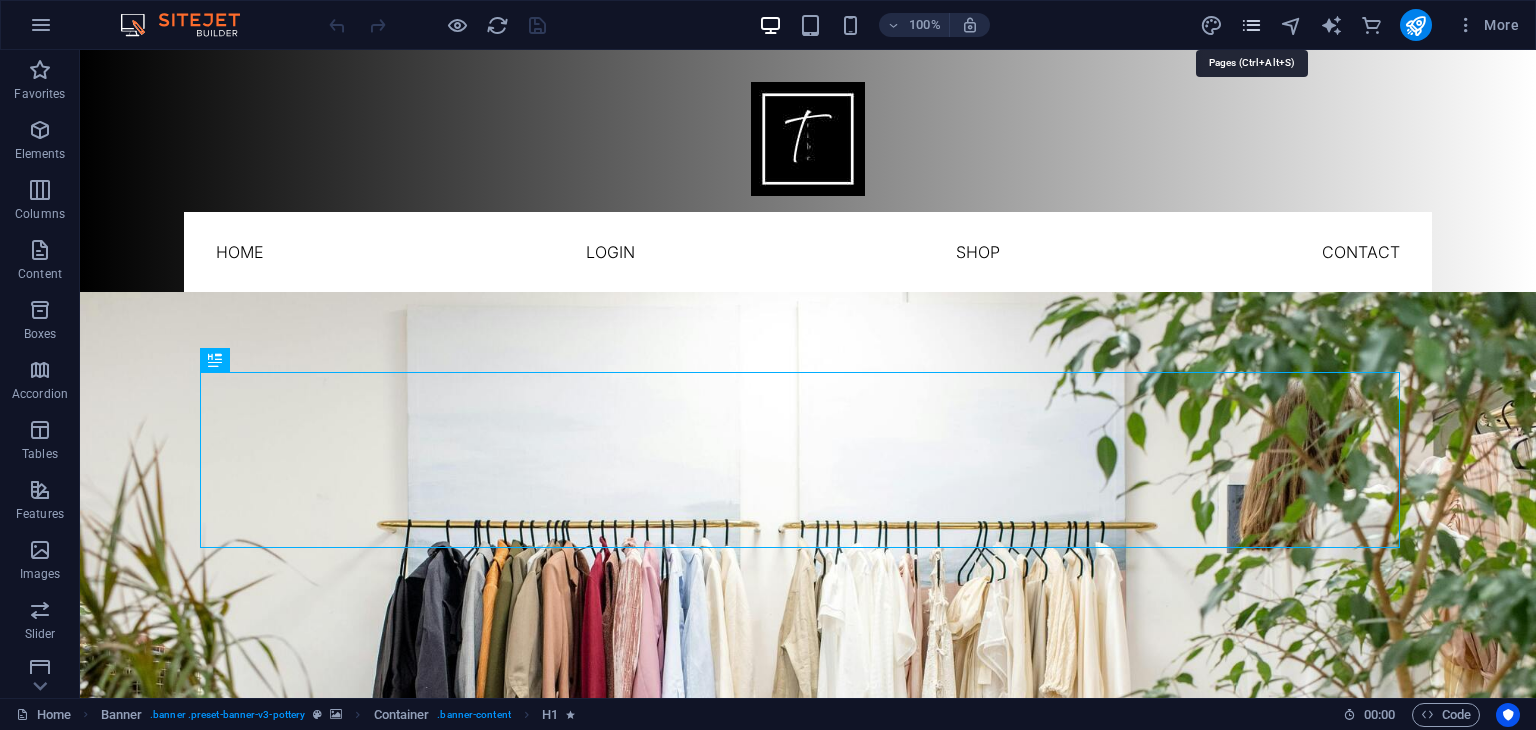 click at bounding box center (1251, 25) 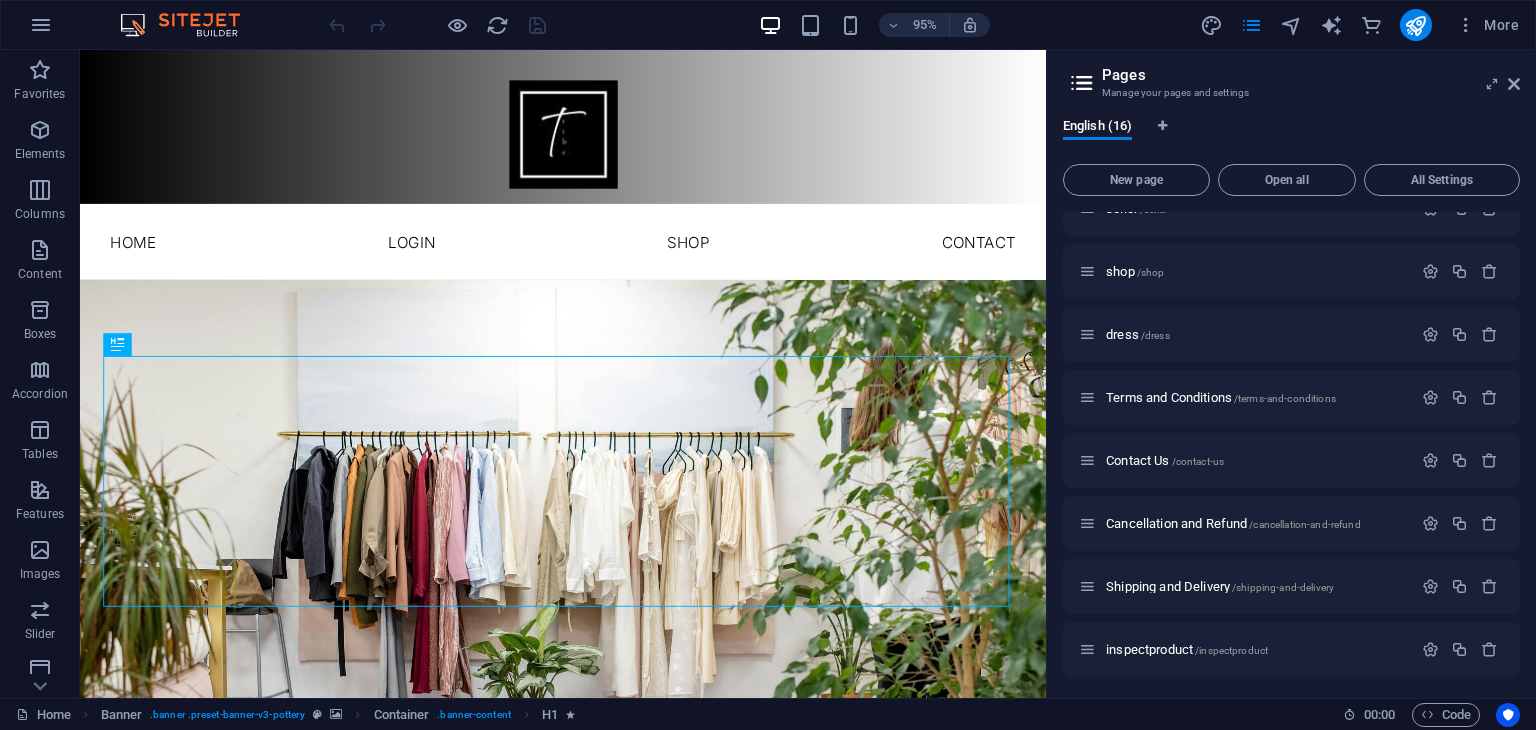 scroll, scrollTop: 538, scrollLeft: 0, axis: vertical 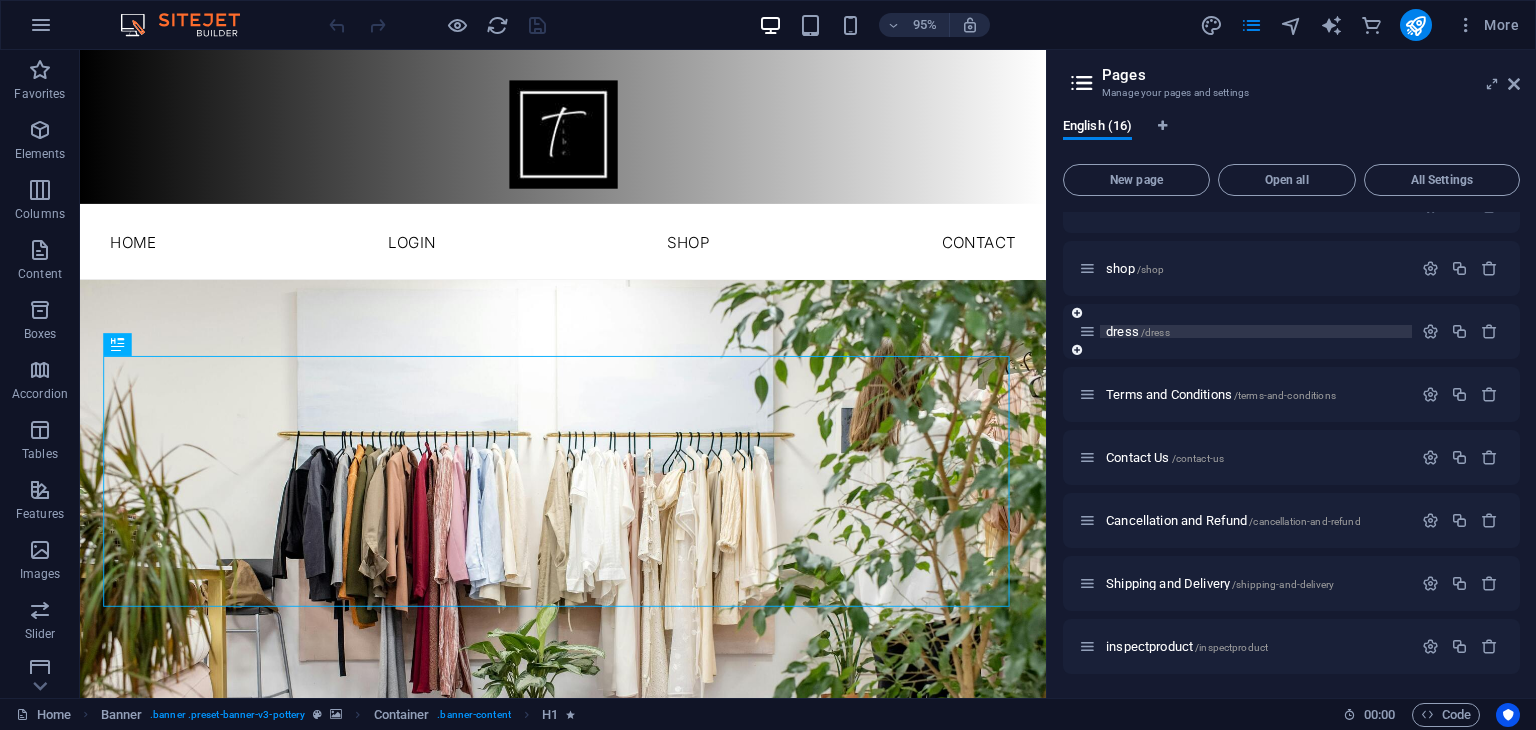 click on "/dress" at bounding box center [1155, 332] 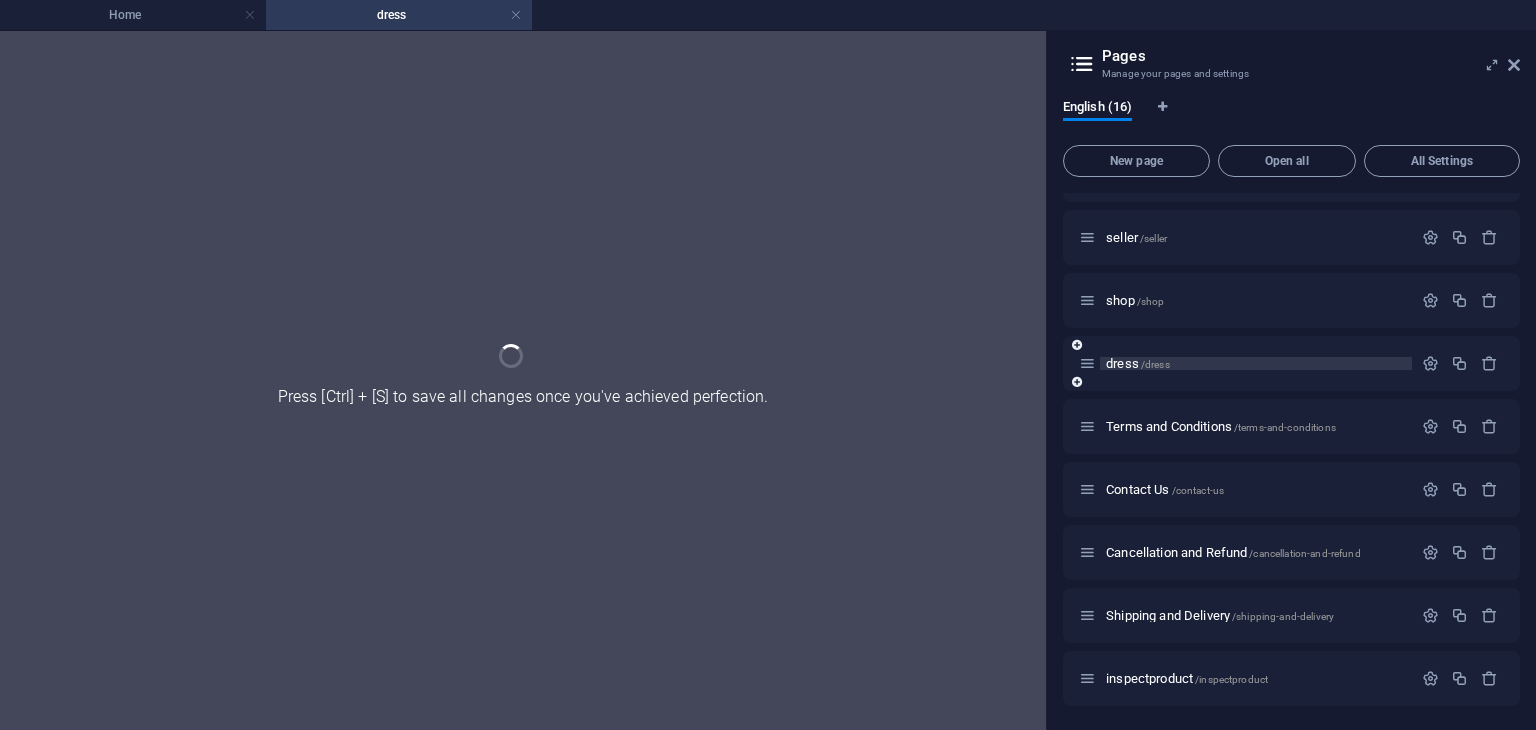 scroll, scrollTop: 487, scrollLeft: 0, axis: vertical 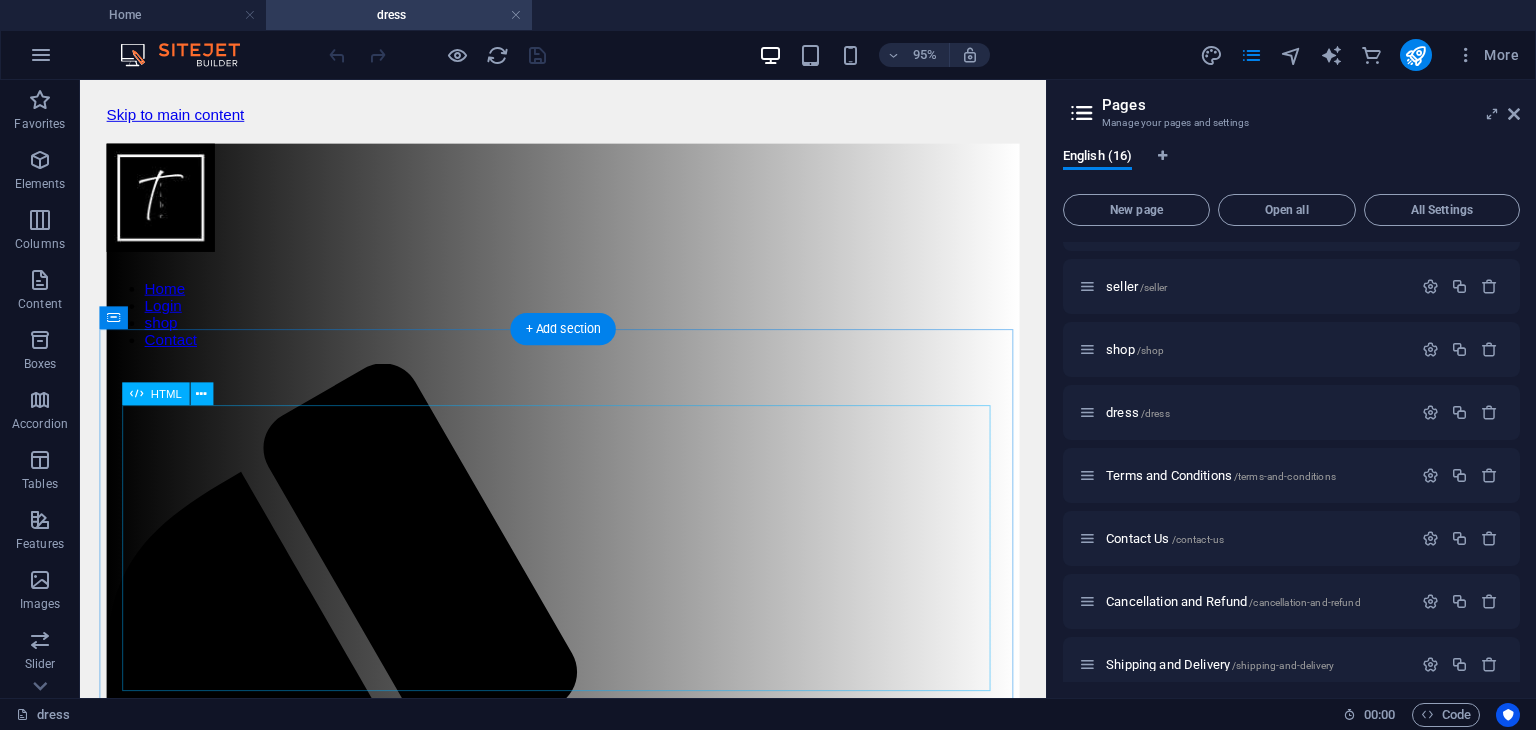 click on "Simple Product View
Our Dresses
Dress 1
₹250
Dress 2
₹270
Dress 3
₹299
Dress 4
₹199
Dress 5
₹320" at bounding box center (588, 1814) 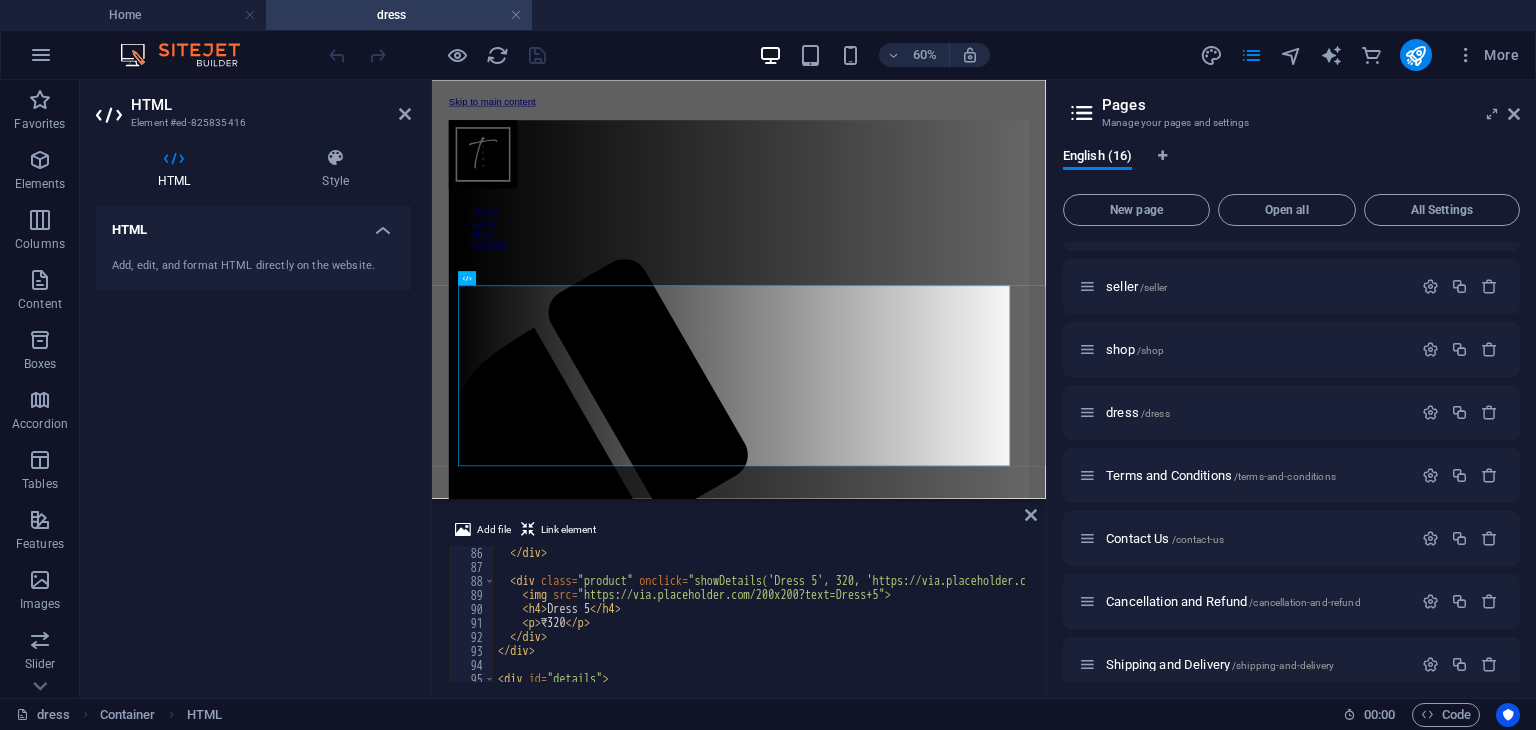 scroll, scrollTop: 1506, scrollLeft: 0, axis: vertical 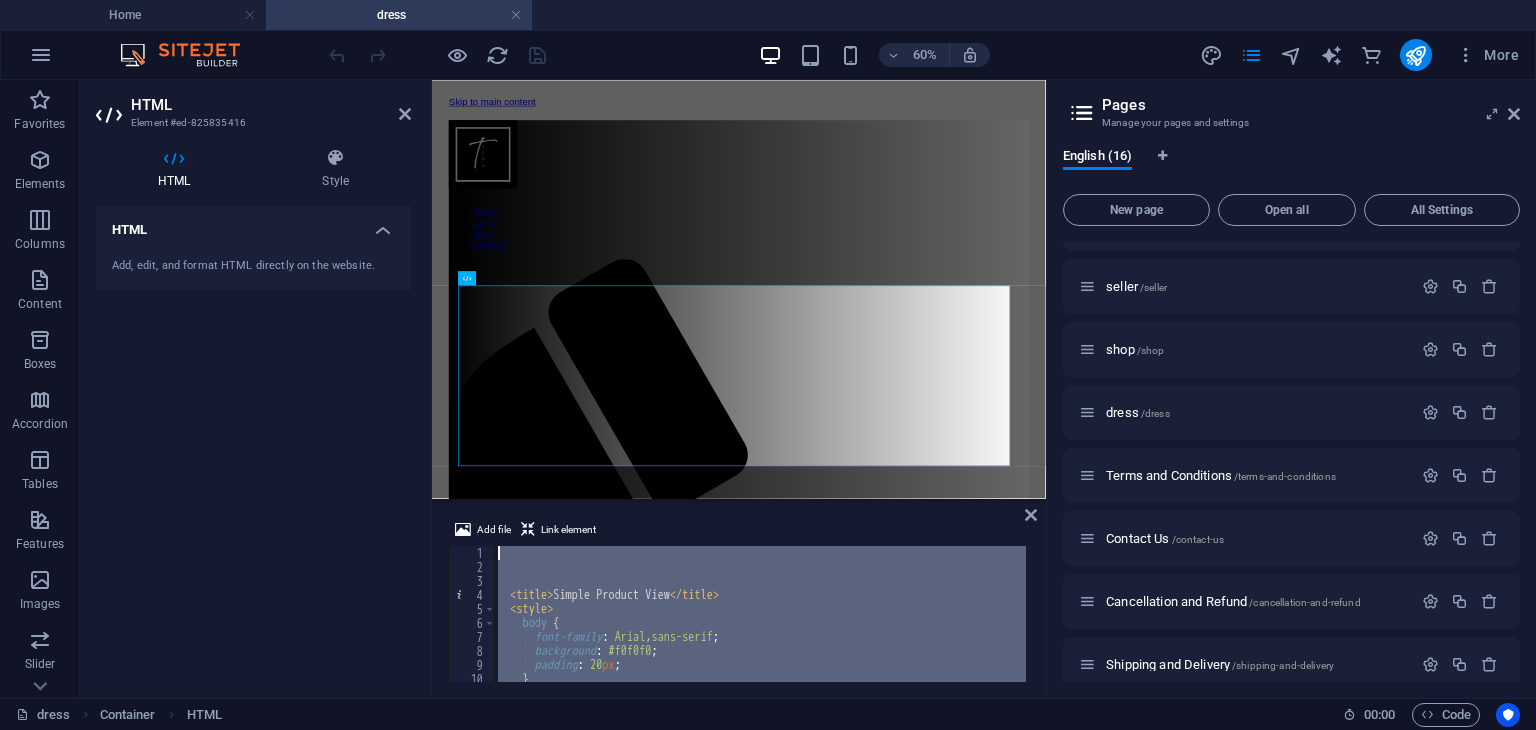 drag, startPoint x: 593, startPoint y: 609, endPoint x: 398, endPoint y: 69, distance: 574.12976 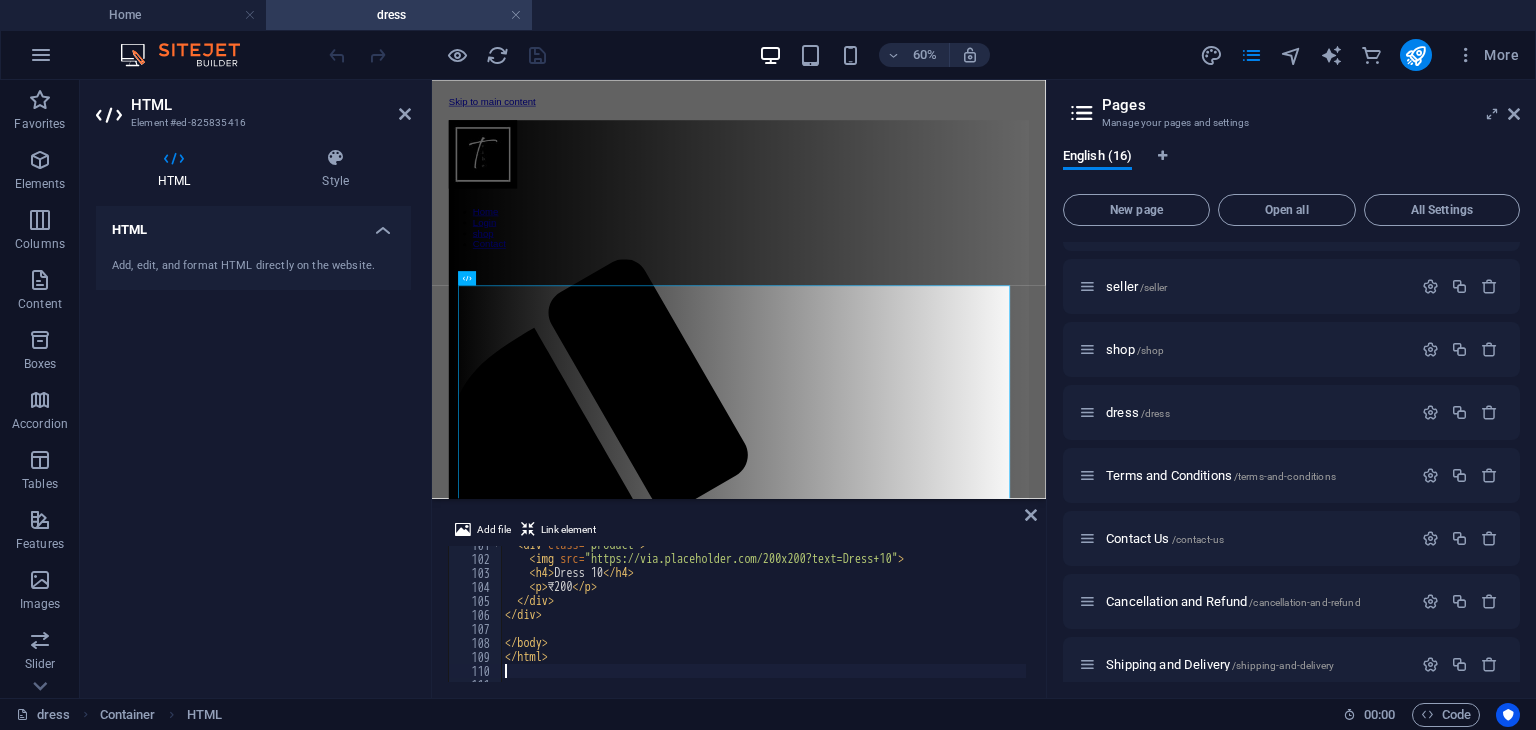click at bounding box center (437, 55) 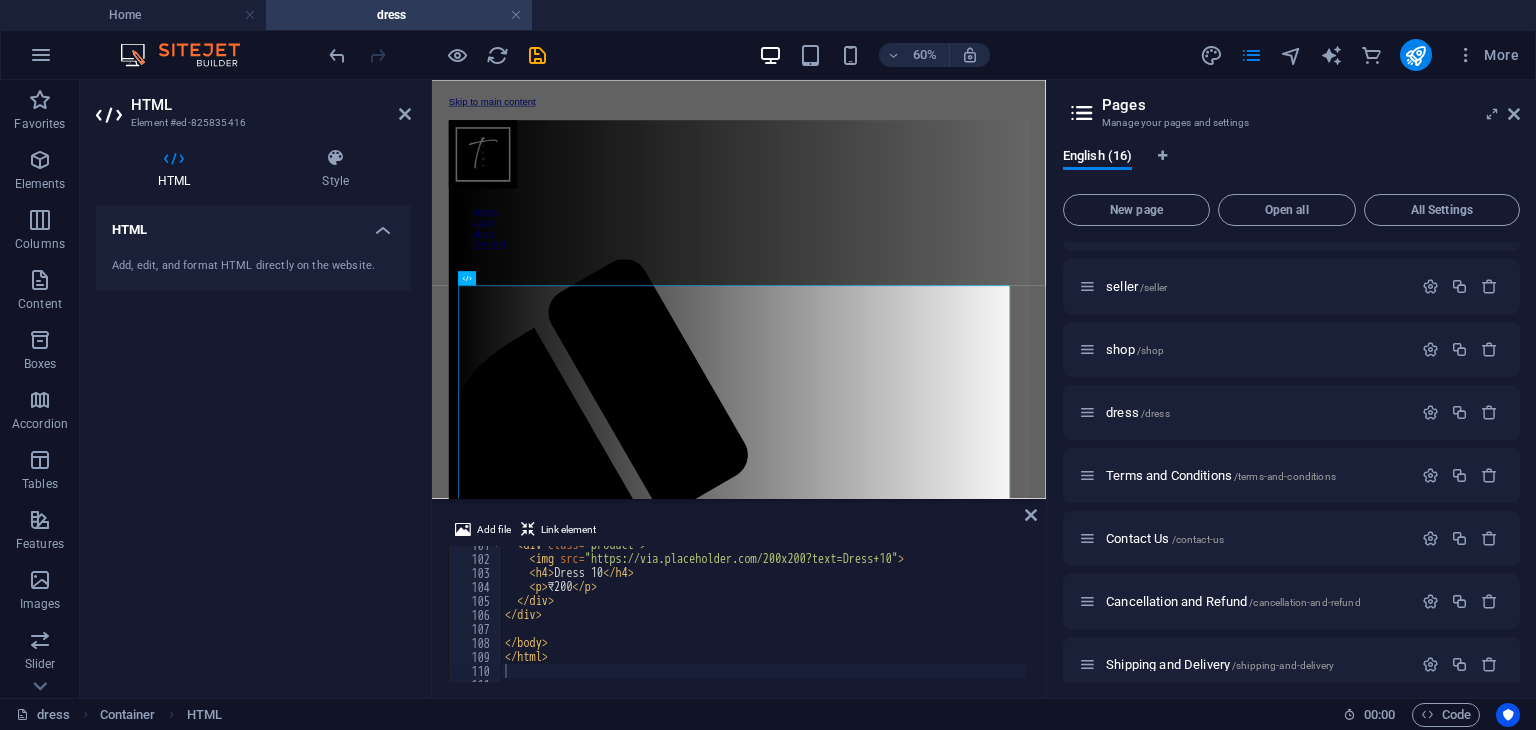 click at bounding box center [437, 55] 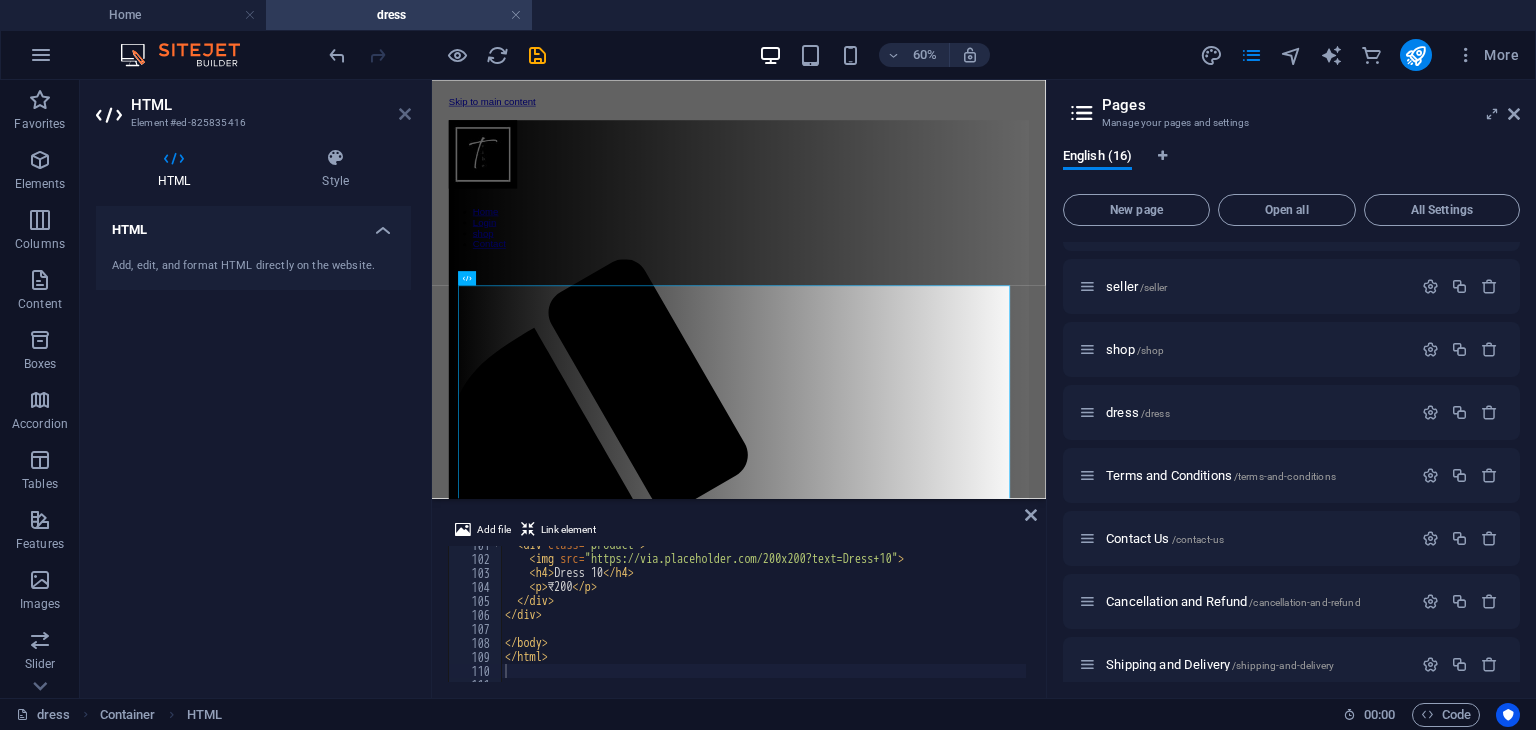 click at bounding box center (405, 114) 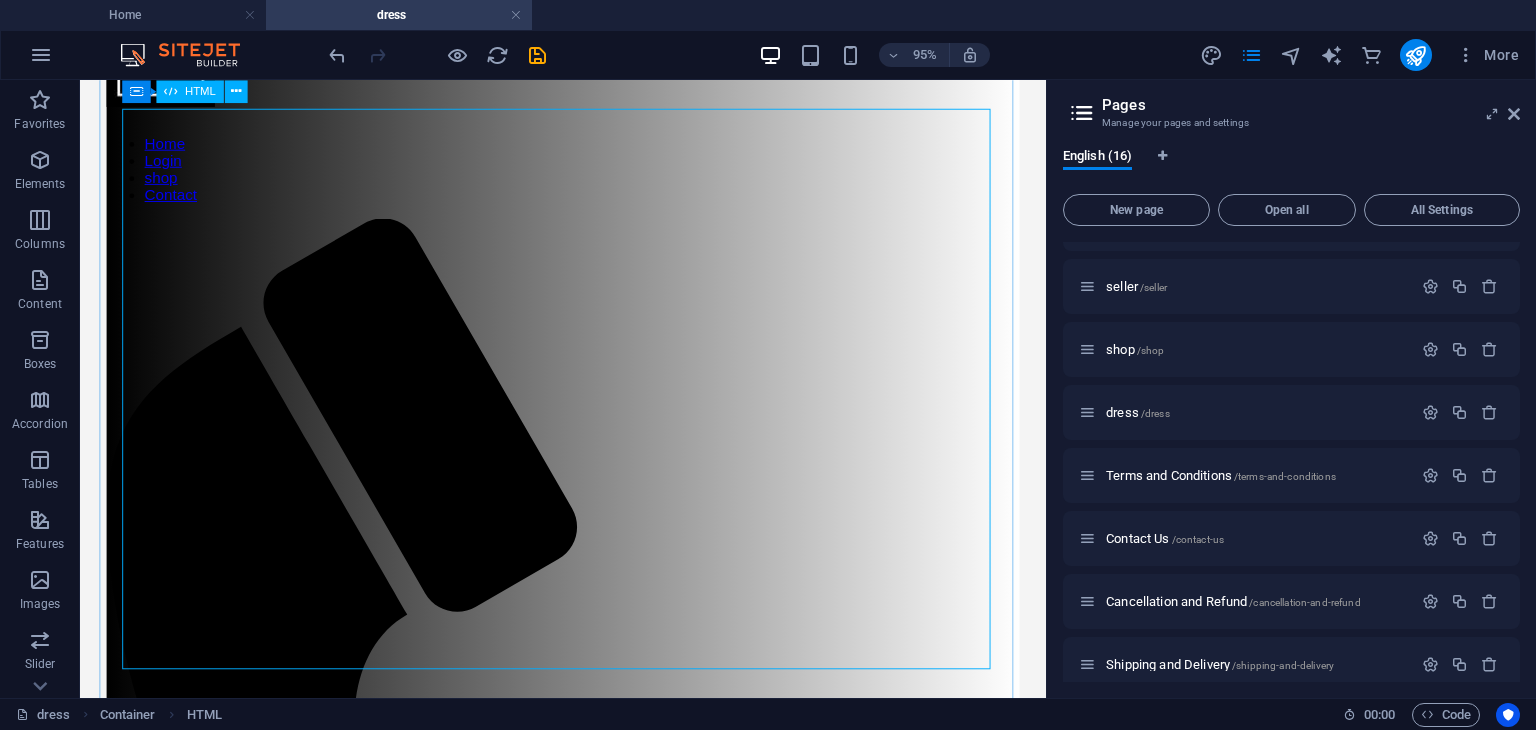 scroll, scrollTop: 150, scrollLeft: 0, axis: vertical 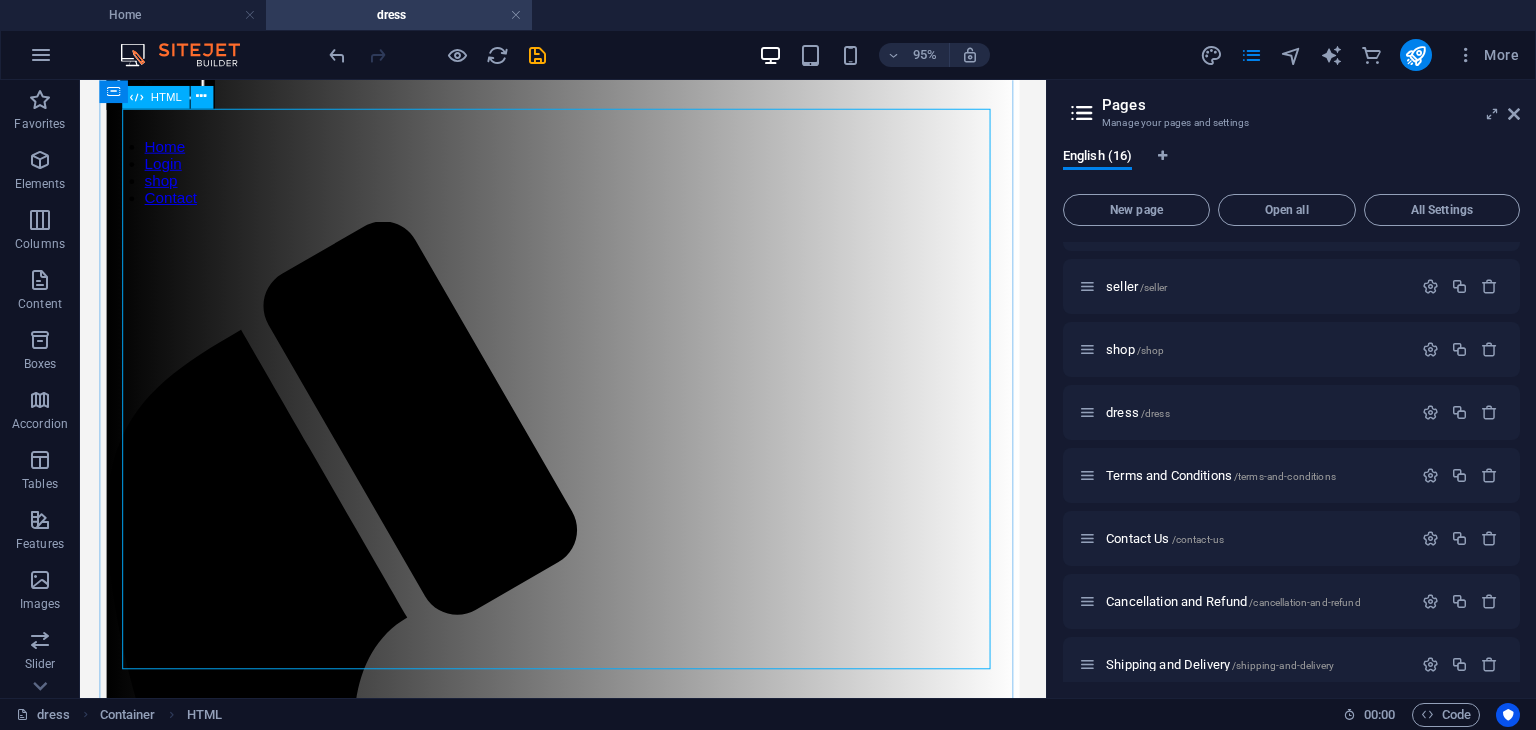 click on "Tribelink Dresses
Our Latest Dresses
Dress 1
₹250
Dress 2
₹270
Dress 3
₹290
Dress 4
₹310
Dress 5
₹330
Dress 6
₹280
Dress 7
₹260
Dress 8
₹240
Dress 9
₹220
Dress 10
₹200" at bounding box center (588, 1820) 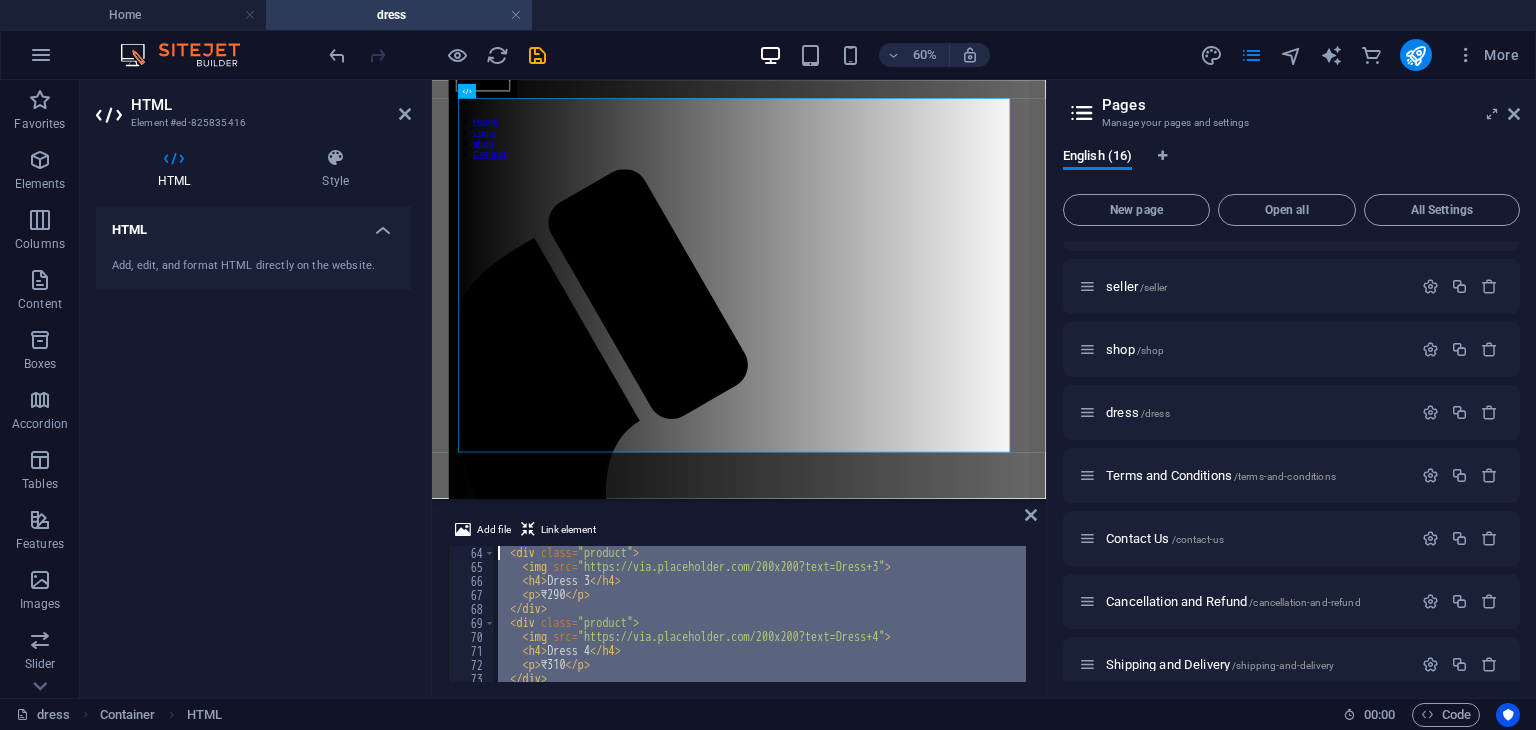 scroll, scrollTop: 0, scrollLeft: 0, axis: both 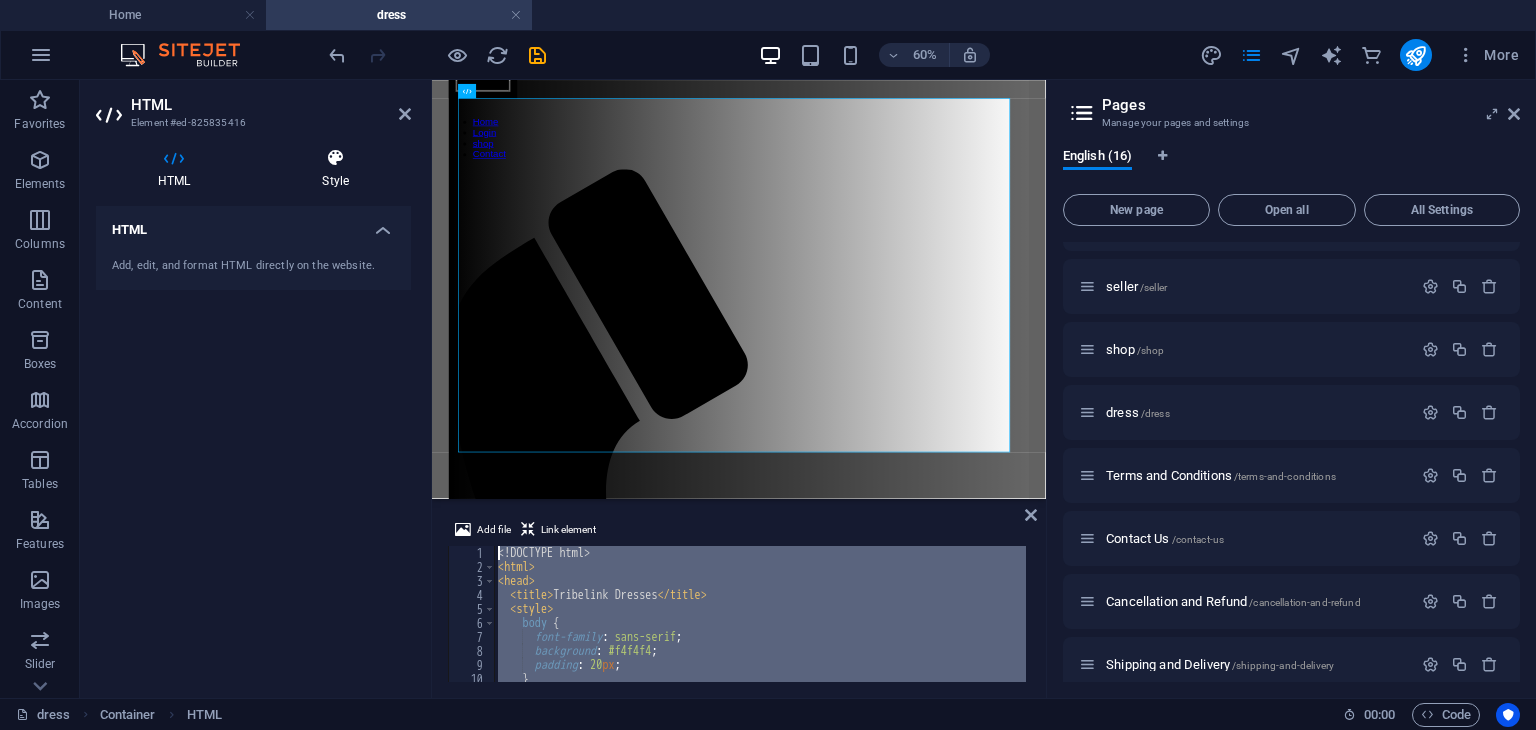 drag, startPoint x: 544, startPoint y: 674, endPoint x: 369, endPoint y: 178, distance: 525.96674 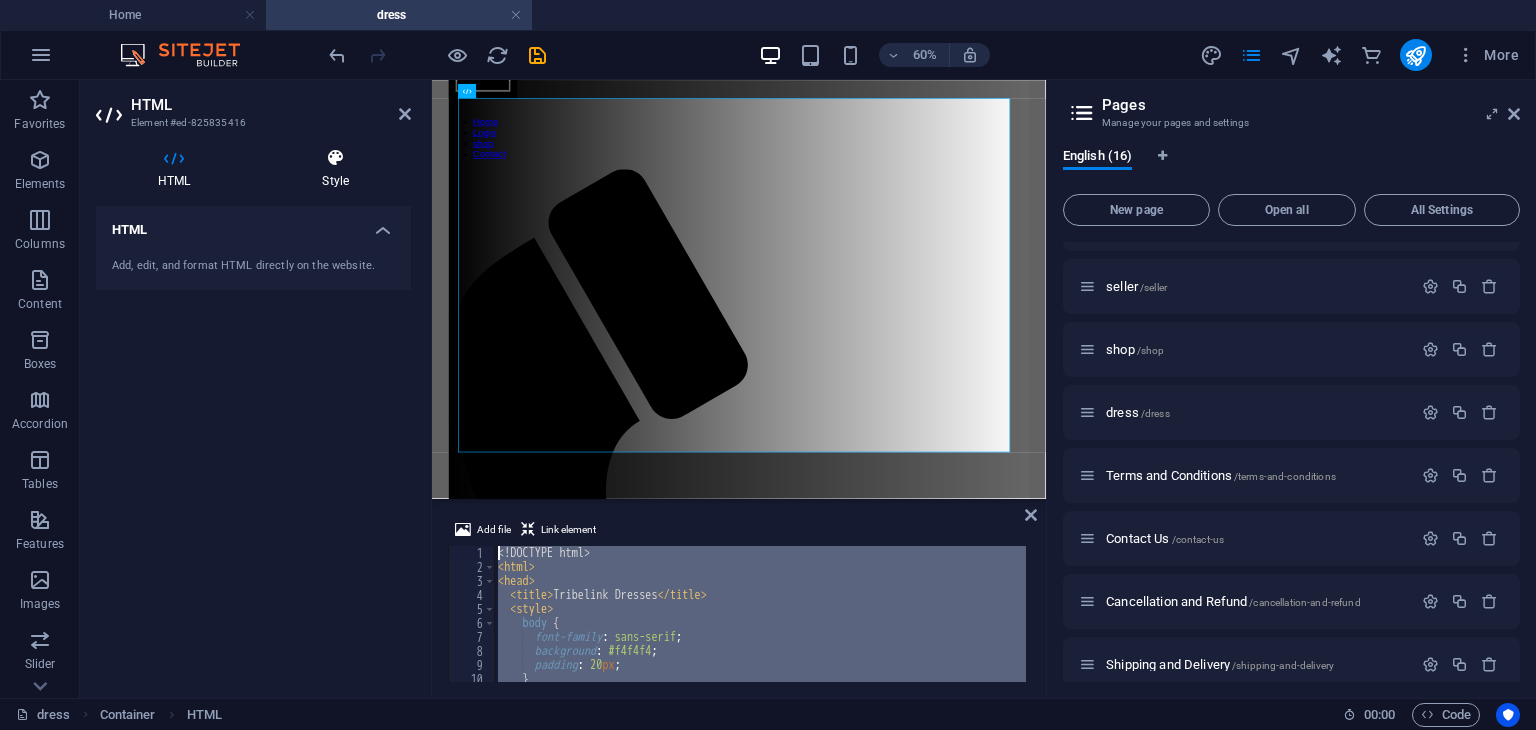 type 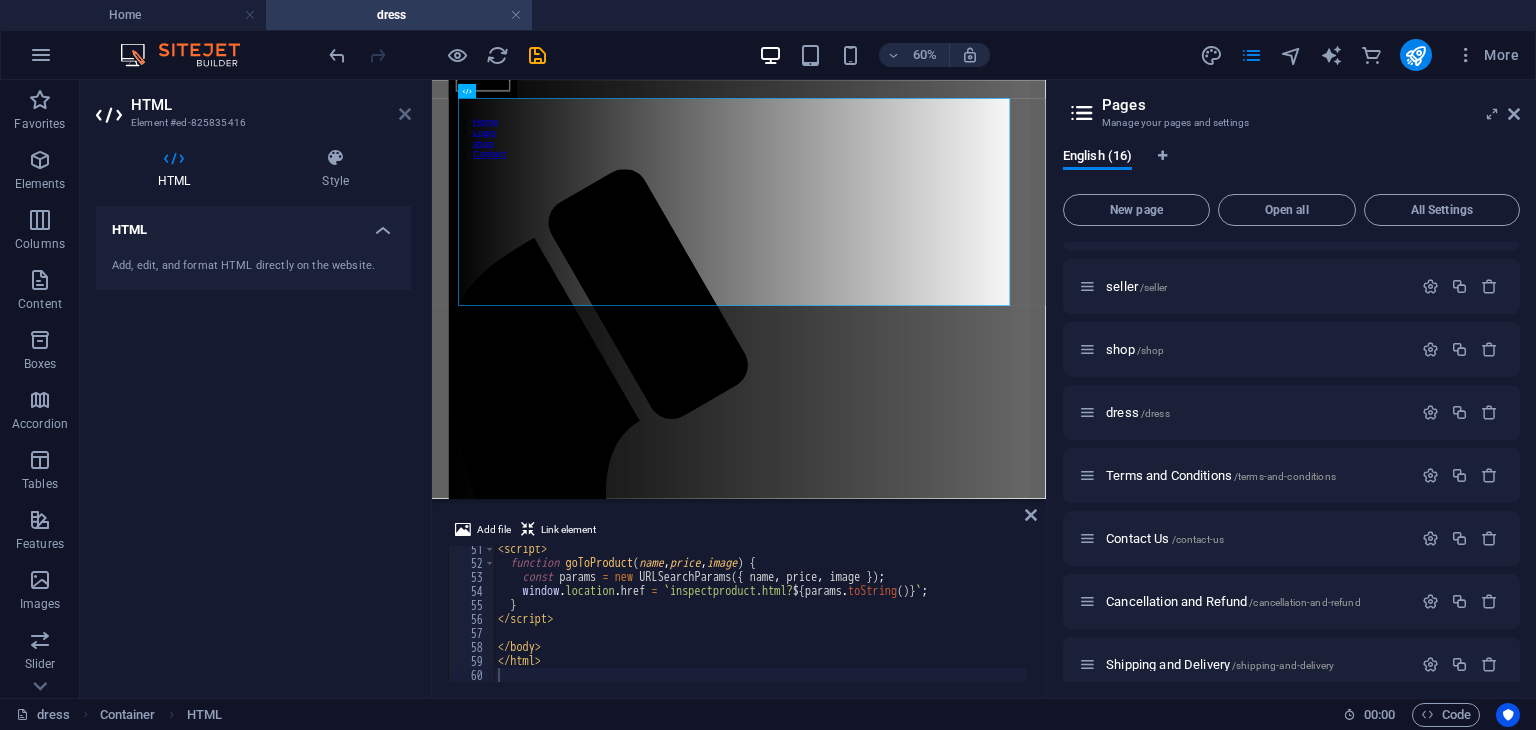 click at bounding box center (405, 114) 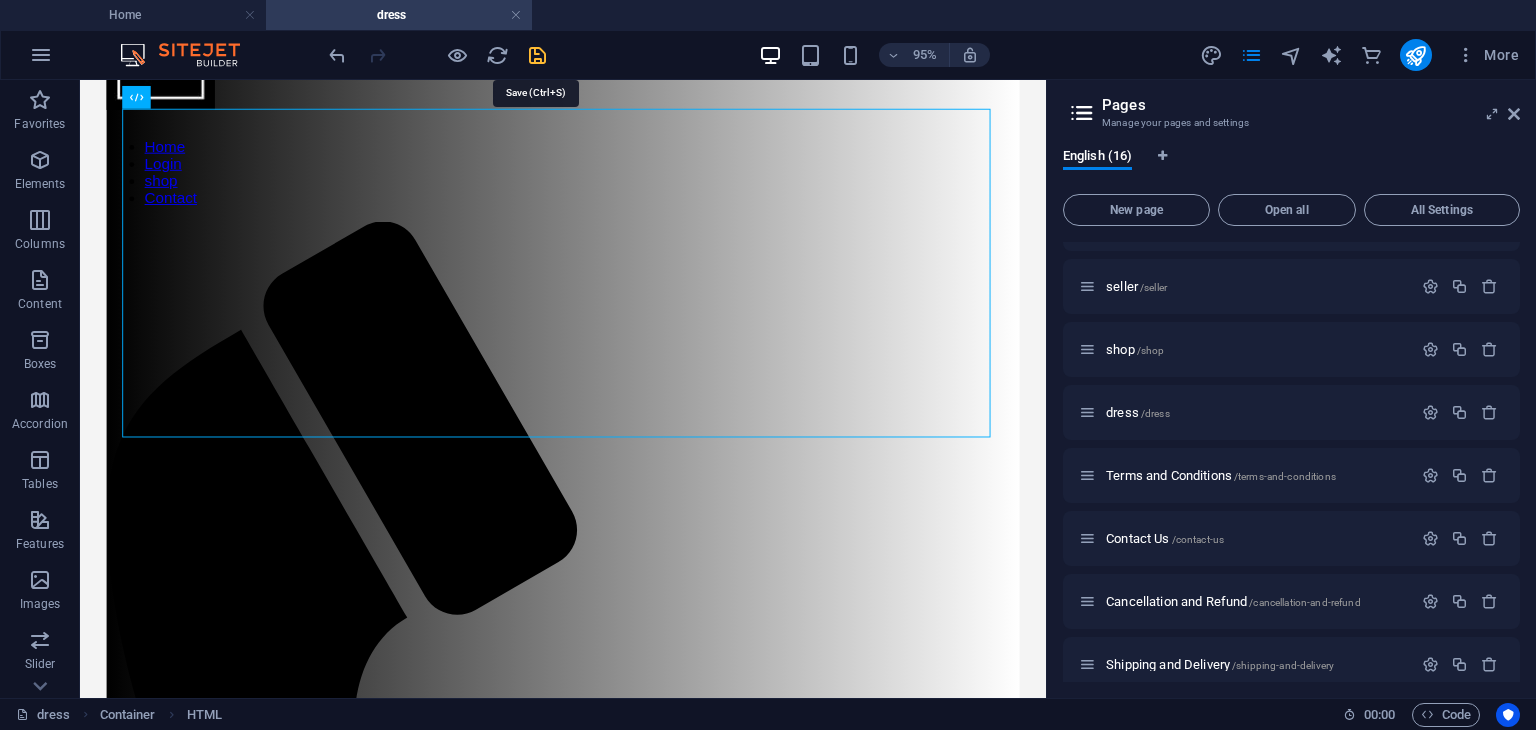 click at bounding box center (537, 55) 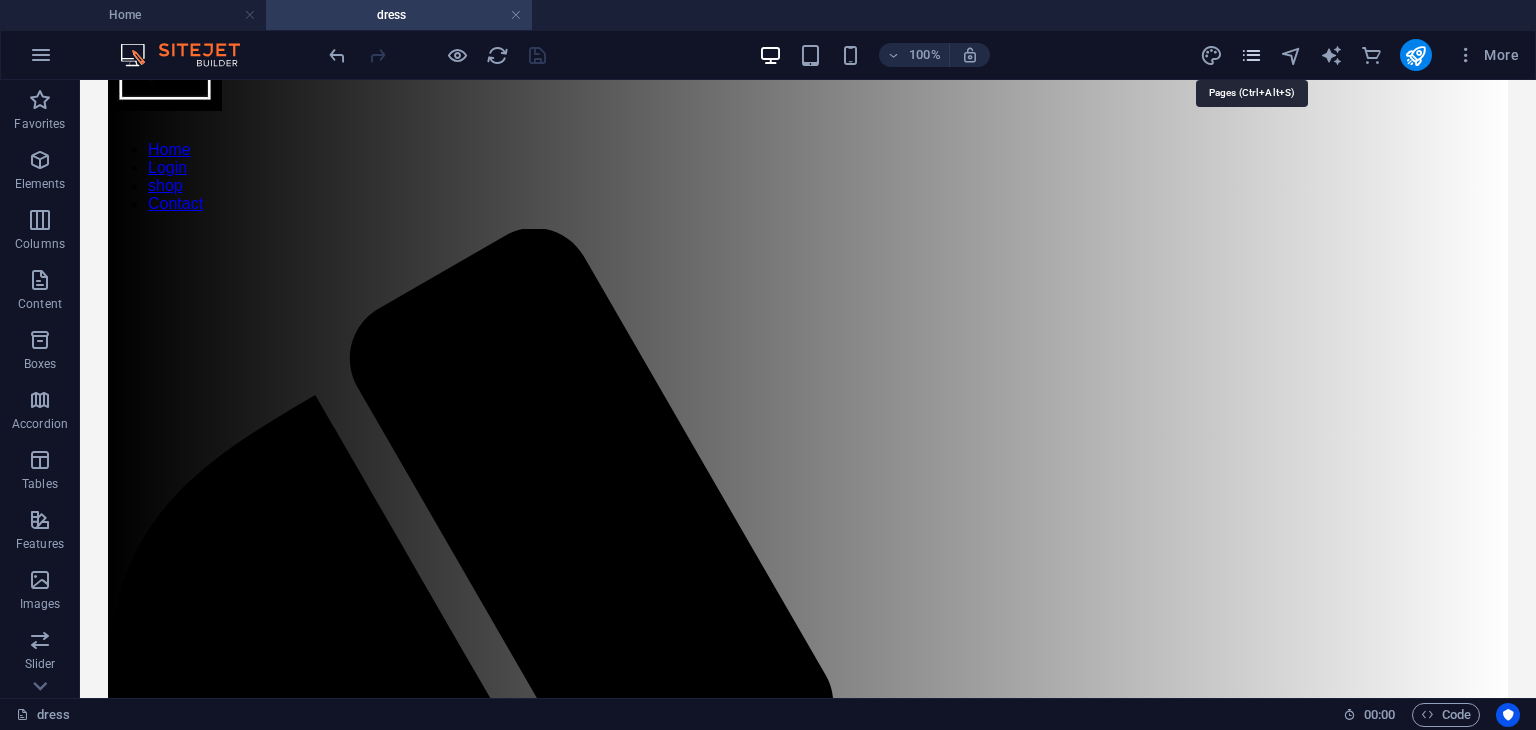 click at bounding box center [1251, 55] 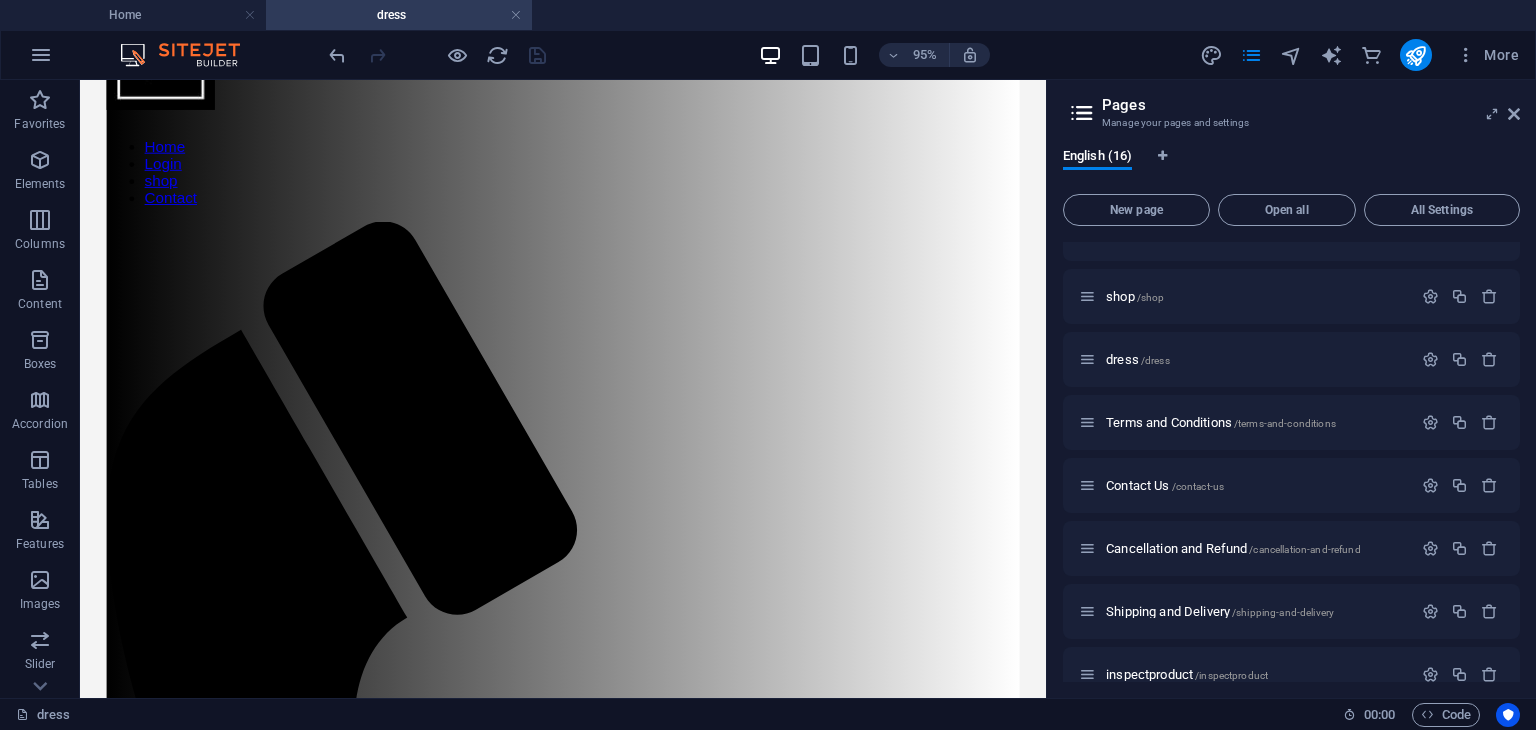 scroll, scrollTop: 568, scrollLeft: 0, axis: vertical 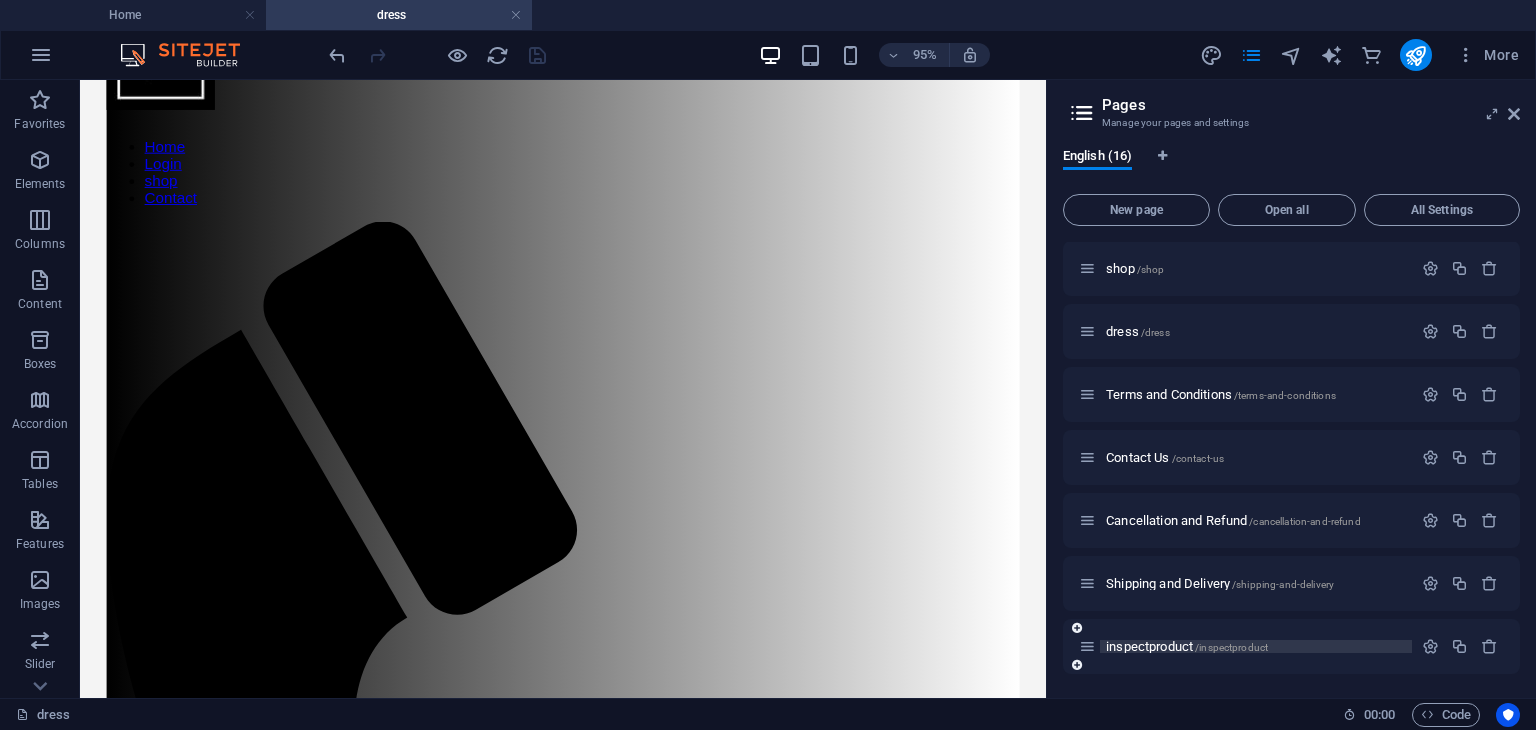 click on "inspectproduct /inspectproduct" at bounding box center (1187, 646) 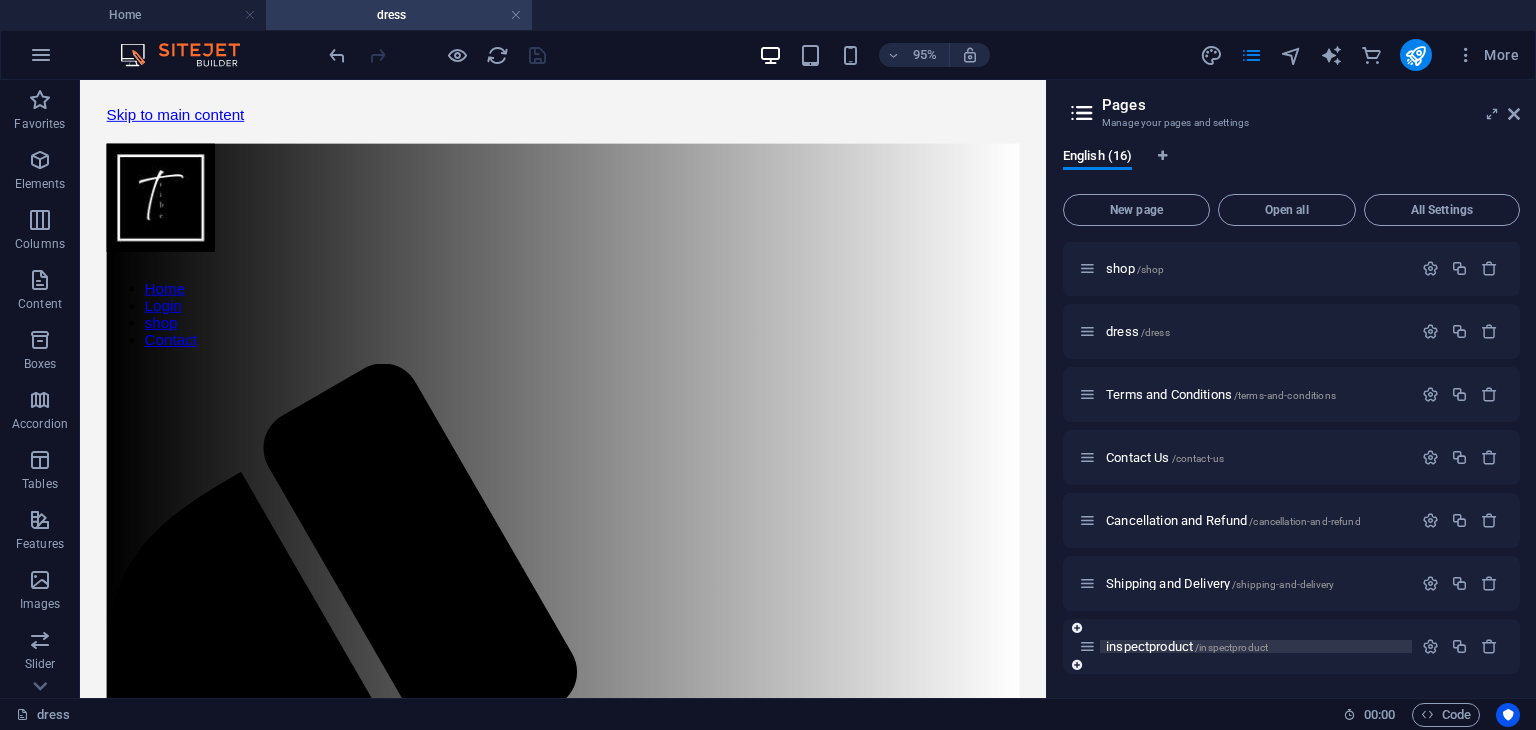 scroll, scrollTop: 487, scrollLeft: 0, axis: vertical 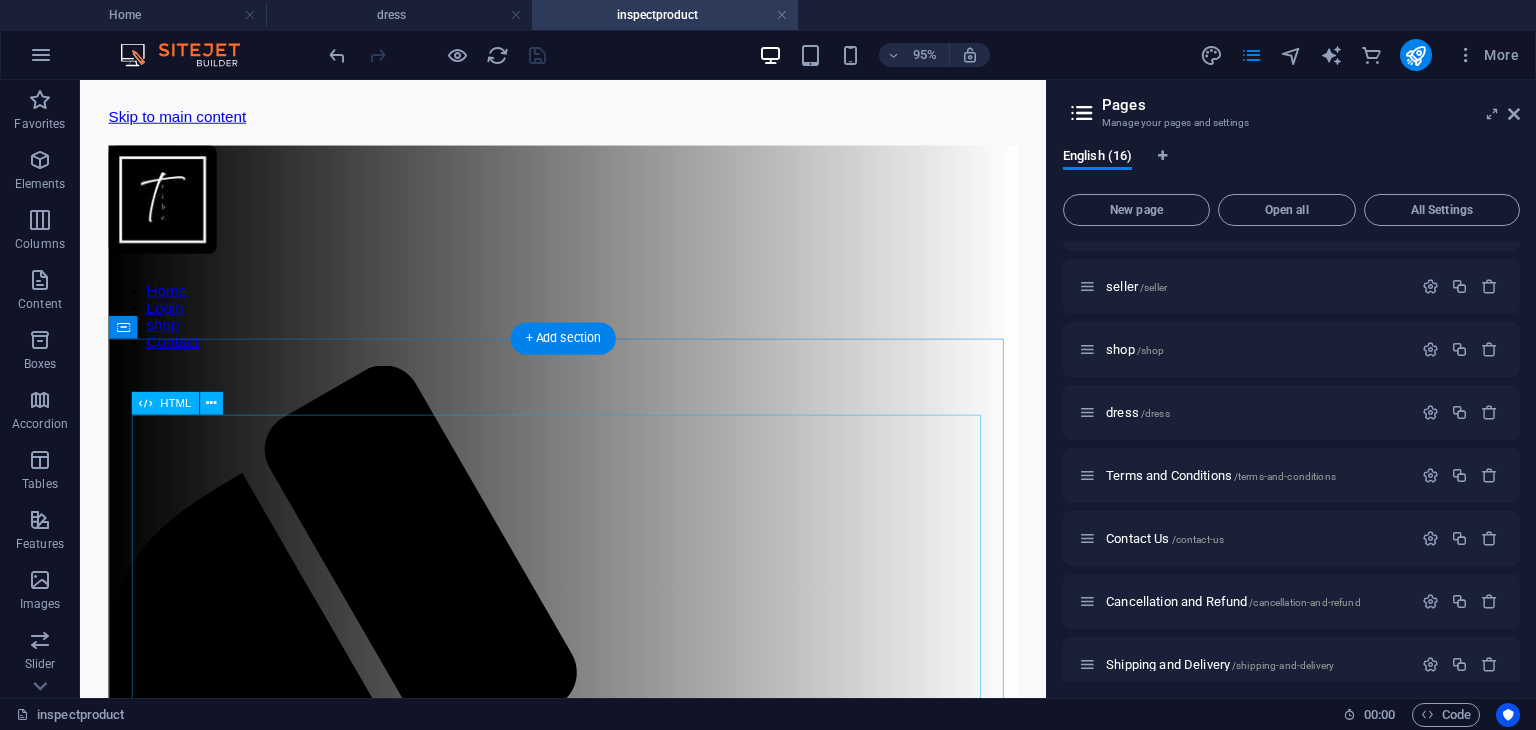 click on "Product View
Loading...
This is a premium quality dress made with soft breathable fabric, suitable for all-day wear and stylish enough for parties and outings.
Buy Now
← Back to Products" at bounding box center [588, 1767] 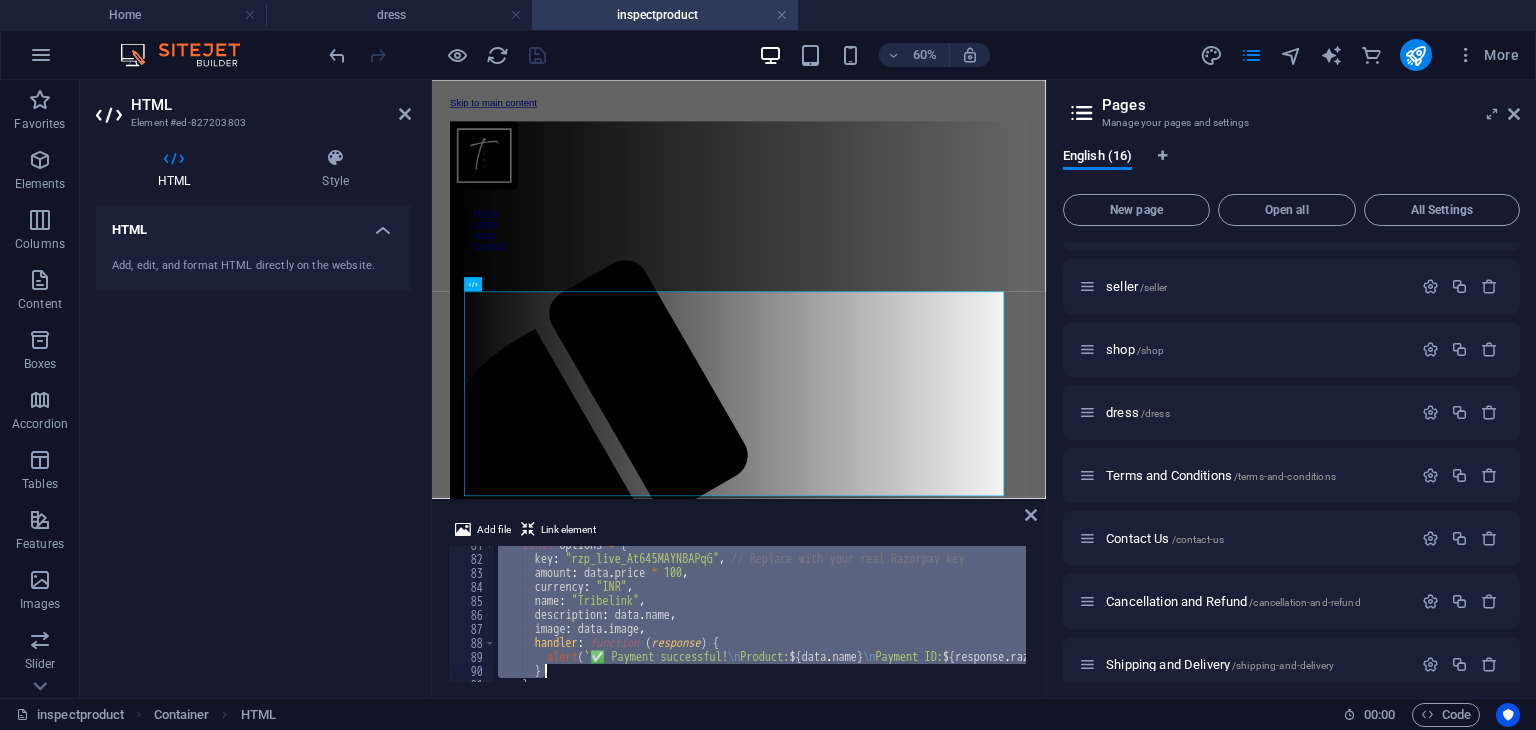 scroll, scrollTop: 1310, scrollLeft: 0, axis: vertical 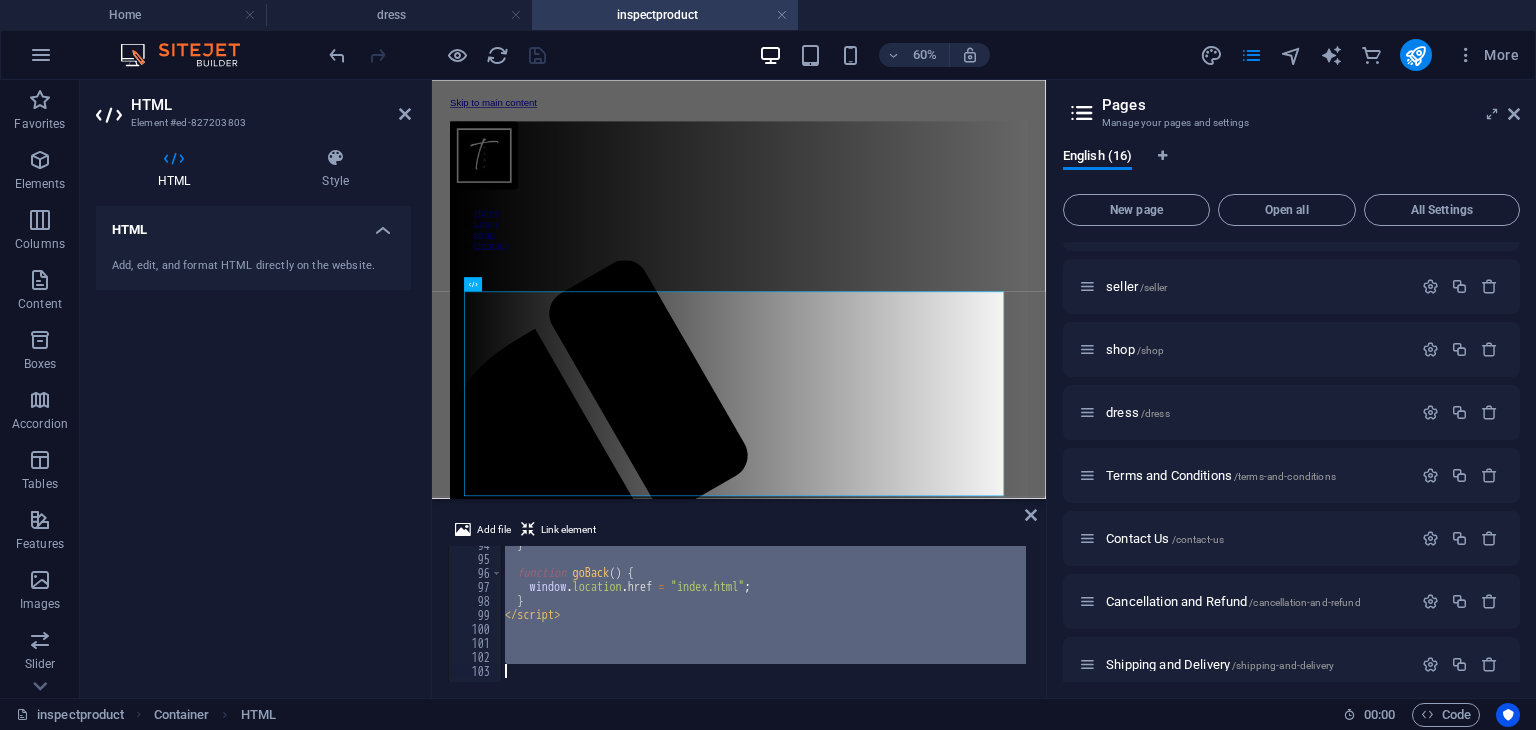 type 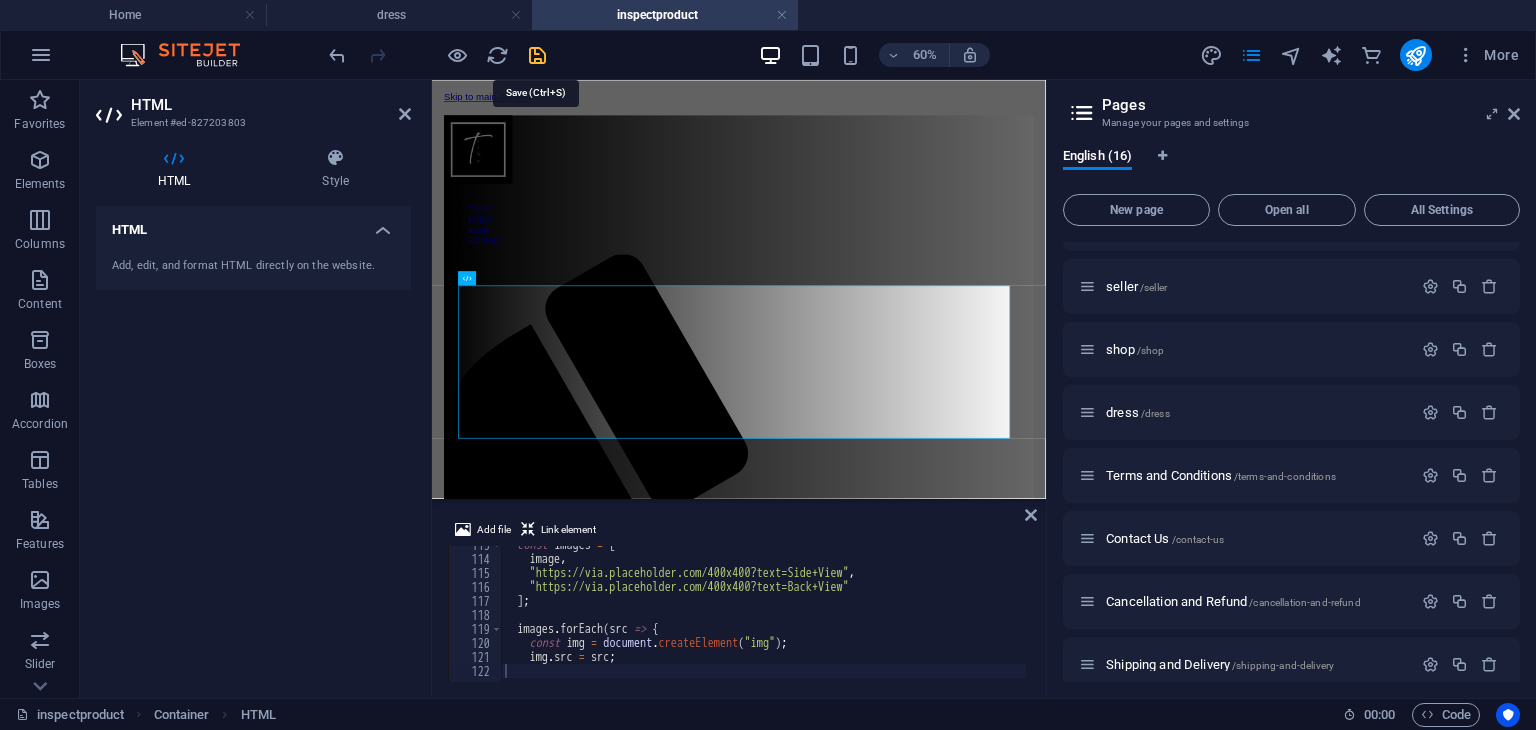 click at bounding box center [537, 55] 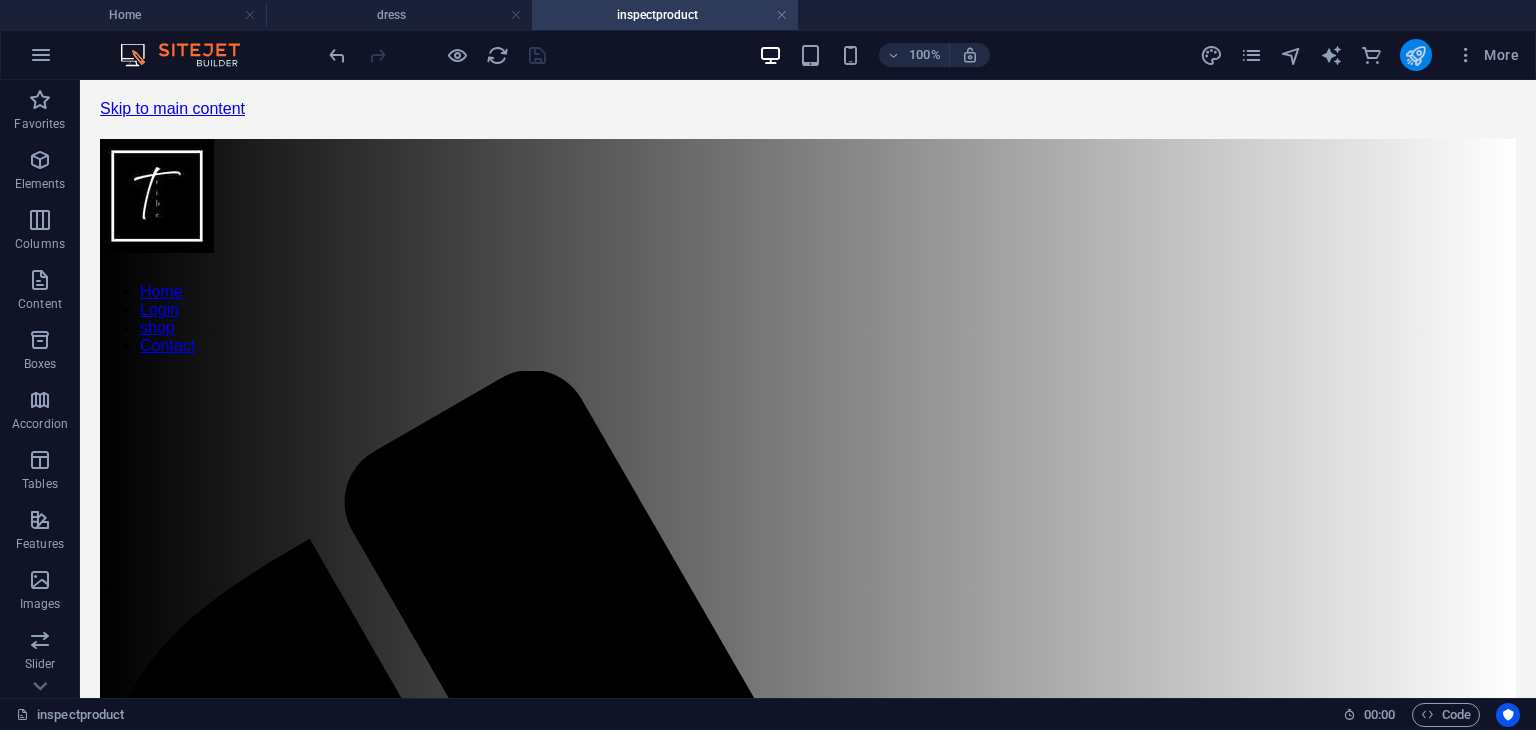 click at bounding box center [1416, 55] 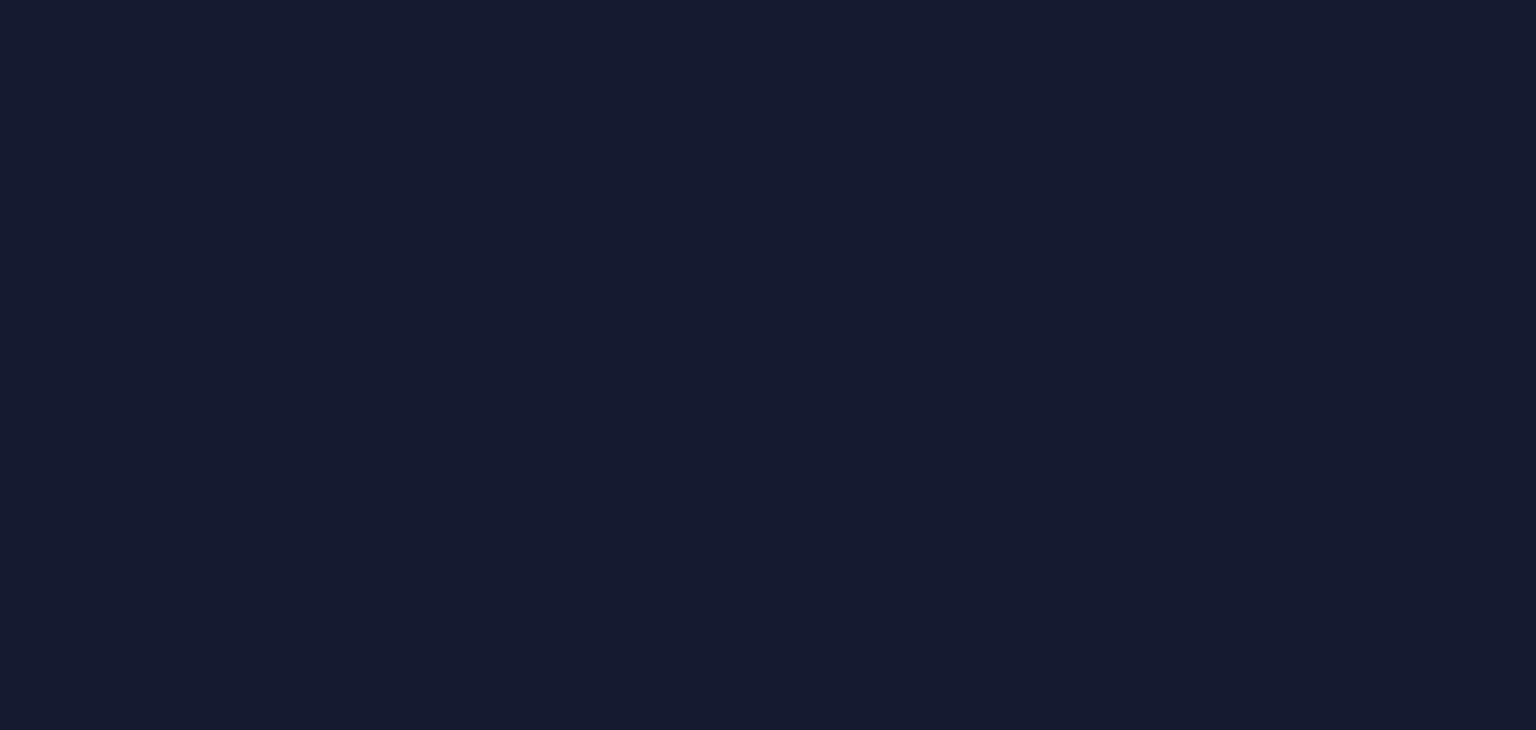 scroll, scrollTop: 0, scrollLeft: 0, axis: both 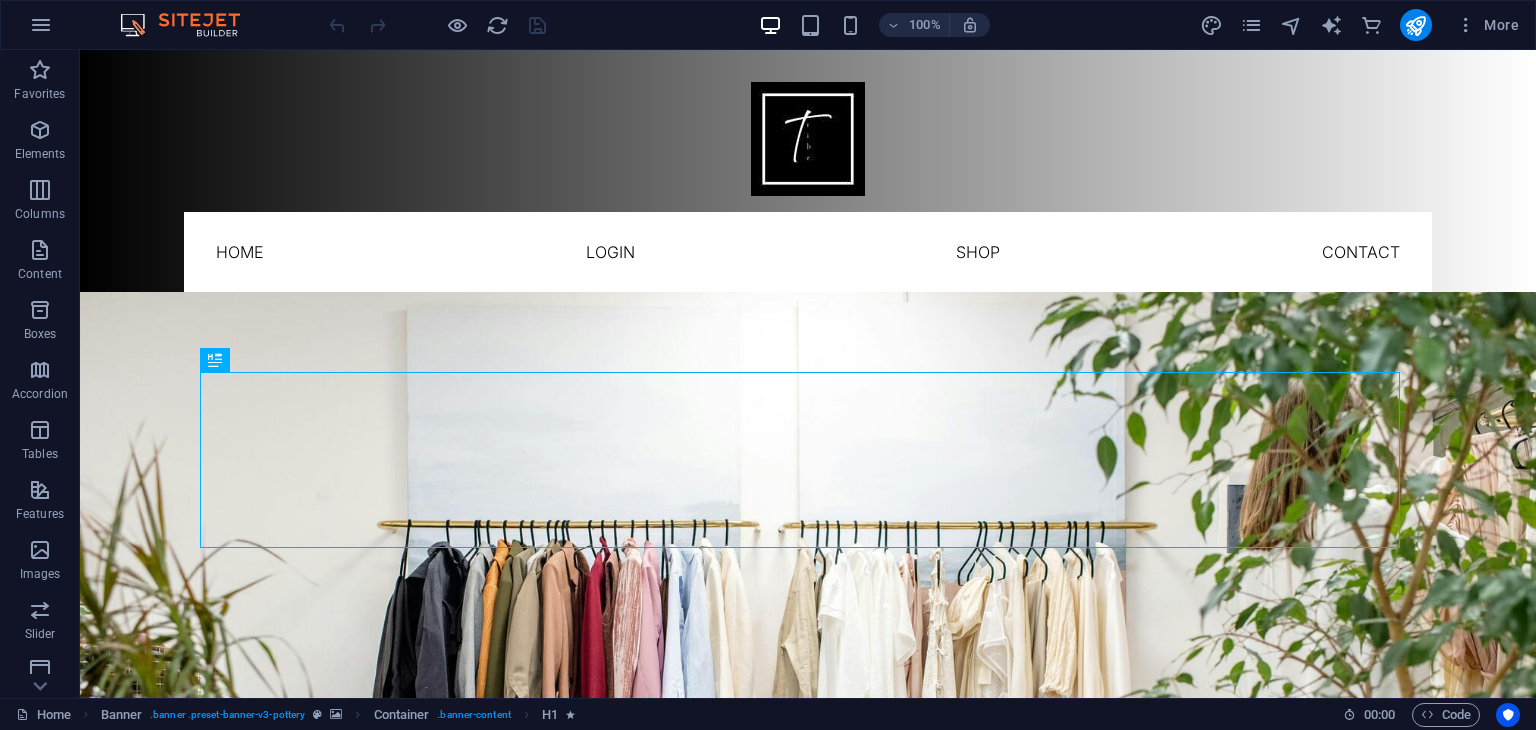 click on "More" at bounding box center [1363, 25] 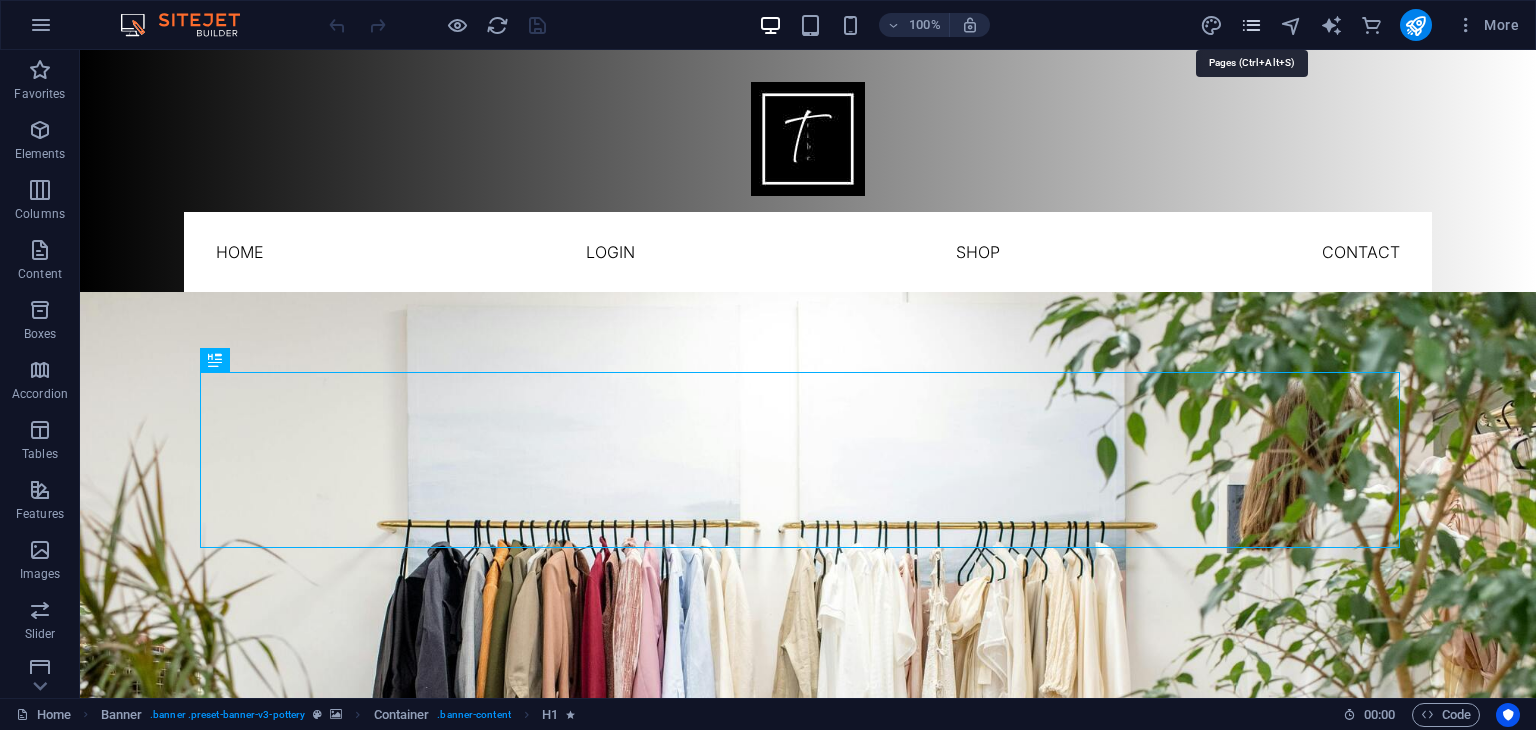 click at bounding box center (1251, 25) 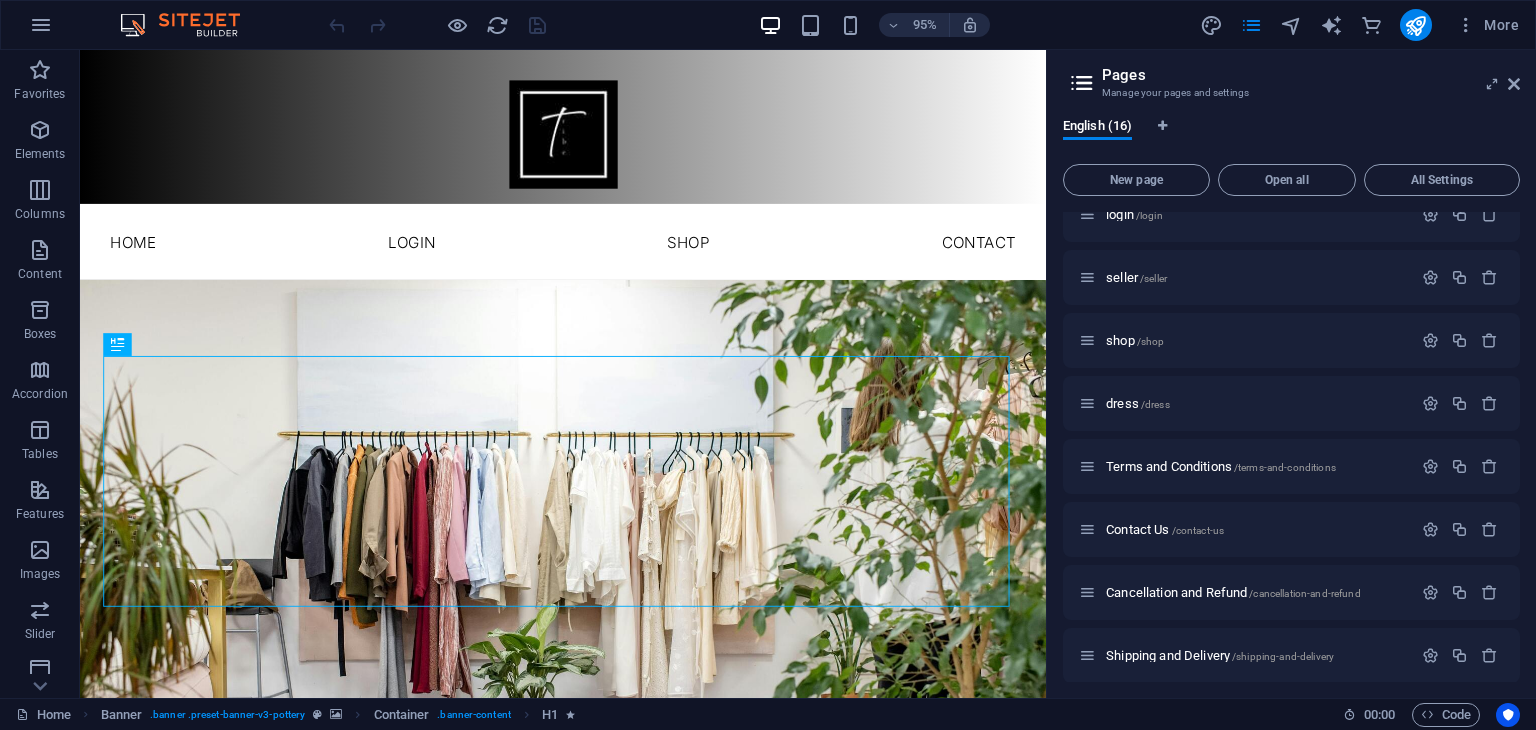 scroll, scrollTop: 538, scrollLeft: 0, axis: vertical 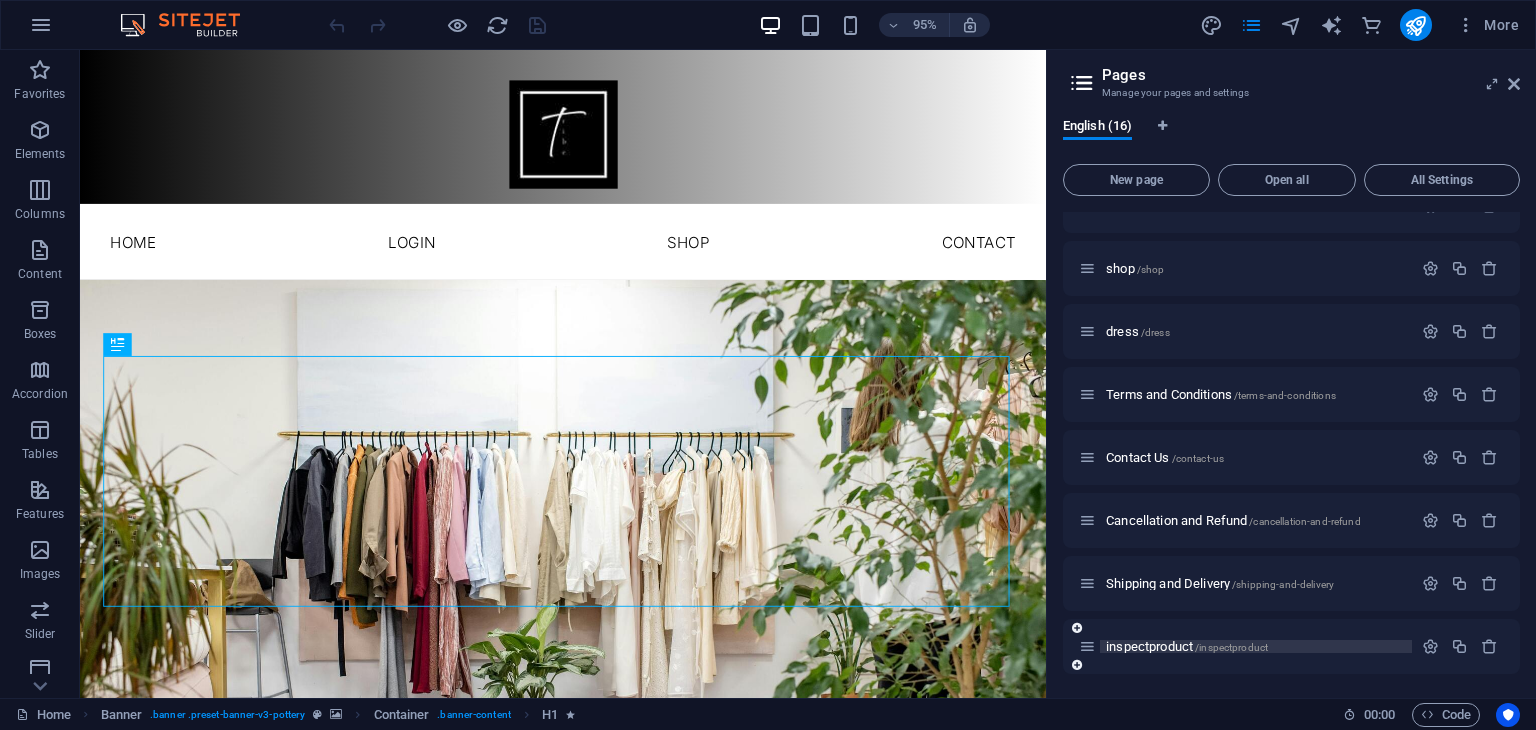 drag, startPoint x: 1146, startPoint y: 654, endPoint x: 1160, endPoint y: 644, distance: 17.20465 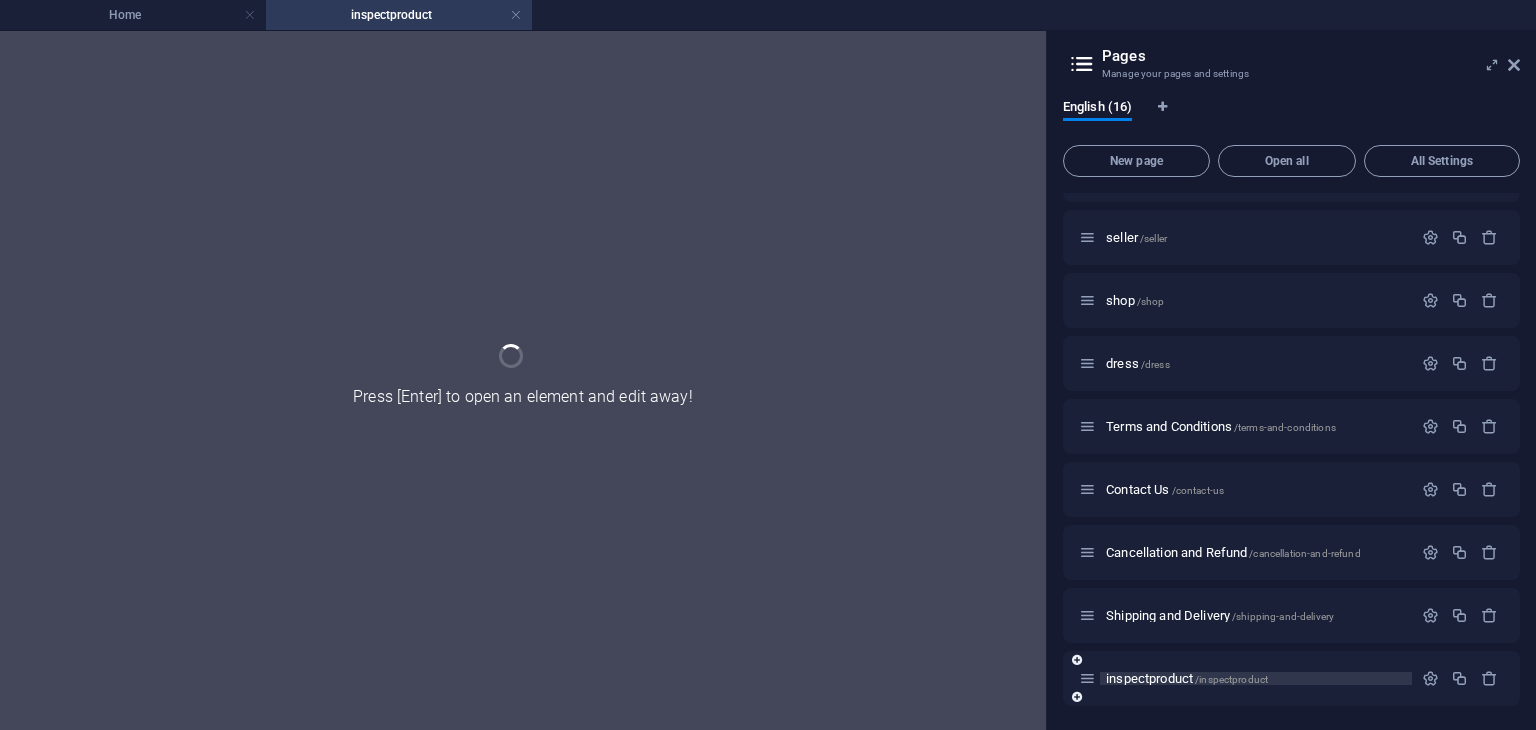 scroll, scrollTop: 487, scrollLeft: 0, axis: vertical 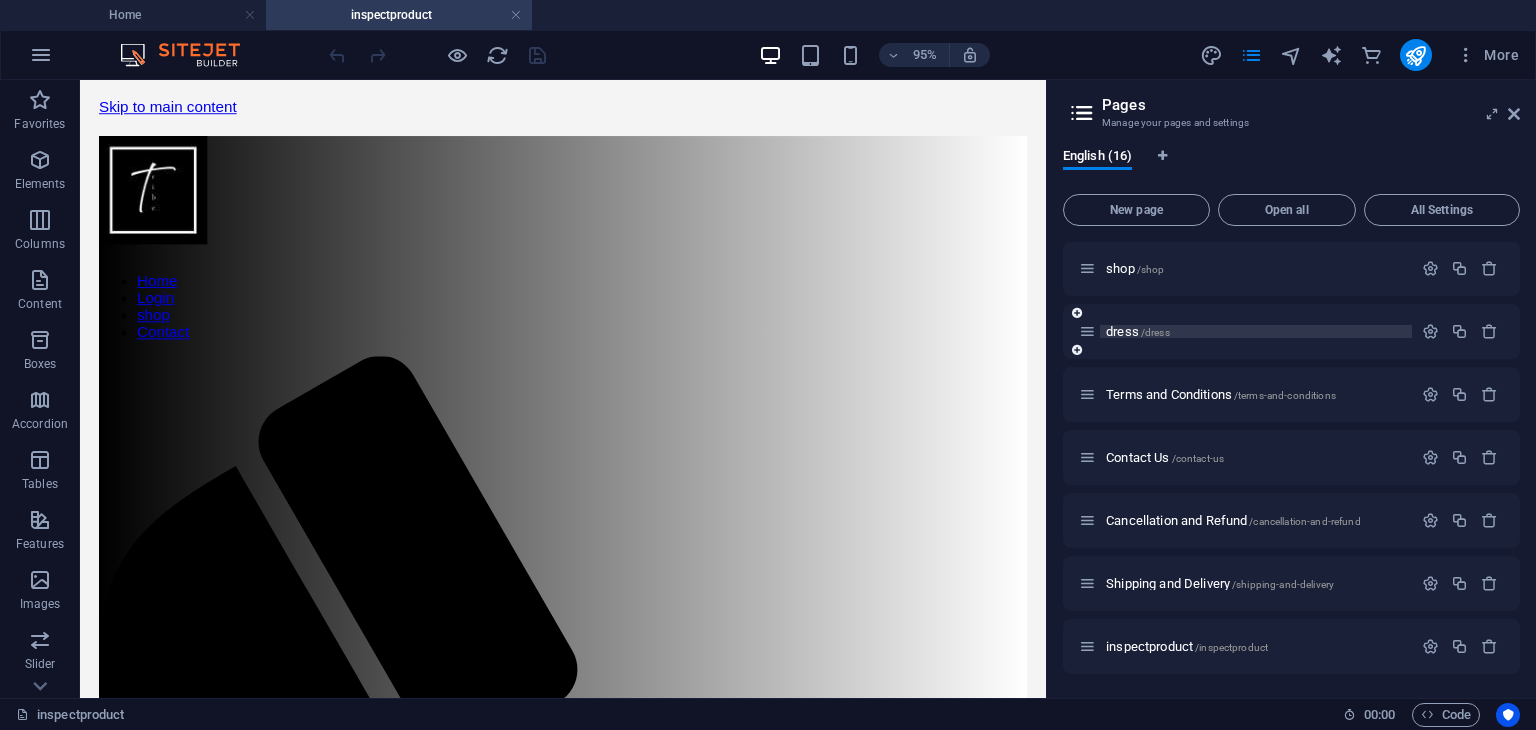 click on "dress /dress" at bounding box center (1138, 331) 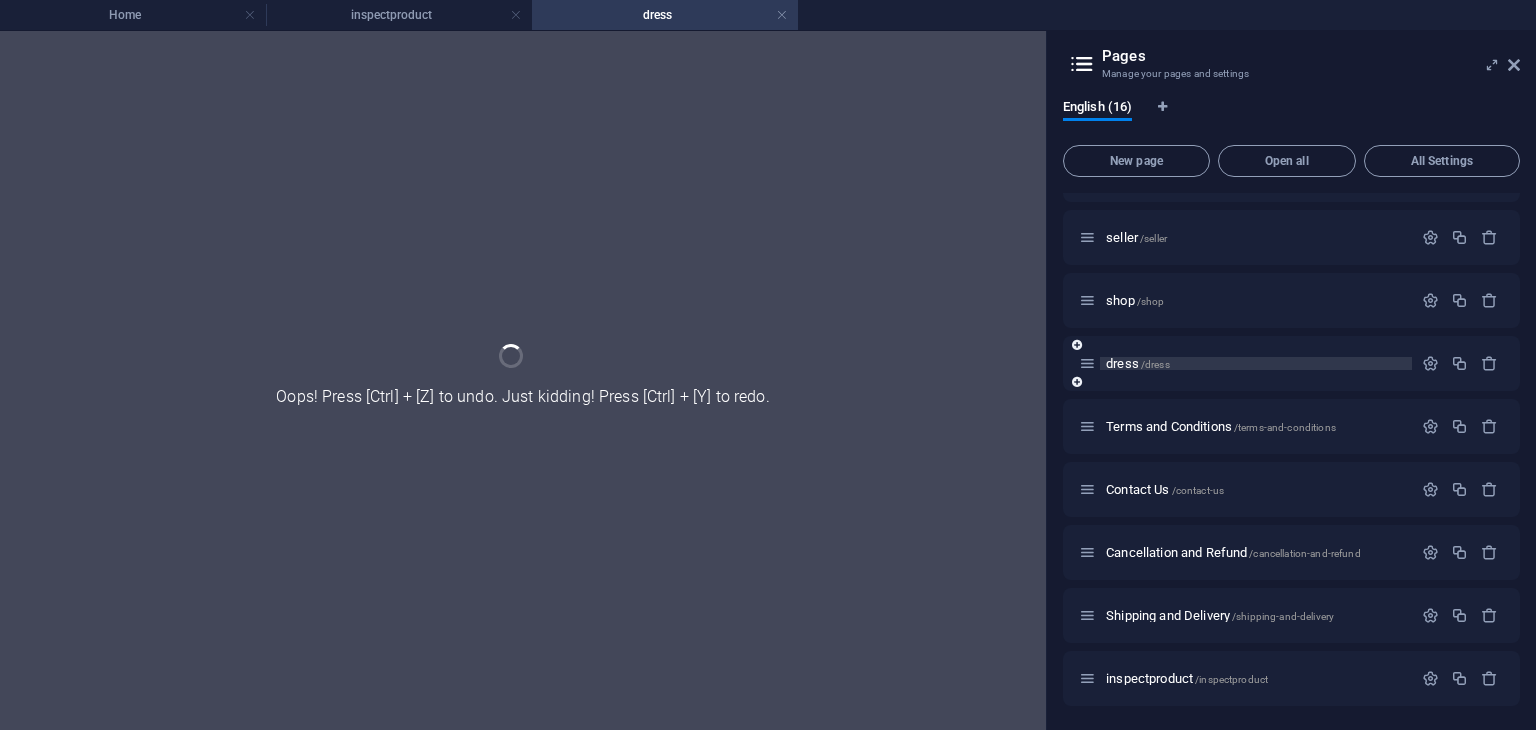 scroll, scrollTop: 487, scrollLeft: 0, axis: vertical 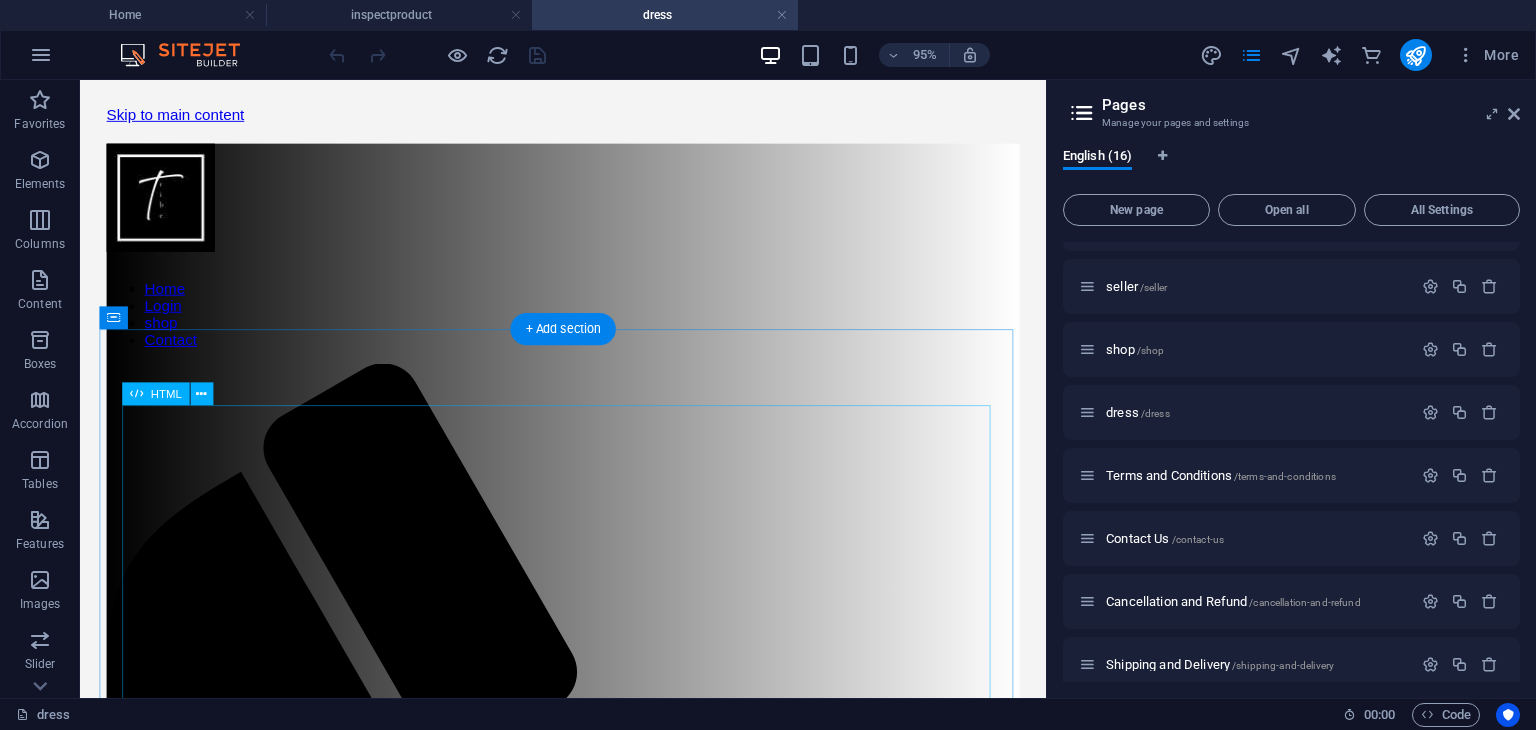 click on "Tribelink Dresses
Our Latest Dresses
Dress 1
₹250
Dress 2
₹270" at bounding box center (588, 1842) 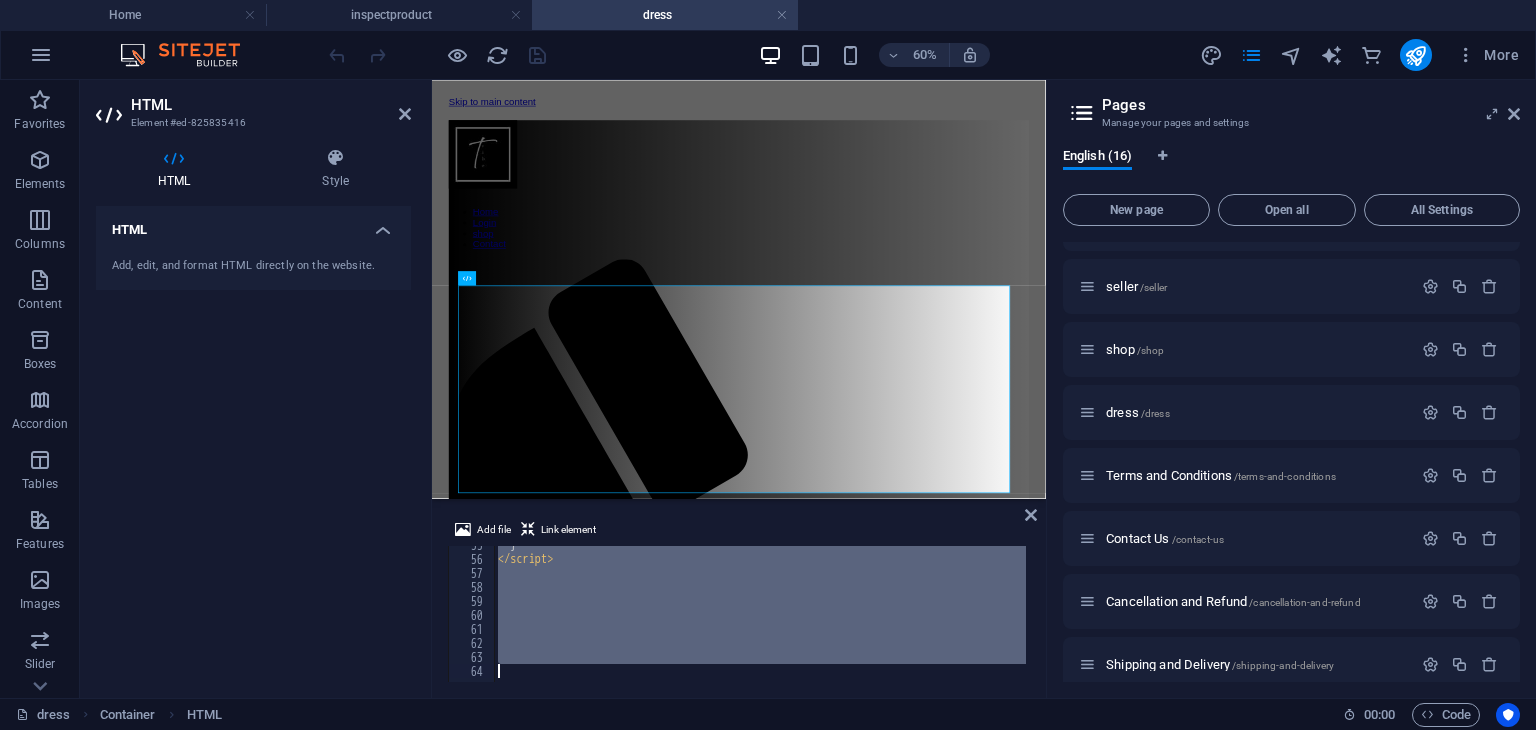 drag, startPoint x: 503, startPoint y: 567, endPoint x: 609, endPoint y: 776, distance: 234.34377 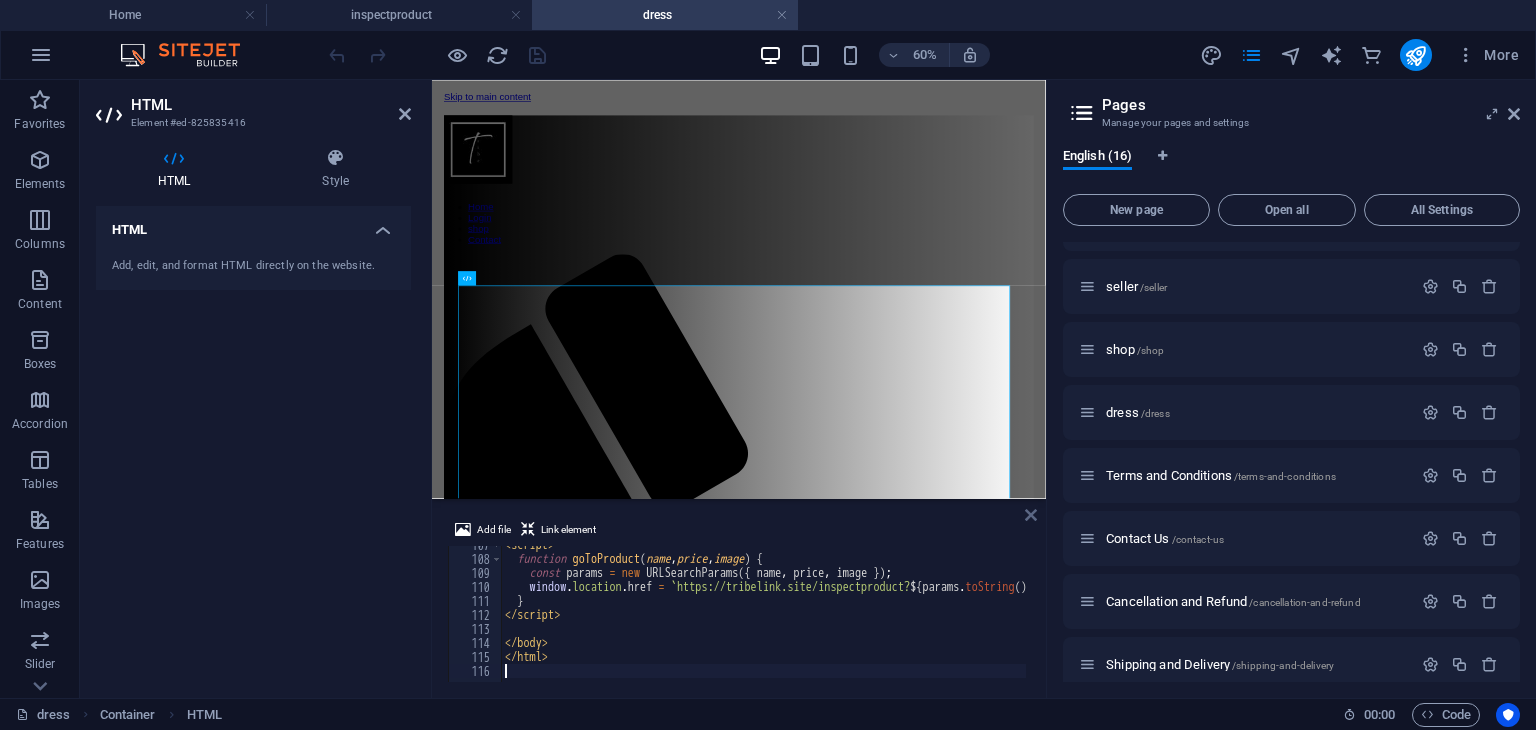 click at bounding box center [1031, 515] 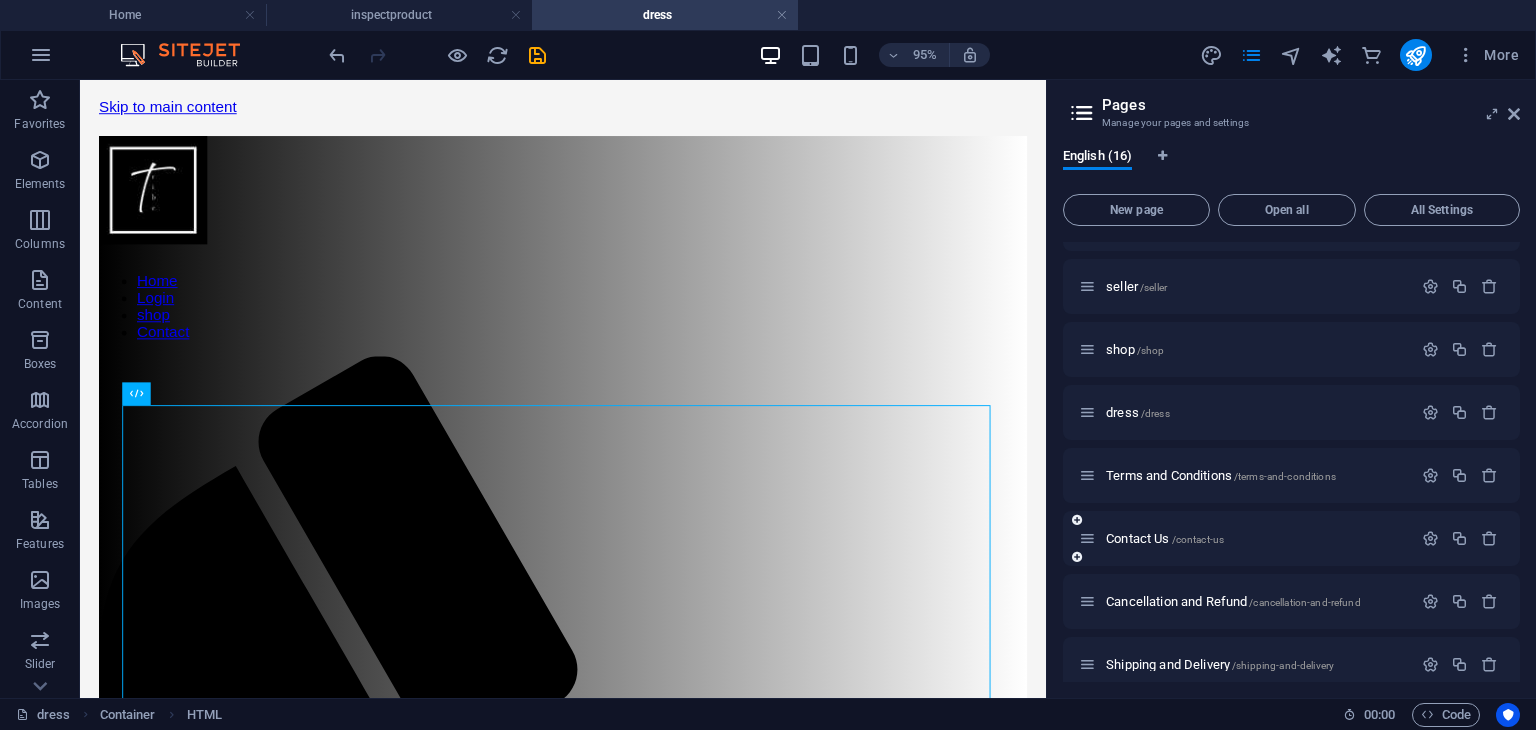 scroll, scrollTop: 568, scrollLeft: 0, axis: vertical 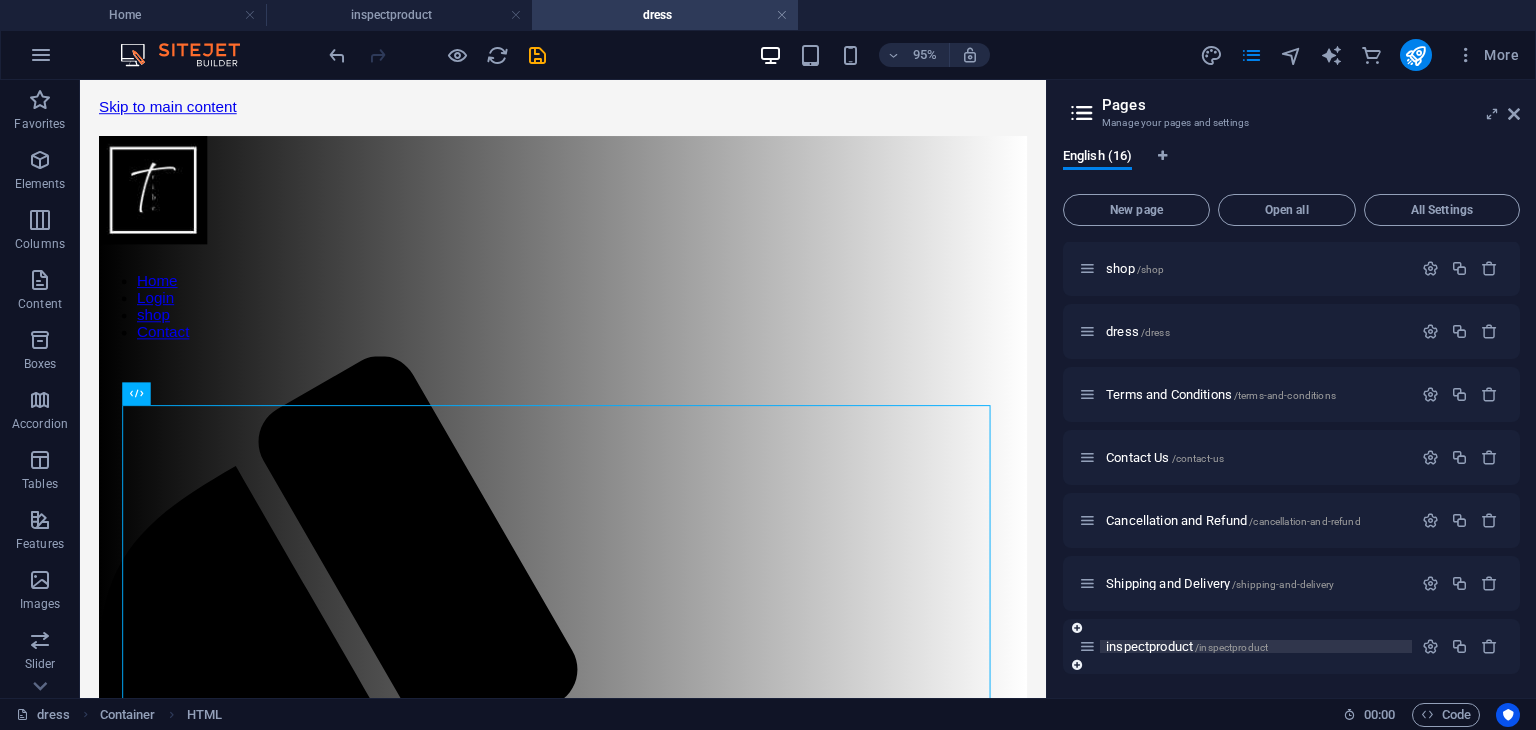 click on "inspectproduct /inspectproduct" at bounding box center [1187, 646] 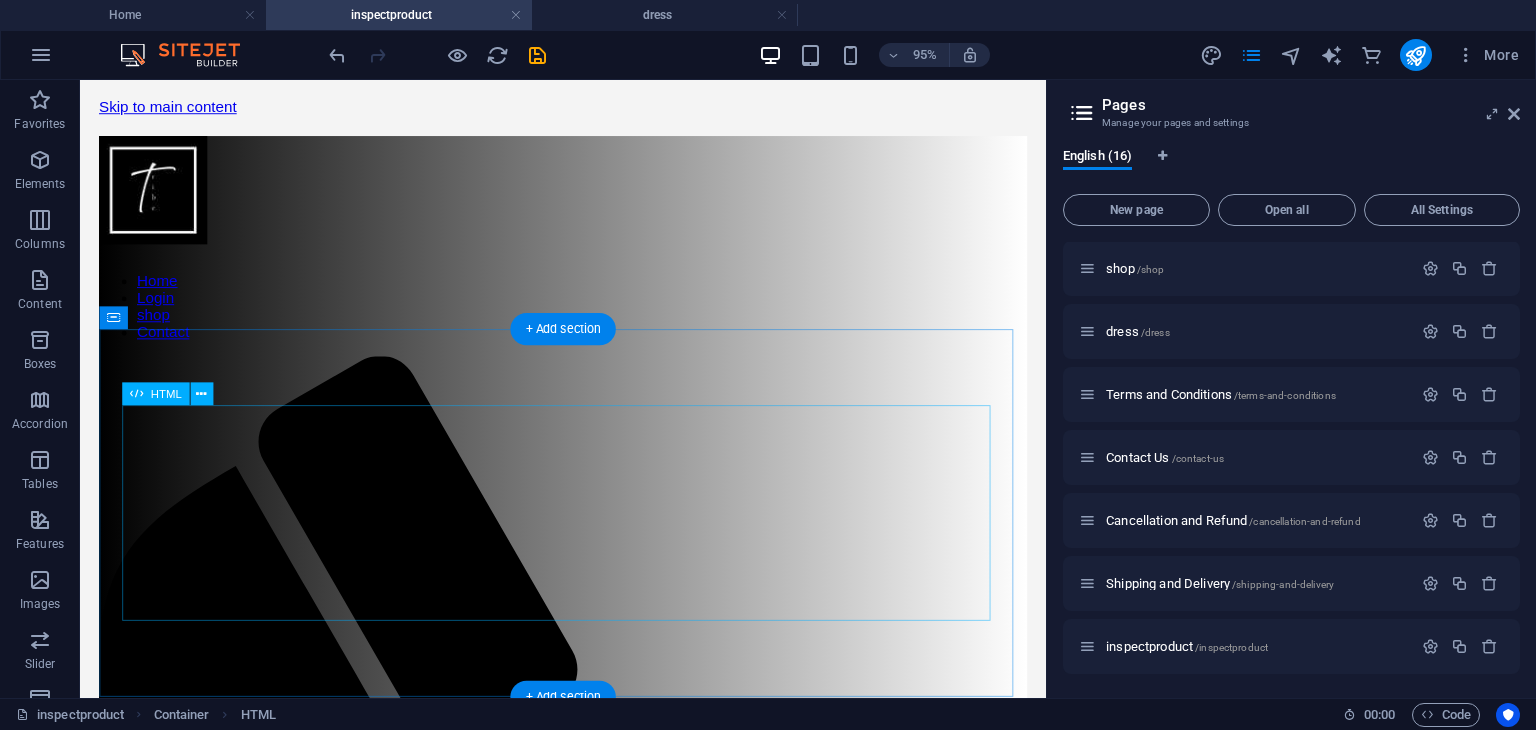 click on "Inspect Product
A stylish and comfortable dress, perfect for all occasions.
Select Size
S M L XL
Buy Now" at bounding box center [588, 1764] 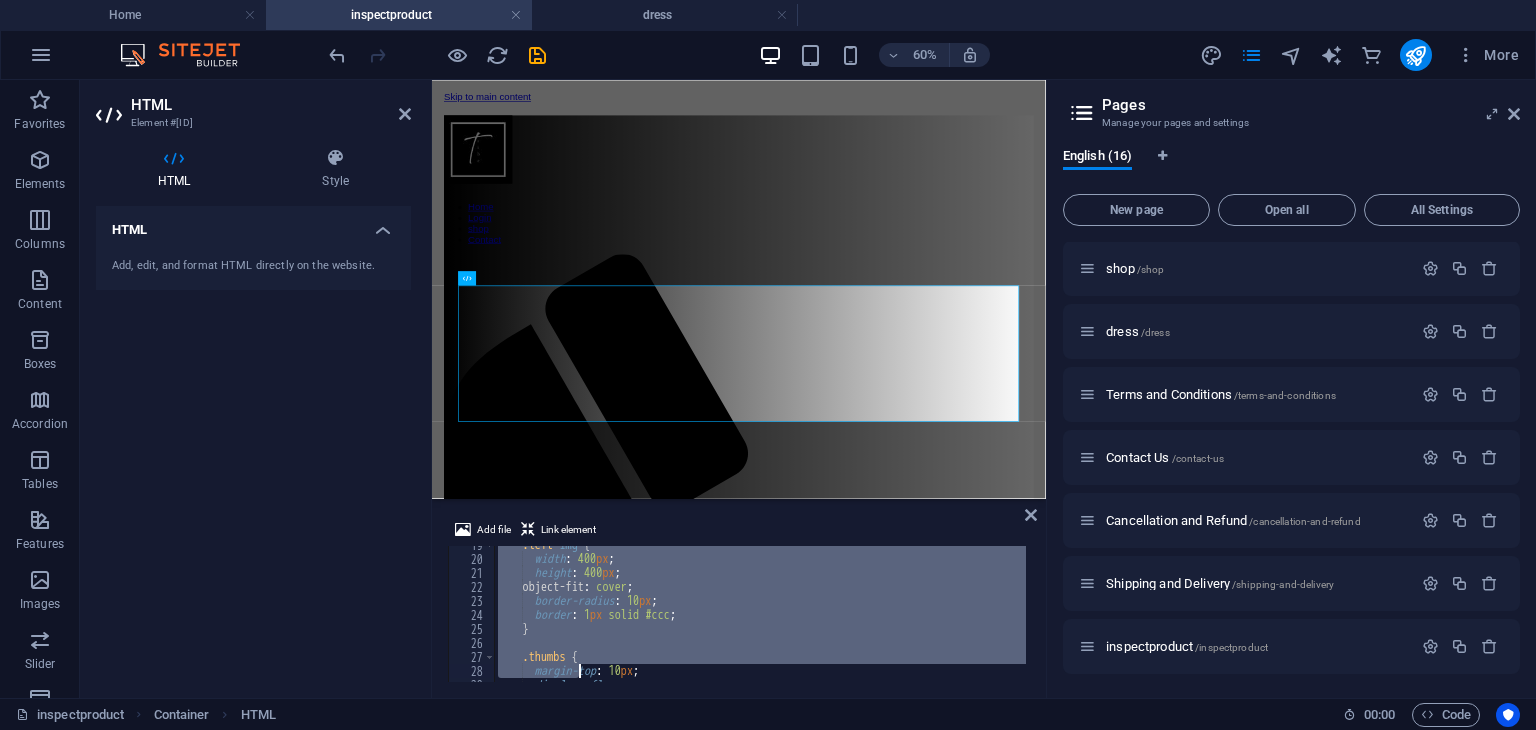 drag, startPoint x: 500, startPoint y: 573, endPoint x: 630, endPoint y: 776, distance: 241.05809 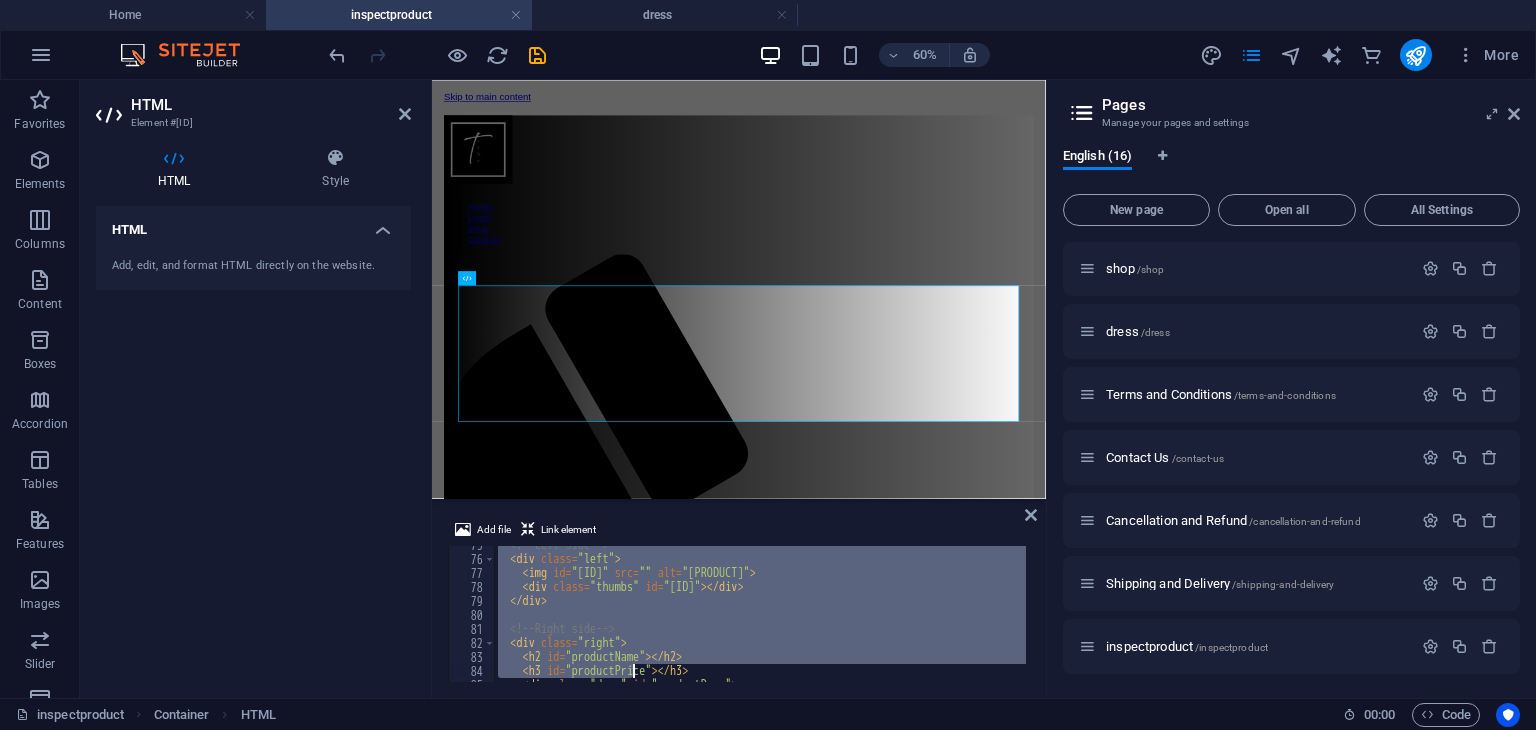 scroll, scrollTop: 14, scrollLeft: 0, axis: vertical 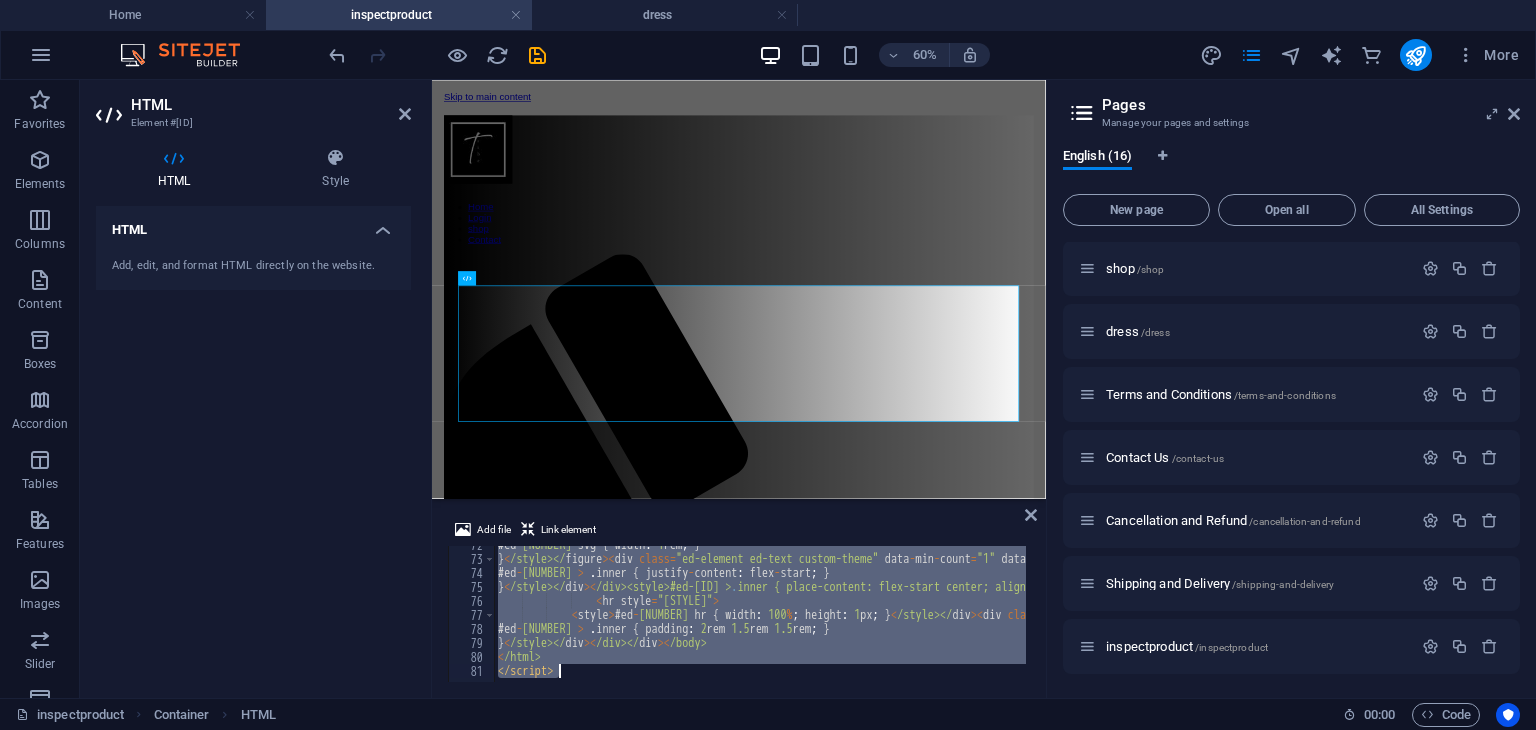 drag, startPoint x: 496, startPoint y: 553, endPoint x: 650, endPoint y: 776, distance: 271.0074 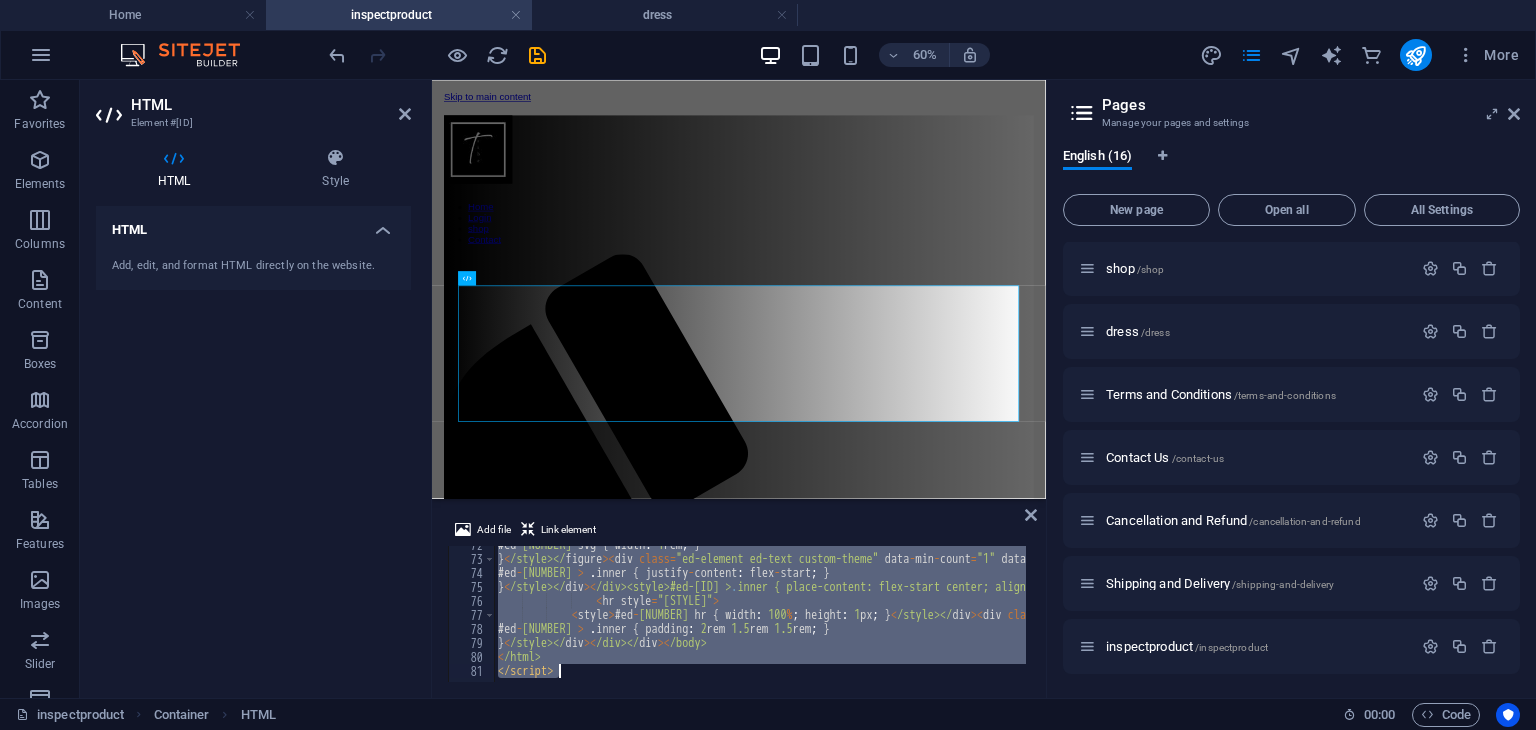 type 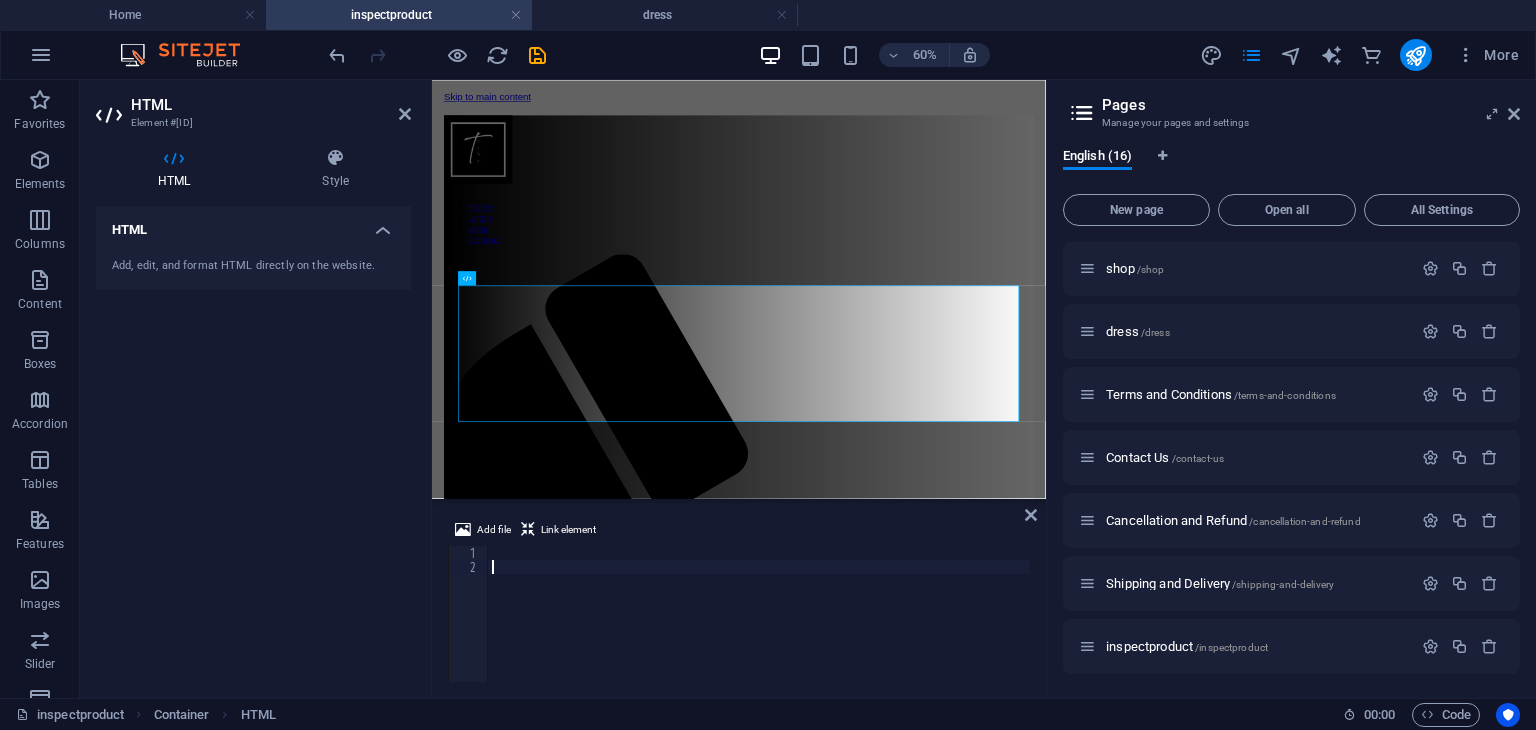 scroll, scrollTop: 1250, scrollLeft: 0, axis: vertical 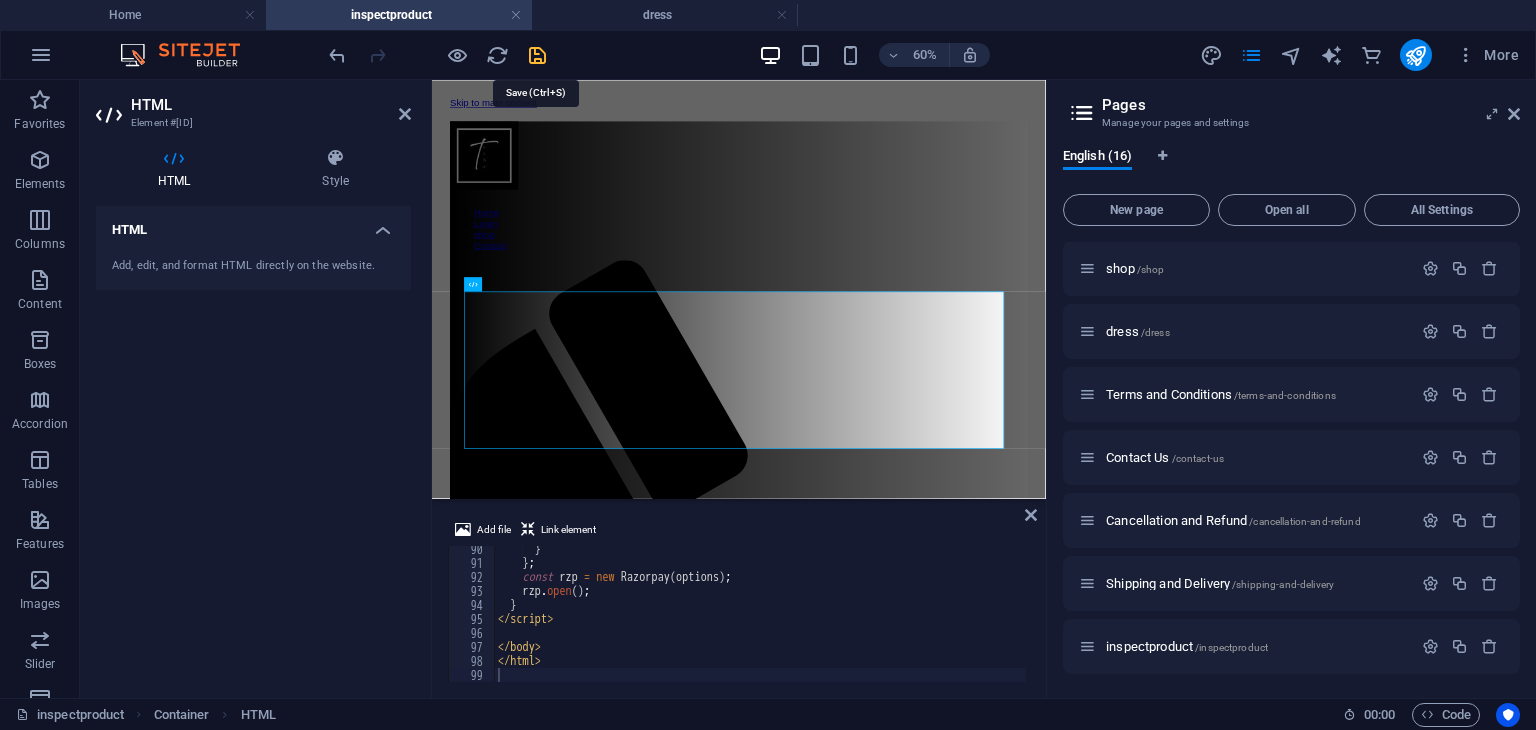 click at bounding box center [537, 55] 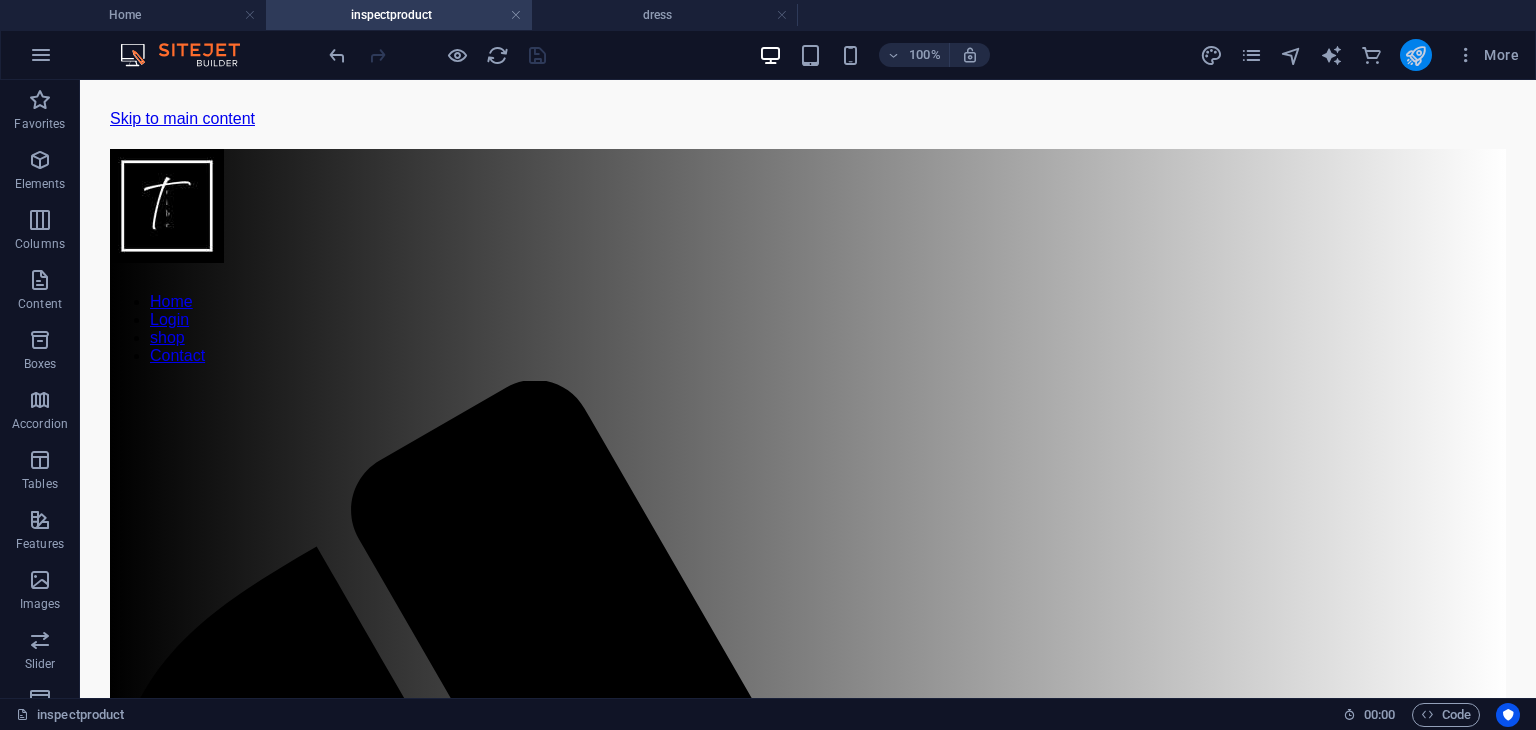 click at bounding box center (1415, 55) 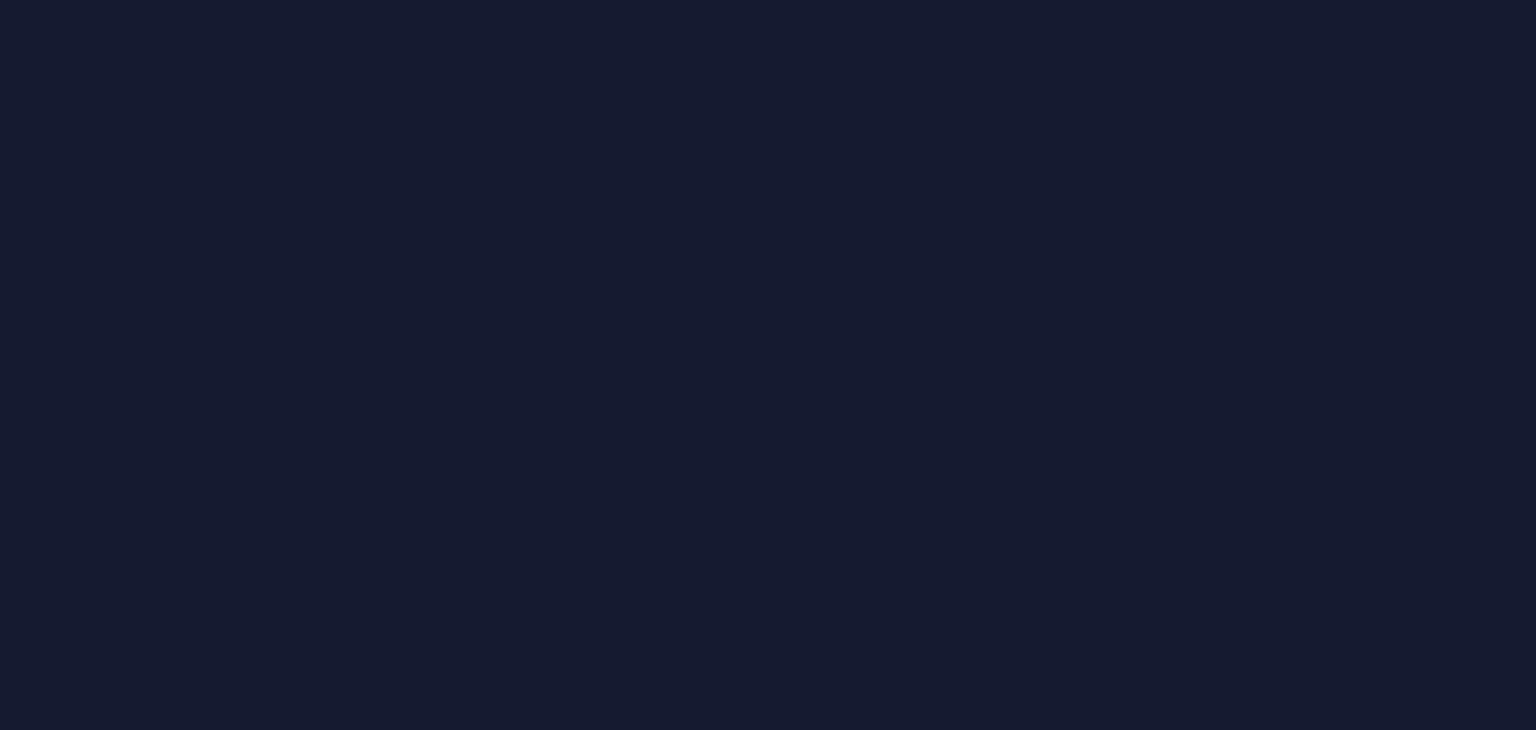 scroll, scrollTop: 0, scrollLeft: 0, axis: both 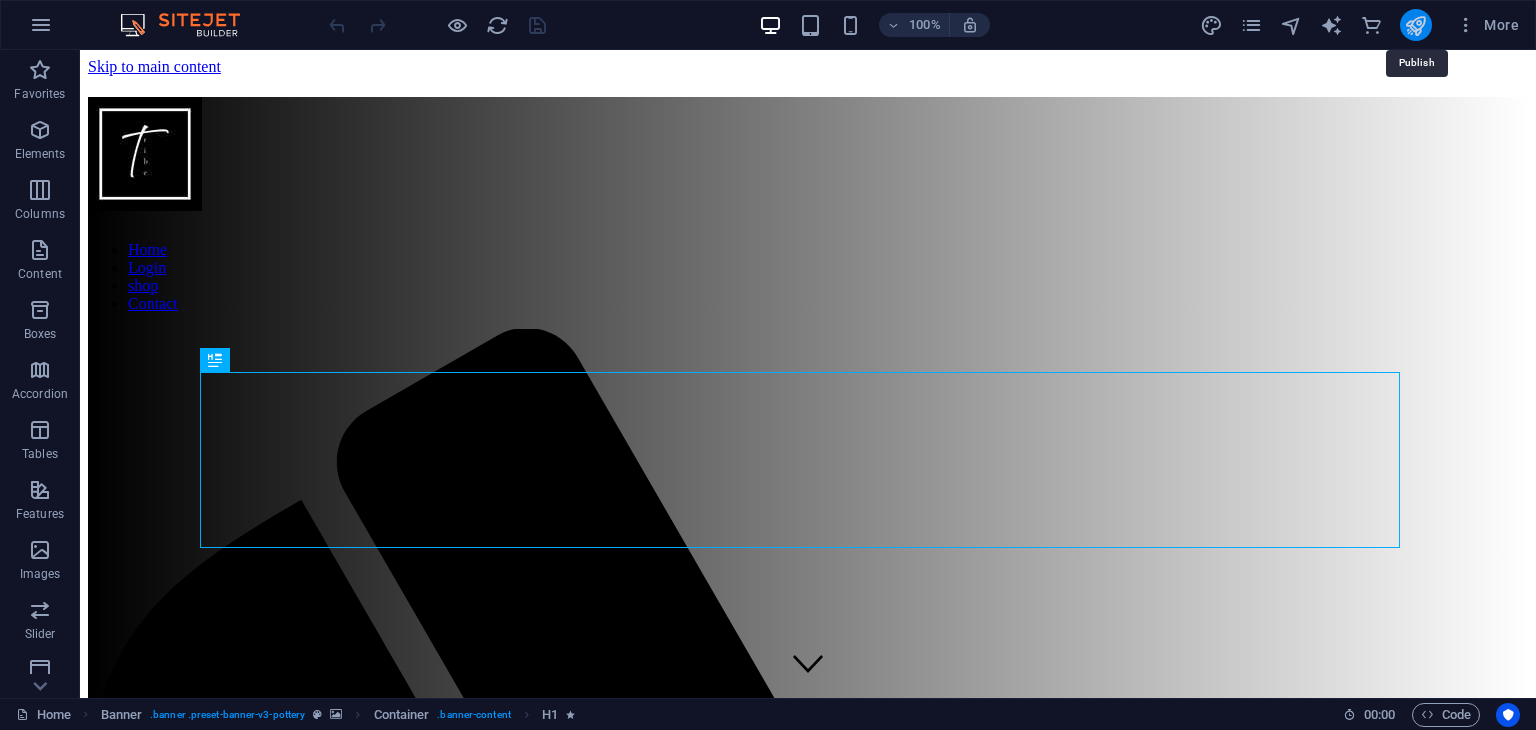 click at bounding box center [1415, 25] 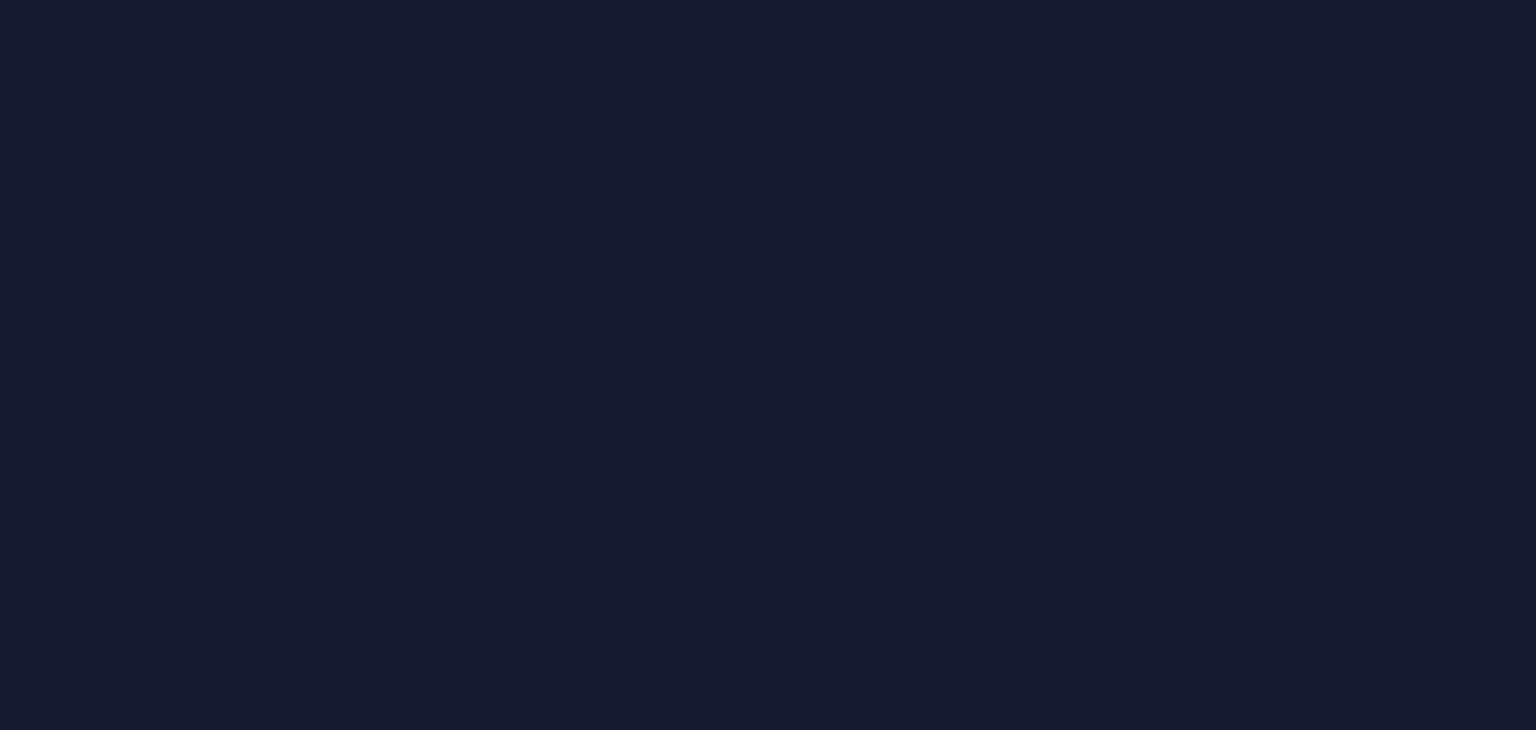scroll, scrollTop: 0, scrollLeft: 0, axis: both 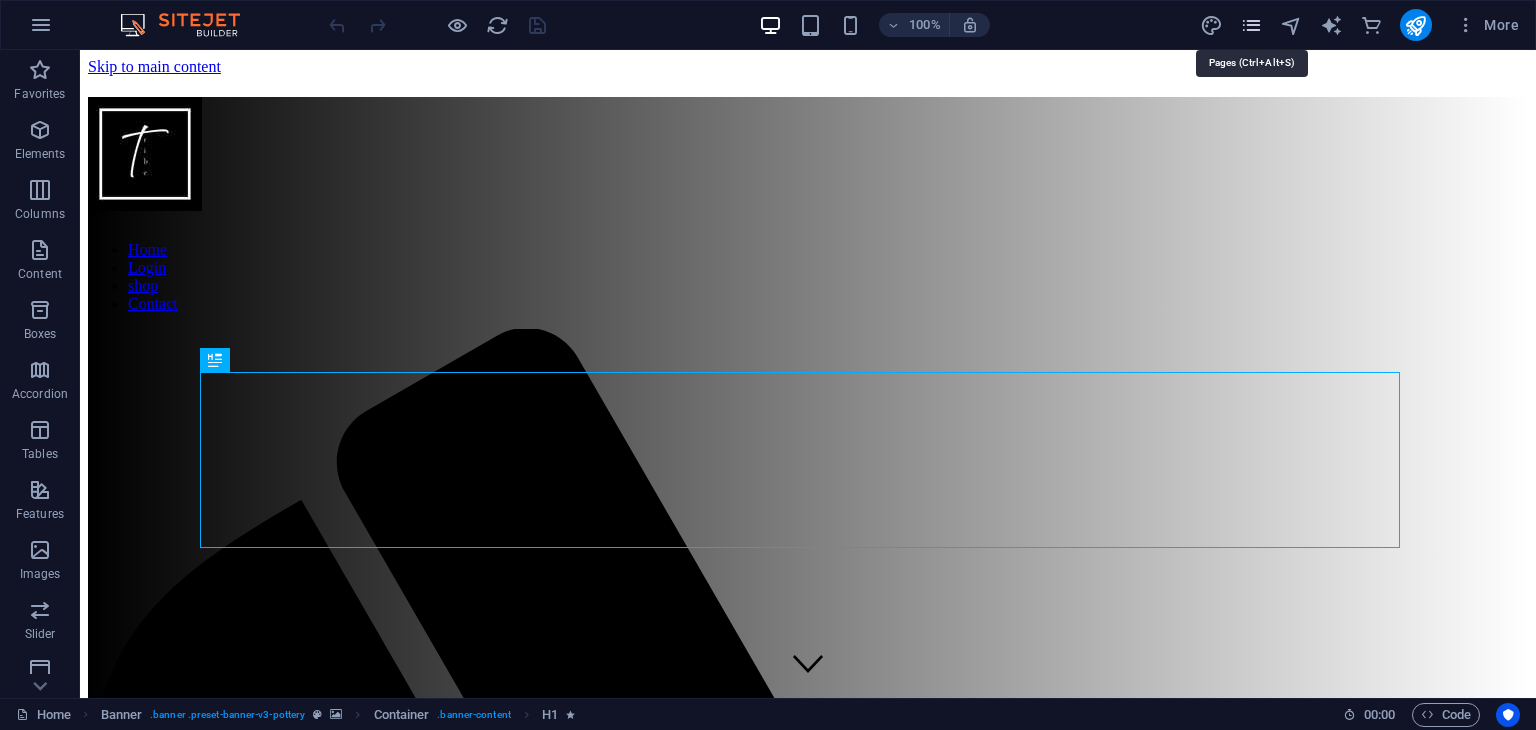 click at bounding box center (1251, 25) 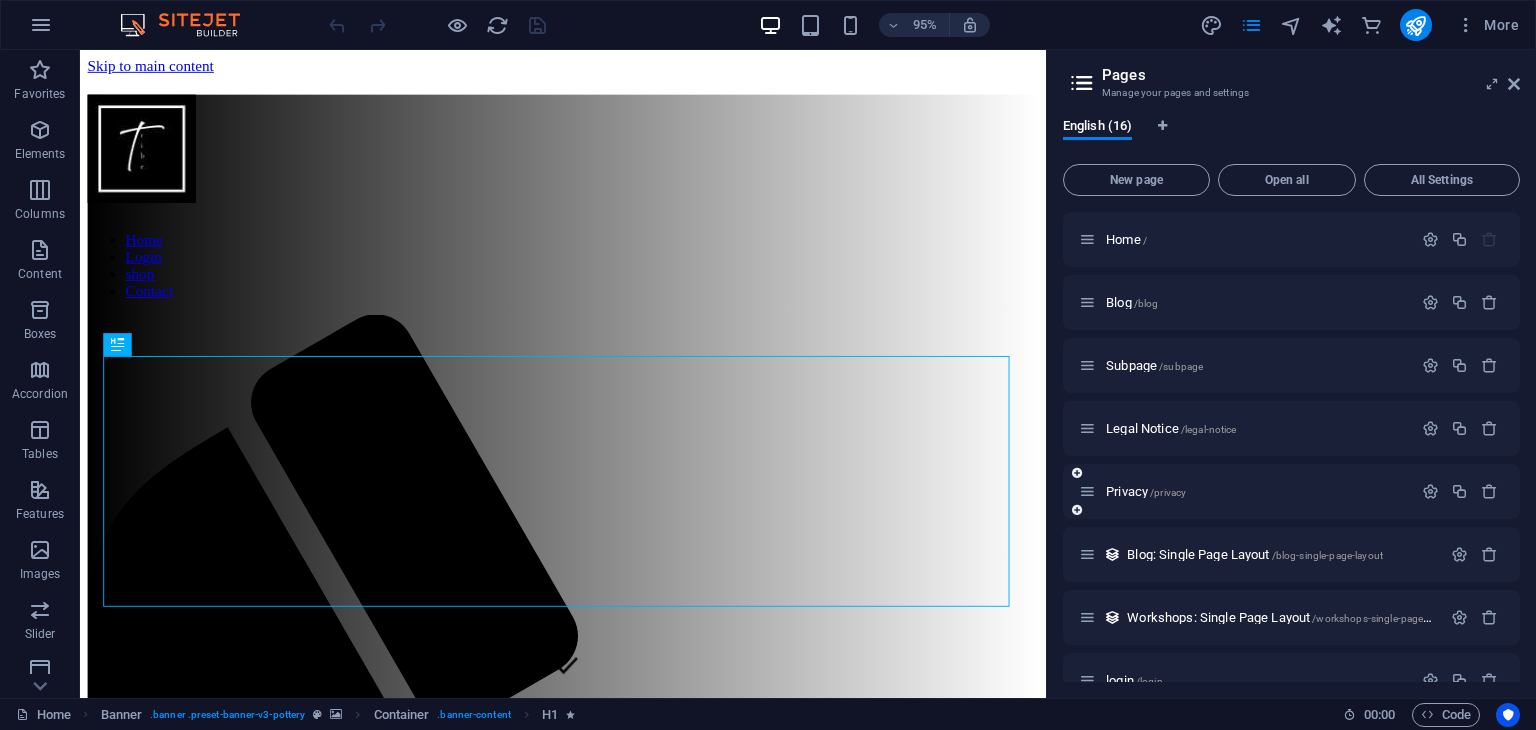 scroll, scrollTop: 538, scrollLeft: 0, axis: vertical 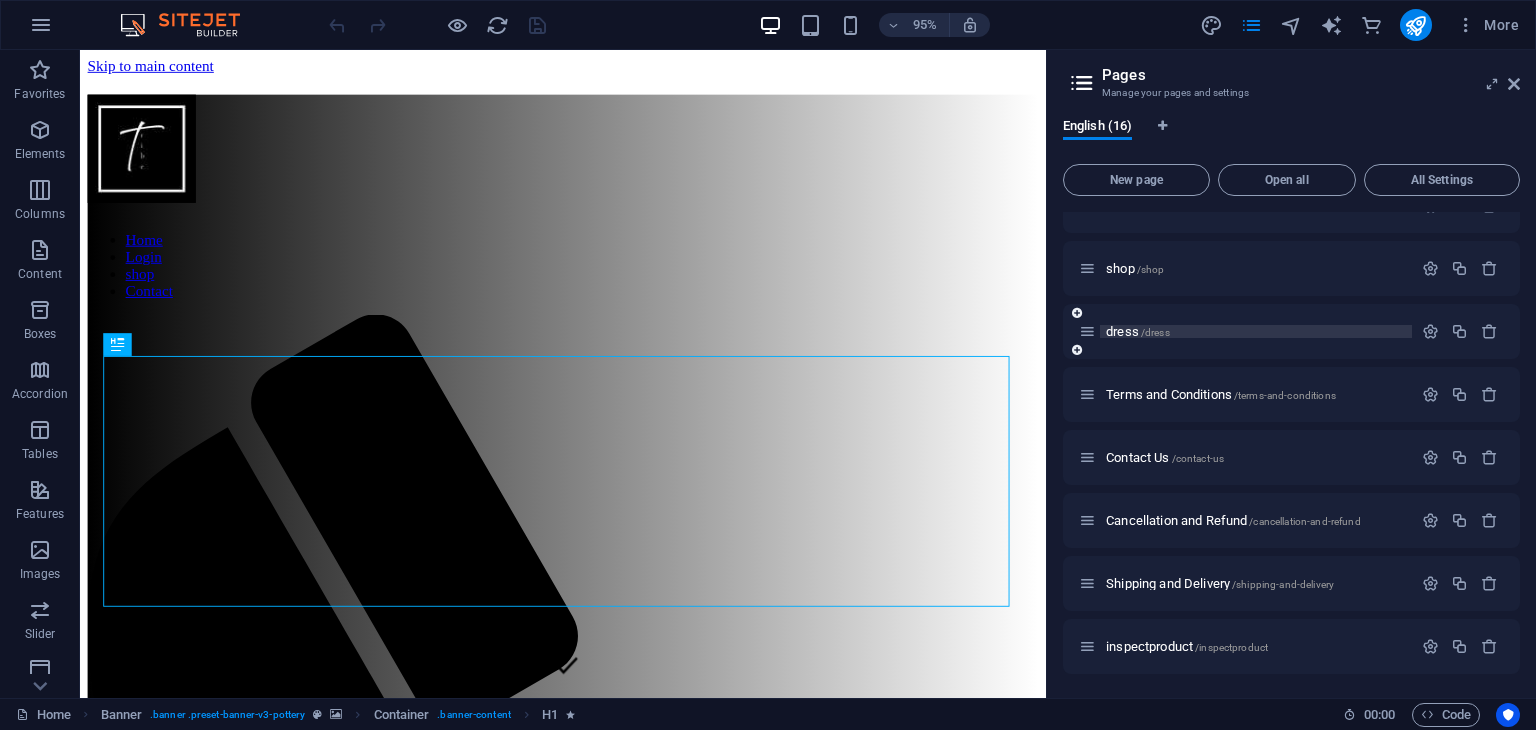 click on "dress /dress" at bounding box center (1138, 331) 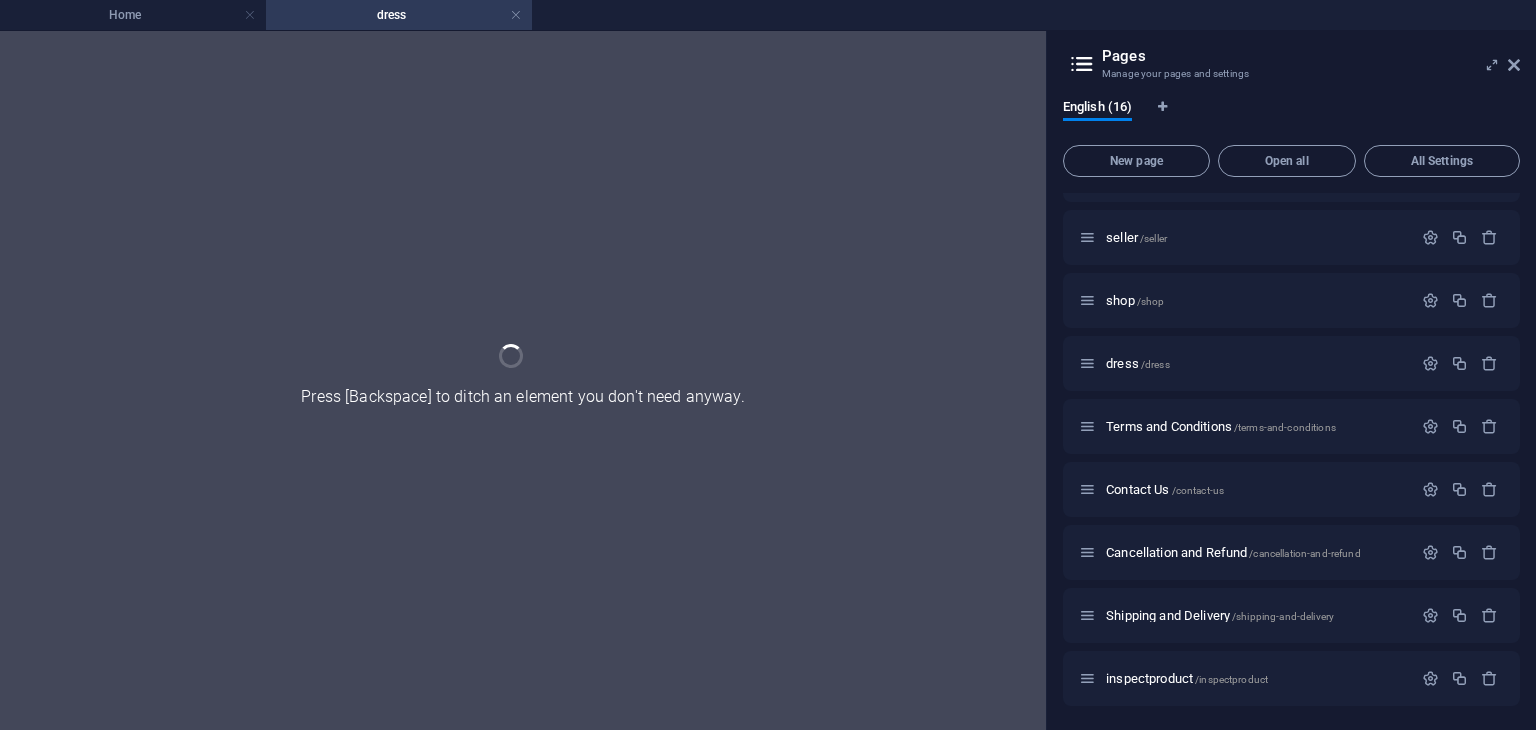 click at bounding box center [523, 380] 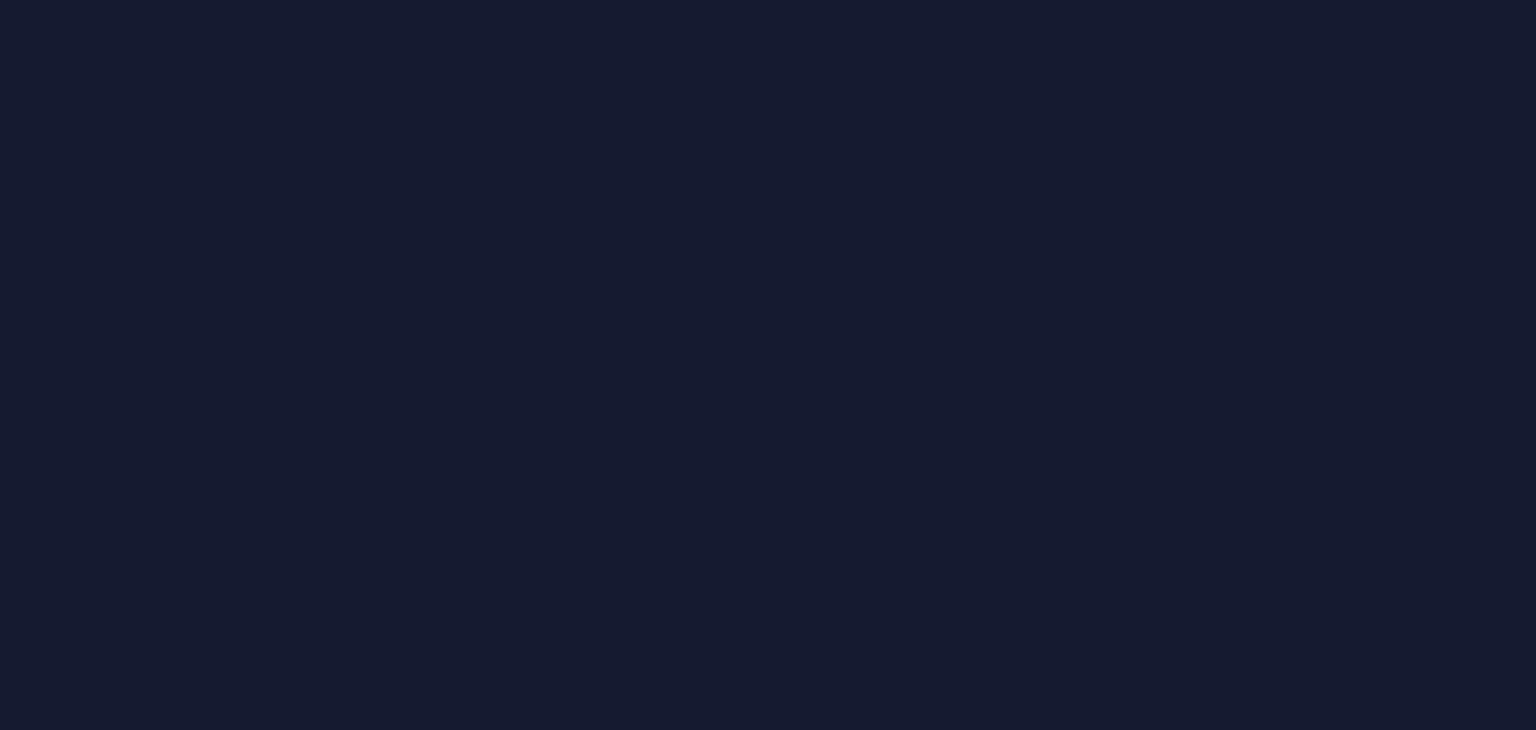 scroll, scrollTop: 0, scrollLeft: 0, axis: both 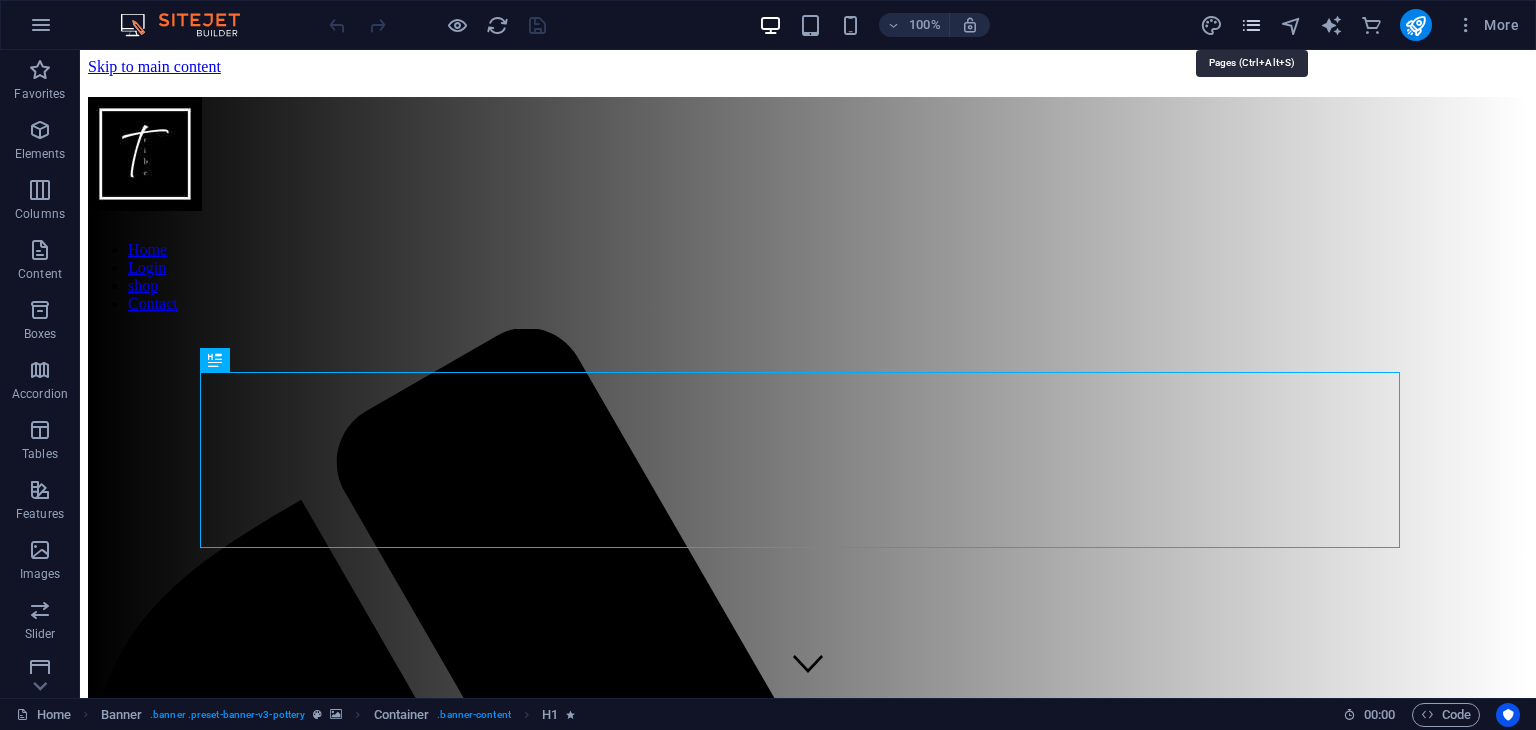 click at bounding box center [1251, 25] 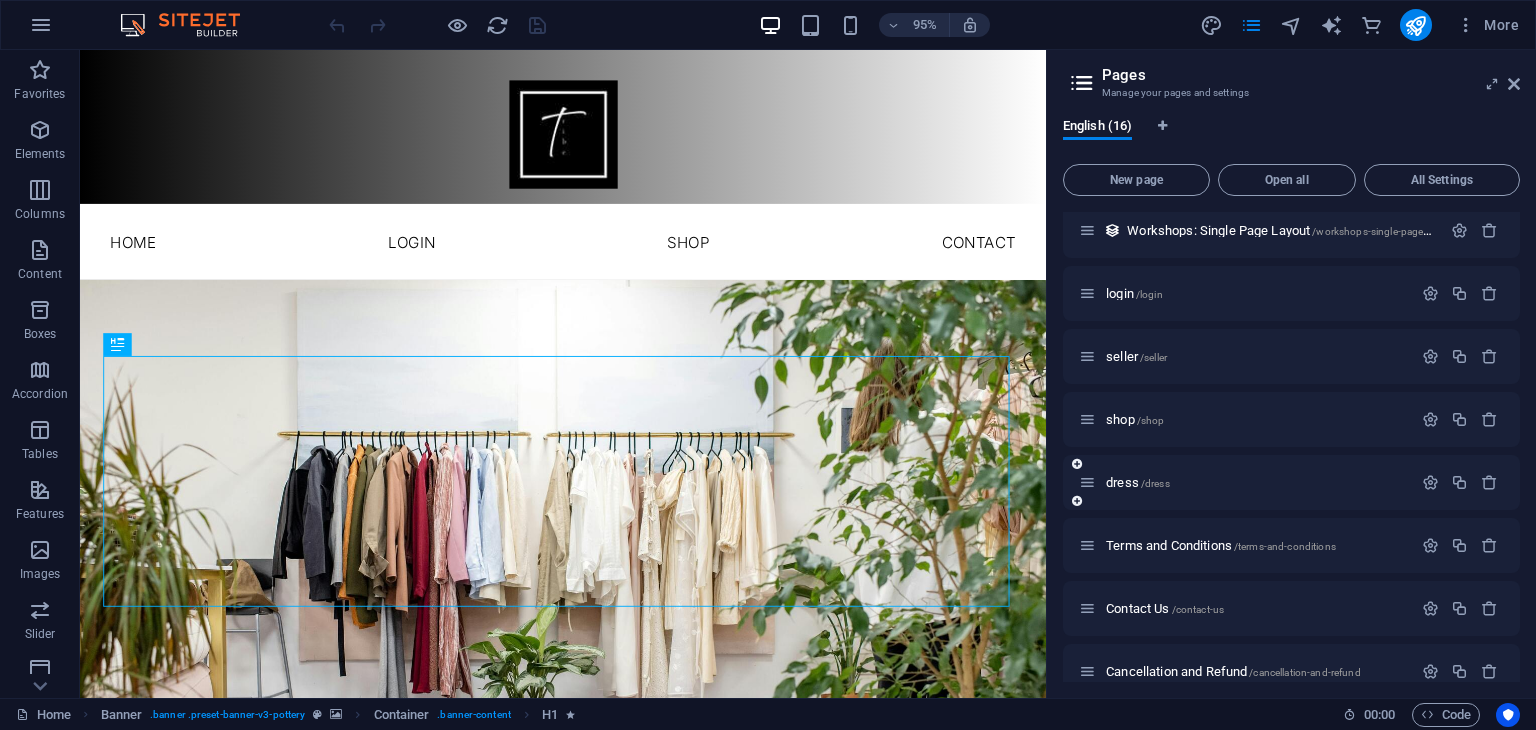 scroll, scrollTop: 386, scrollLeft: 0, axis: vertical 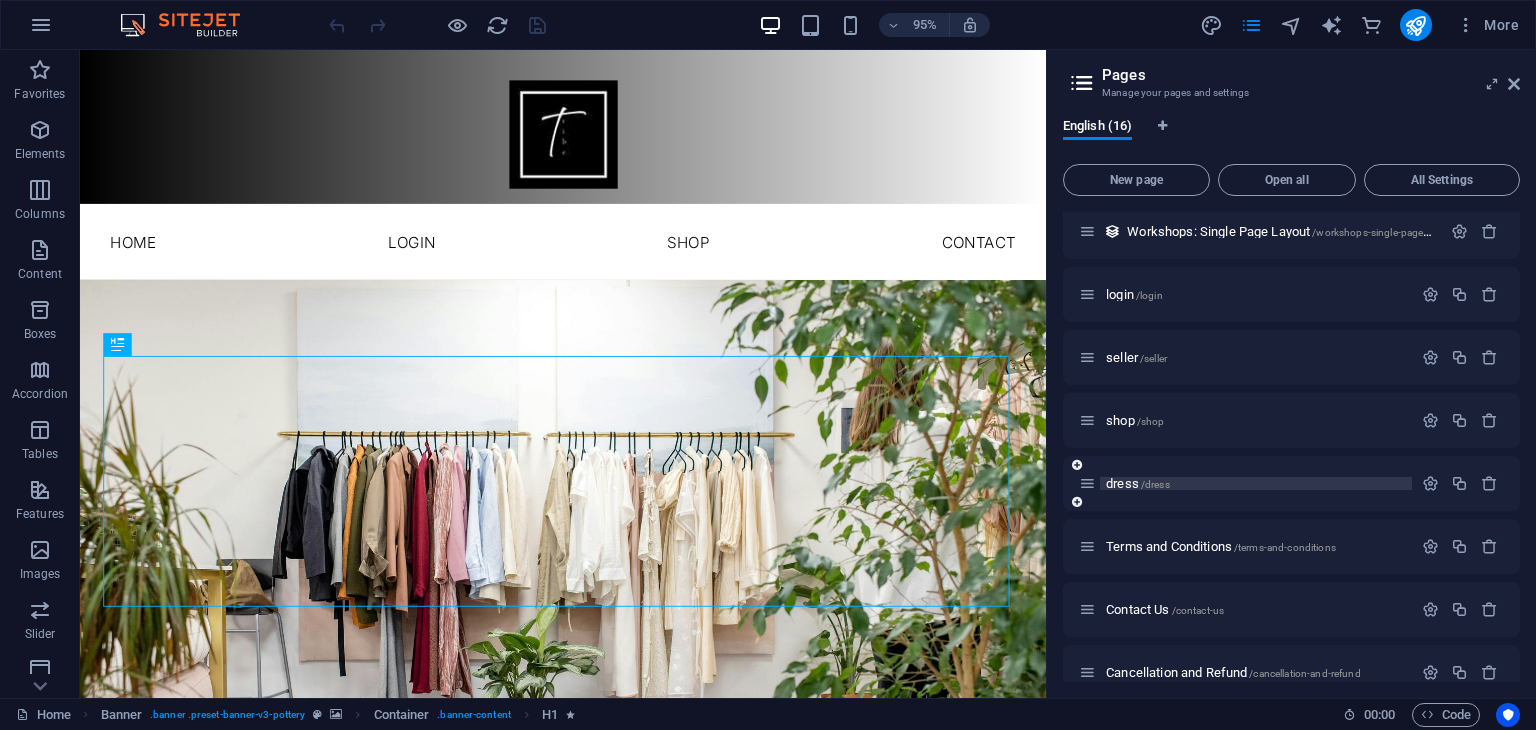 click on "dress /dress" at bounding box center (1256, 483) 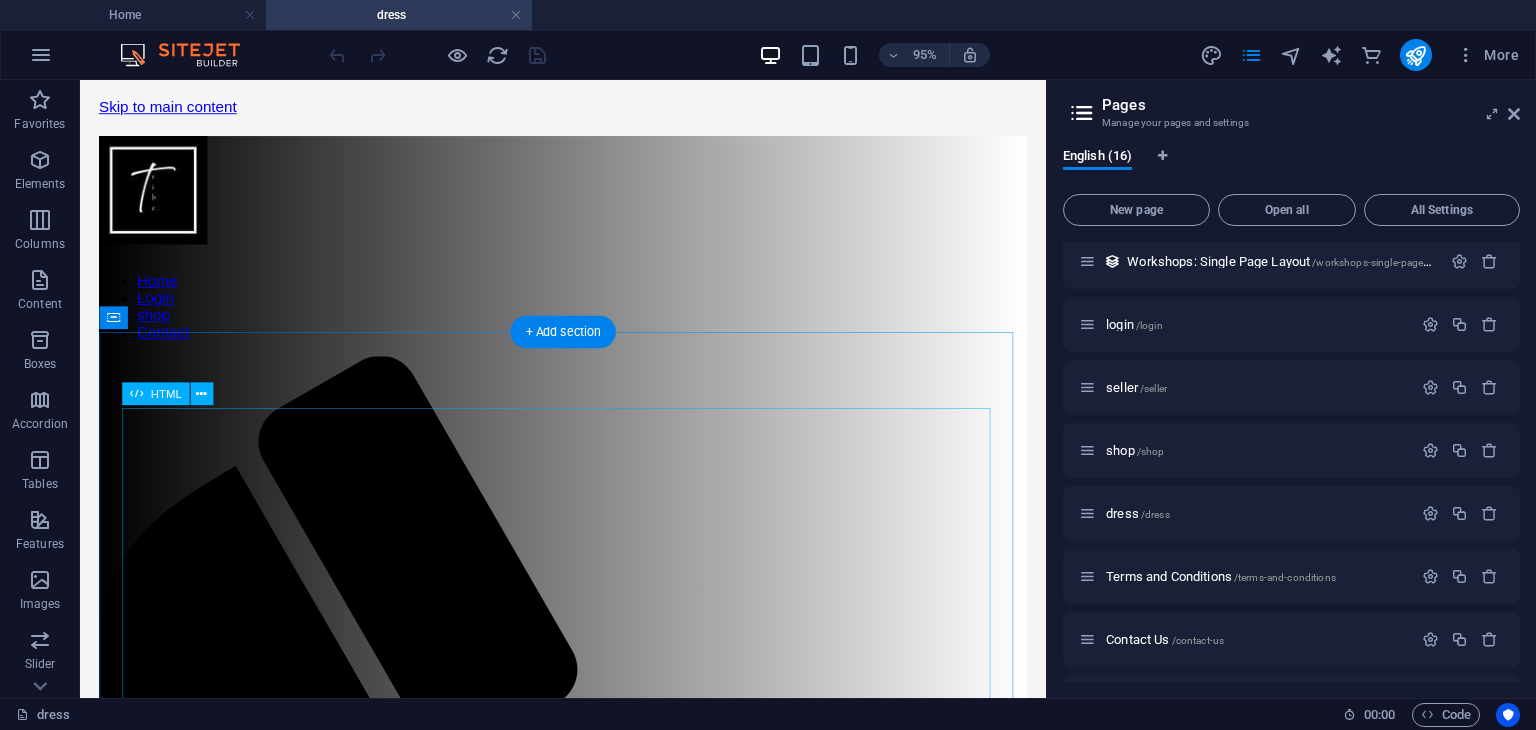 scroll, scrollTop: 0, scrollLeft: 0, axis: both 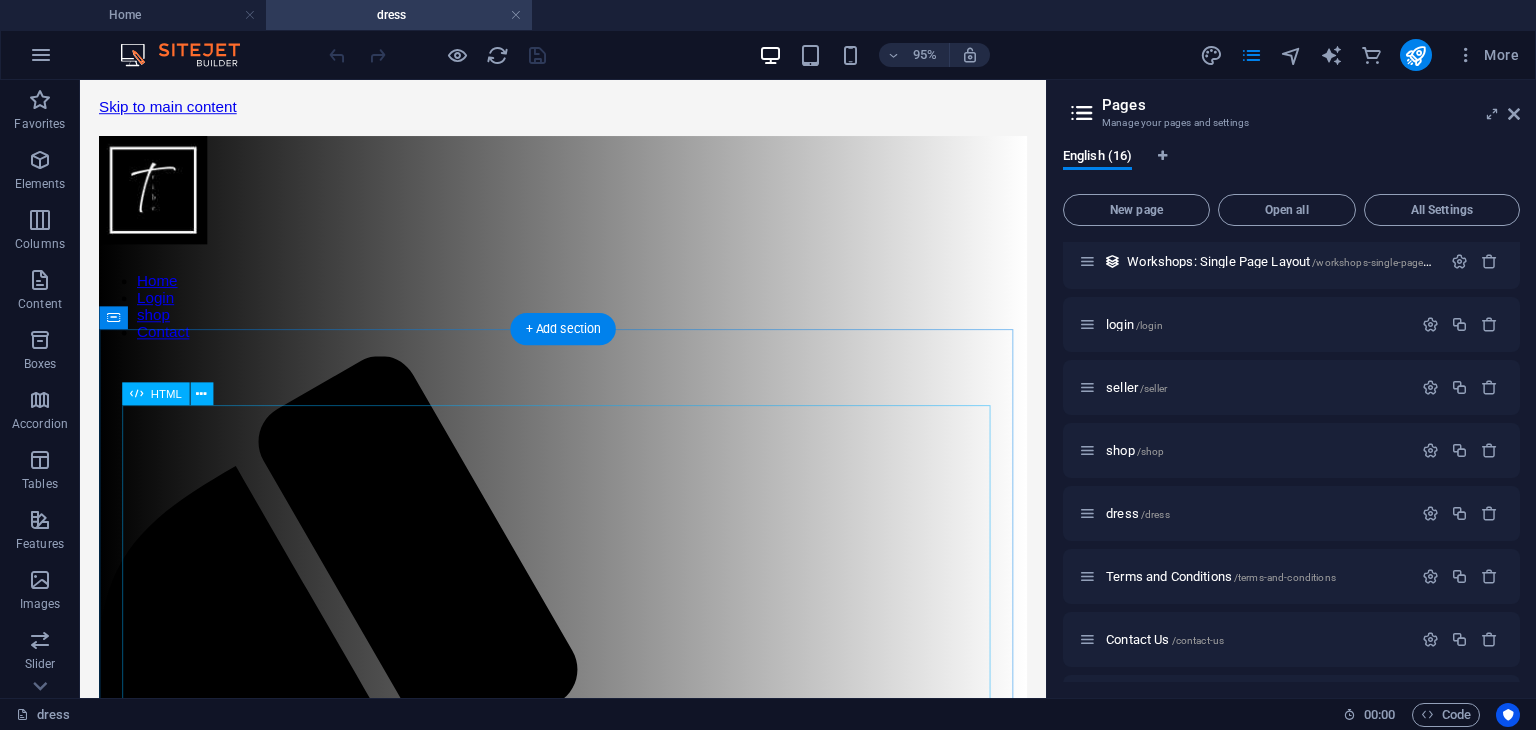 click on "Product Grid
Our Products
Dress 1
₹250
Dress 2
₹270
Dress 3
₹290
Dress 4
₹310
Dress 5
₹330
Dress 6
₹350
Dress 7
₹370
Dress 8
₹390
Dress 9
₹410
Dress 10
₹430" at bounding box center (588, 1980) 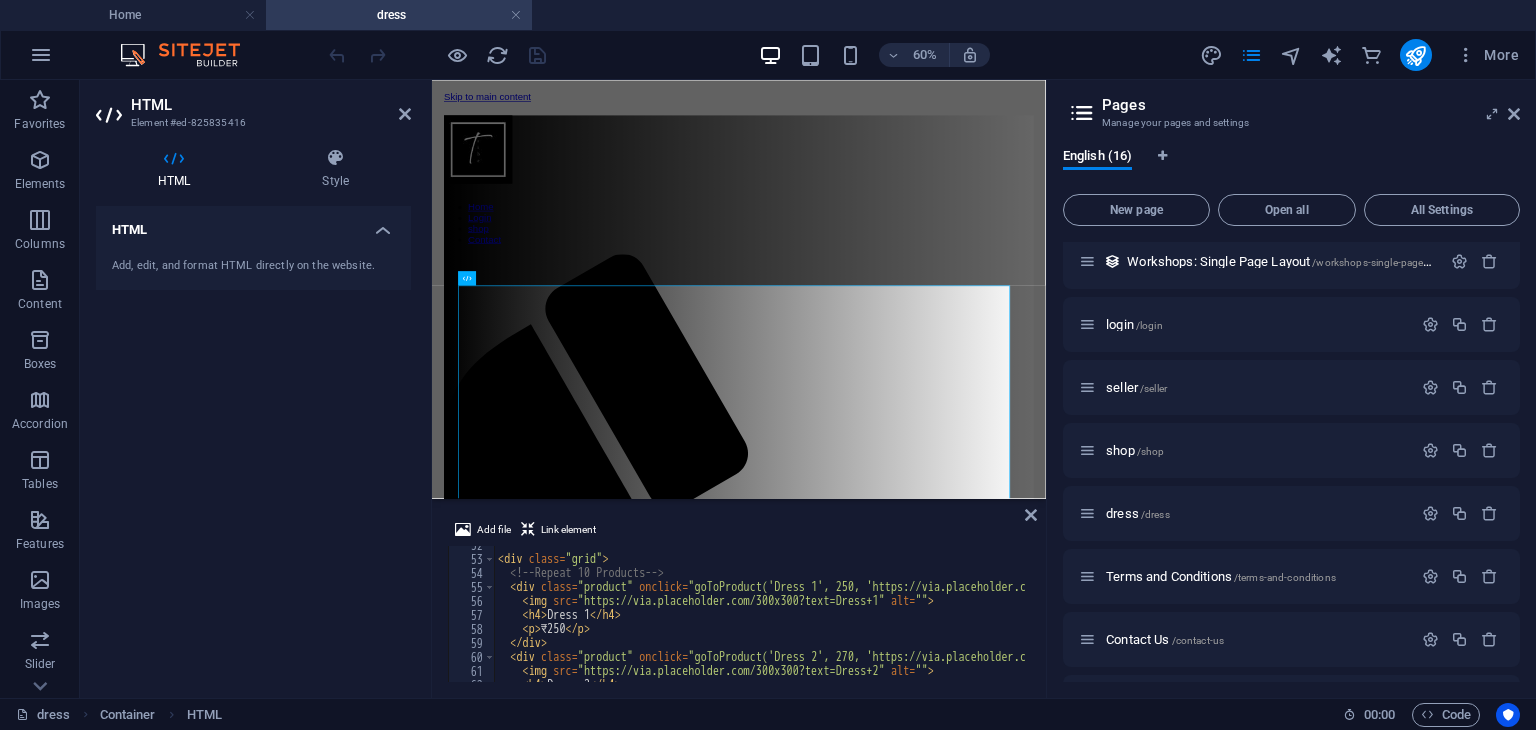 scroll, scrollTop: 723, scrollLeft: 0, axis: vertical 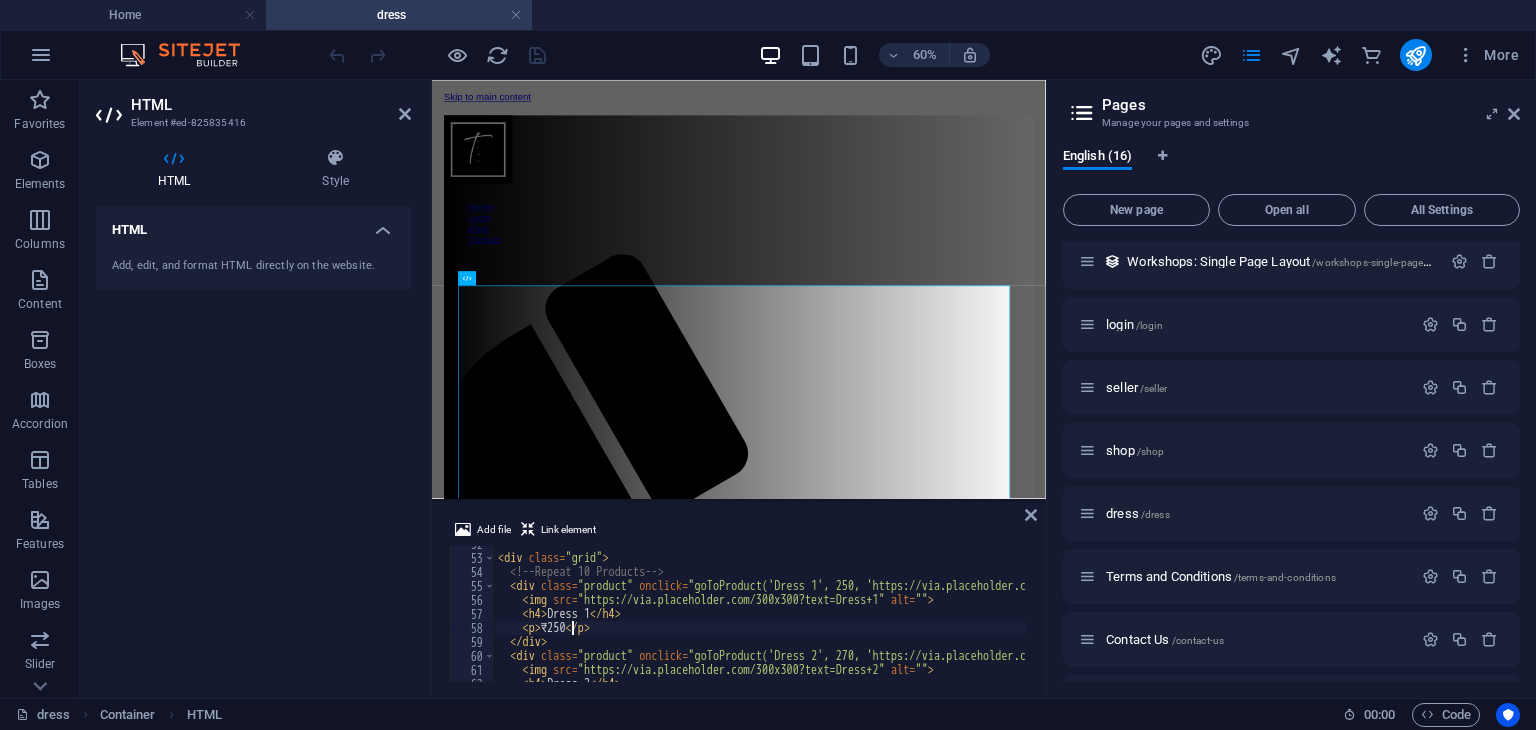 click on "< div   class = "grid" >    <!--  Repeat 10 Products  -->    < div   class = "product"   onclick = "goToProduct('Dress 1', 250, 'https://via.placeholder.com/300x300?text=Dress+1')" >      < img   src = "https://via.placeholder.com/300x300?text=Dress+1"   alt = "" >      < h4 > Dress 1 </ h4 >      < p > ₹250 </ p >    </ div >    < div   class = "product"   onclick = "goToProduct('Dress 2', 270, 'https://via.placeholder.com/300x300?text=Dress+2')" >      < img   src = "https://via.placeholder.com/300x300?text=Dress+2"   alt = "" >      < h4 > Dress 2 </ h4 >" at bounding box center [885, 617] 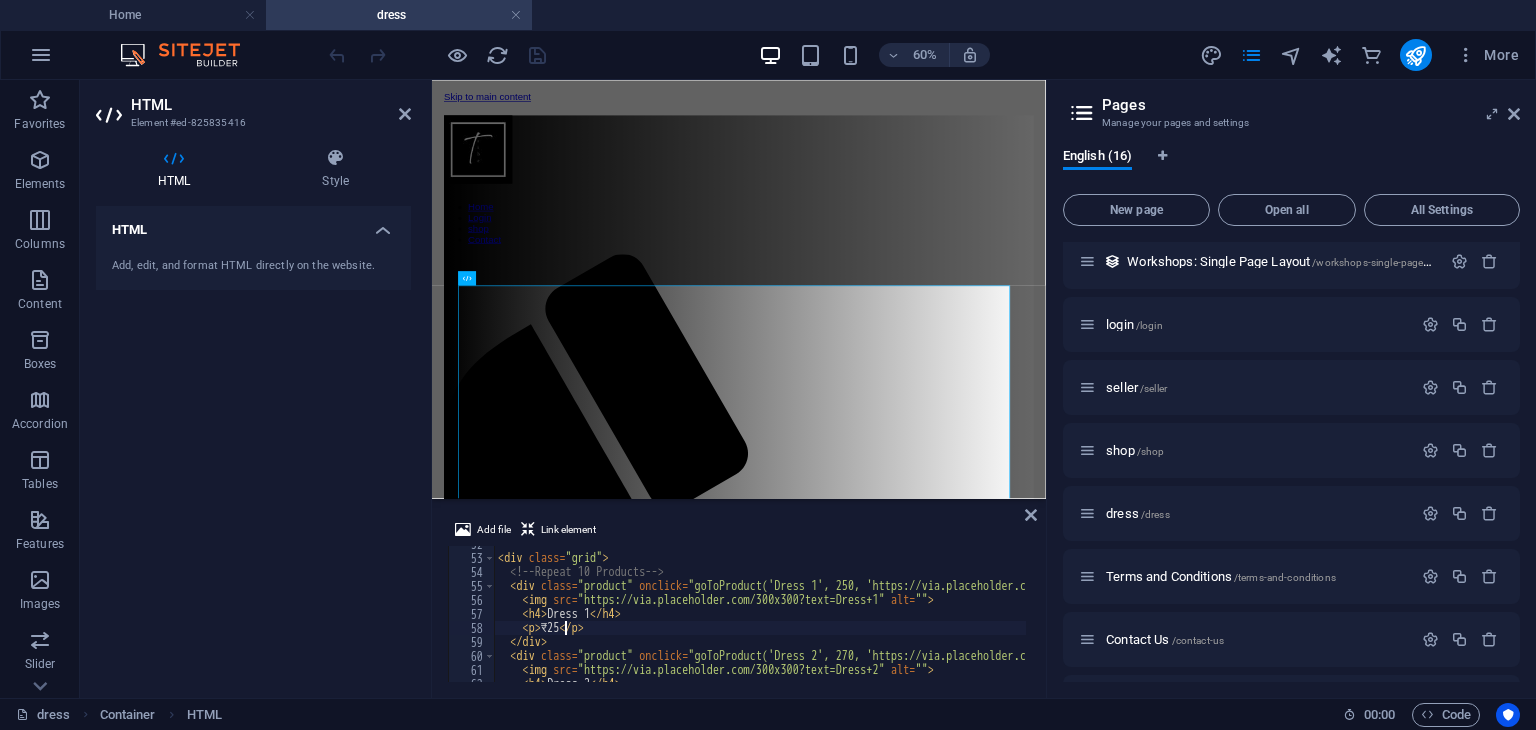click on "< div   class = "grid" >    <!--  Repeat 10 Products  -->    < div   class = "product"   onclick = "goToProduct('Dress 1', 250, 'https://via.placeholder.com/300x300?text=Dress+1')" >      < img   src = "https://via.placeholder.com/300x300?text=Dress+1"   alt = "" >      < h4 > Dress 1 </ h4 >      < p > ₹25 </ p >    </ div >    < div   class = "product"   onclick = "goToProduct('Dress 2', 270, 'https://via.placeholder.com/300x300?text=Dress+2')" >      < img   src = "https://via.placeholder.com/300x300?text=Dress+2"   alt = "" >      < h4 > Dress 2 </ h4 >" at bounding box center (885, 617) 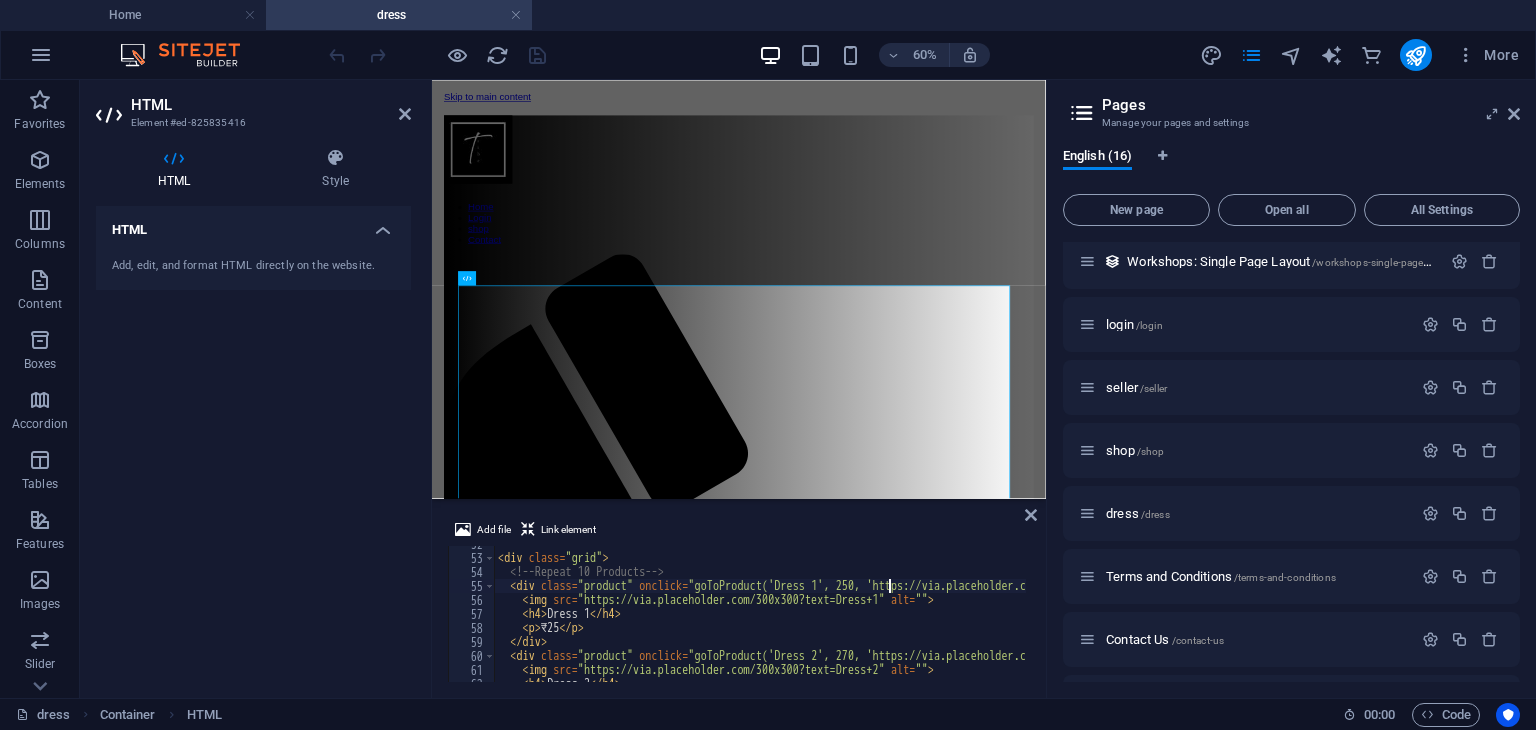 type on "<div class="product" onclick="goToProduct('Dress 1', 25, 'https://via.placeholder.com/300x300?text=Dress+1')">" 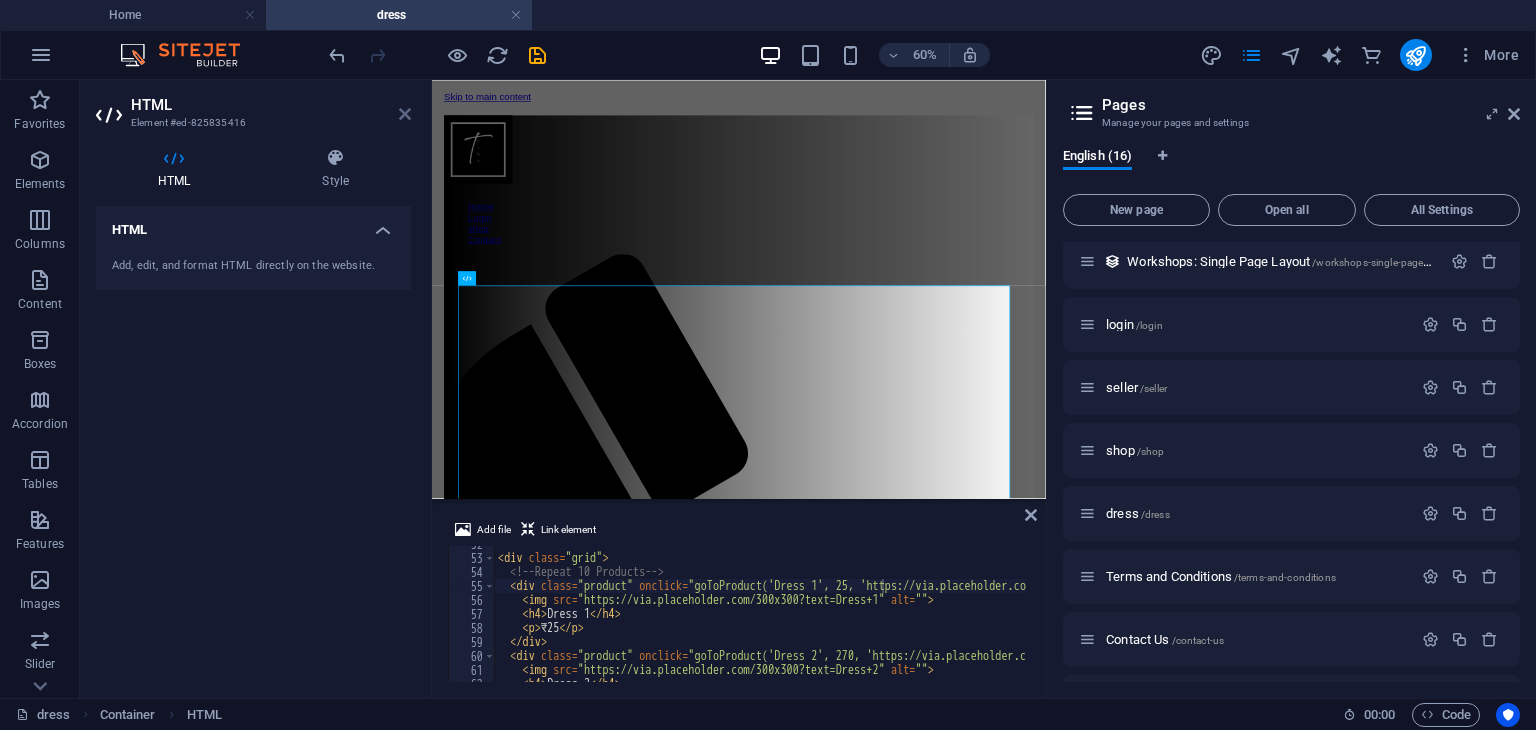 click at bounding box center (405, 114) 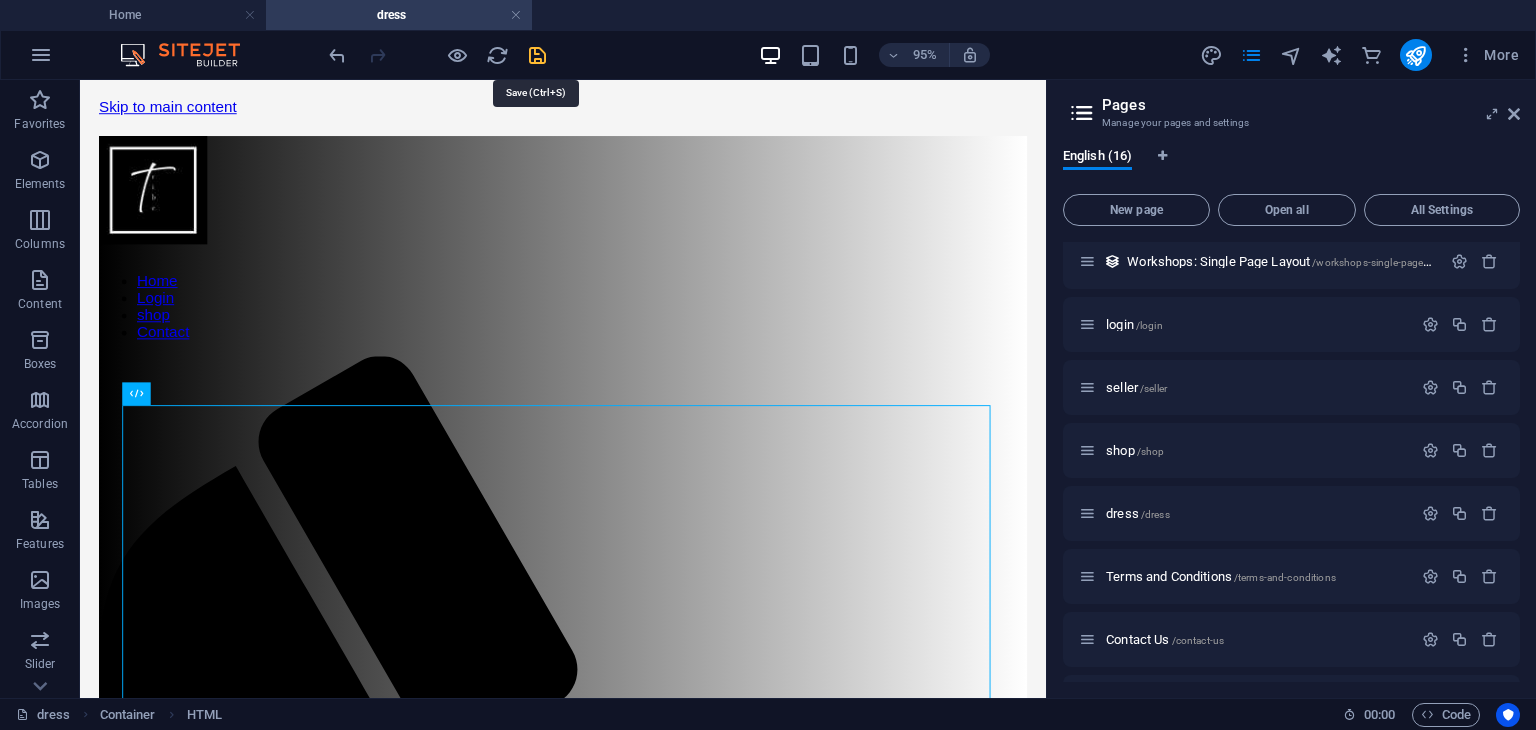 click at bounding box center (537, 55) 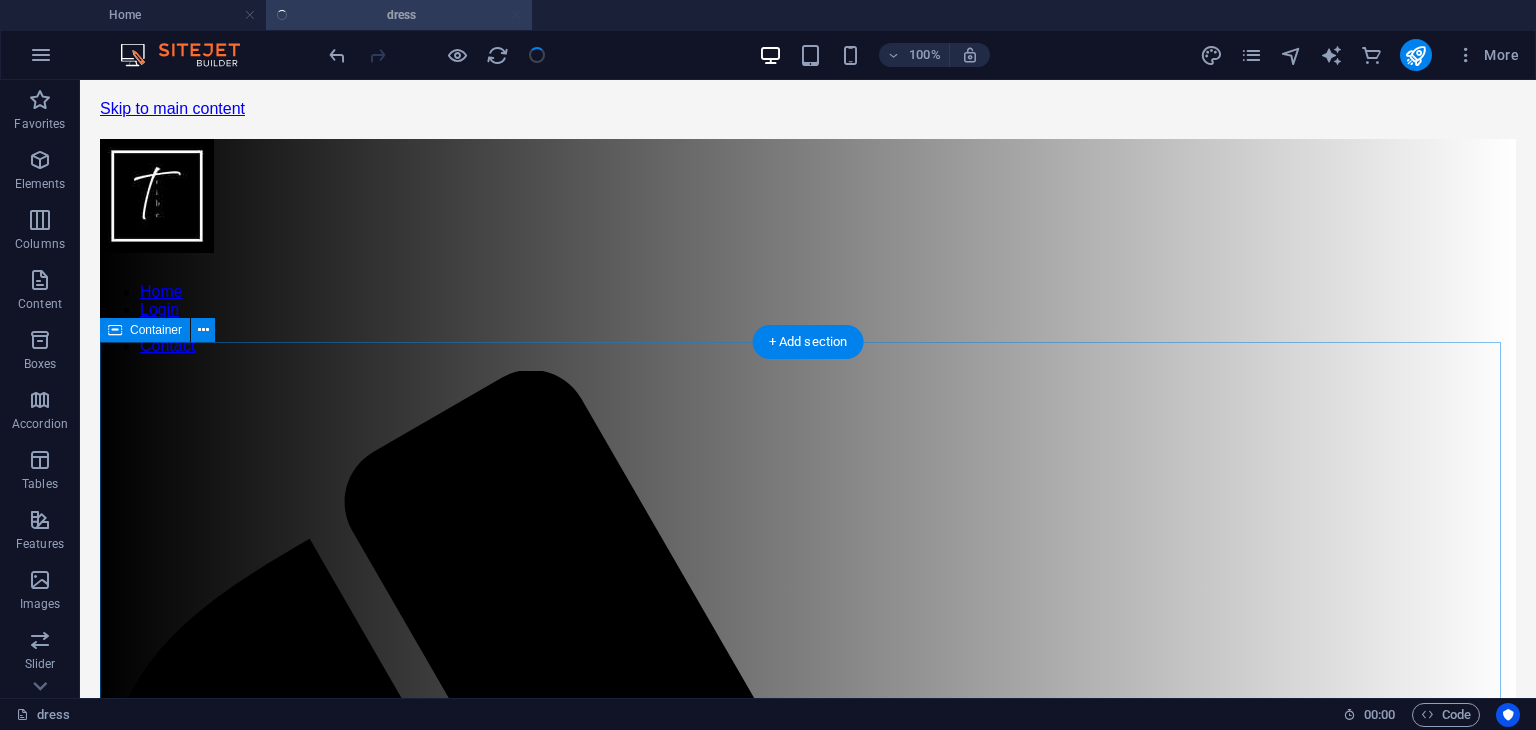 click on "Product Grid
Our Products
Dress 1
₹25
Dress 2
₹270
Dress 3
₹290
Dress 4
₹310
Dress 5
₹330
Dress 6
₹350
Dress 7
₹370
Dress 8
₹390
Dress 9
₹410
Dress 10
₹430" at bounding box center [808, 2563] 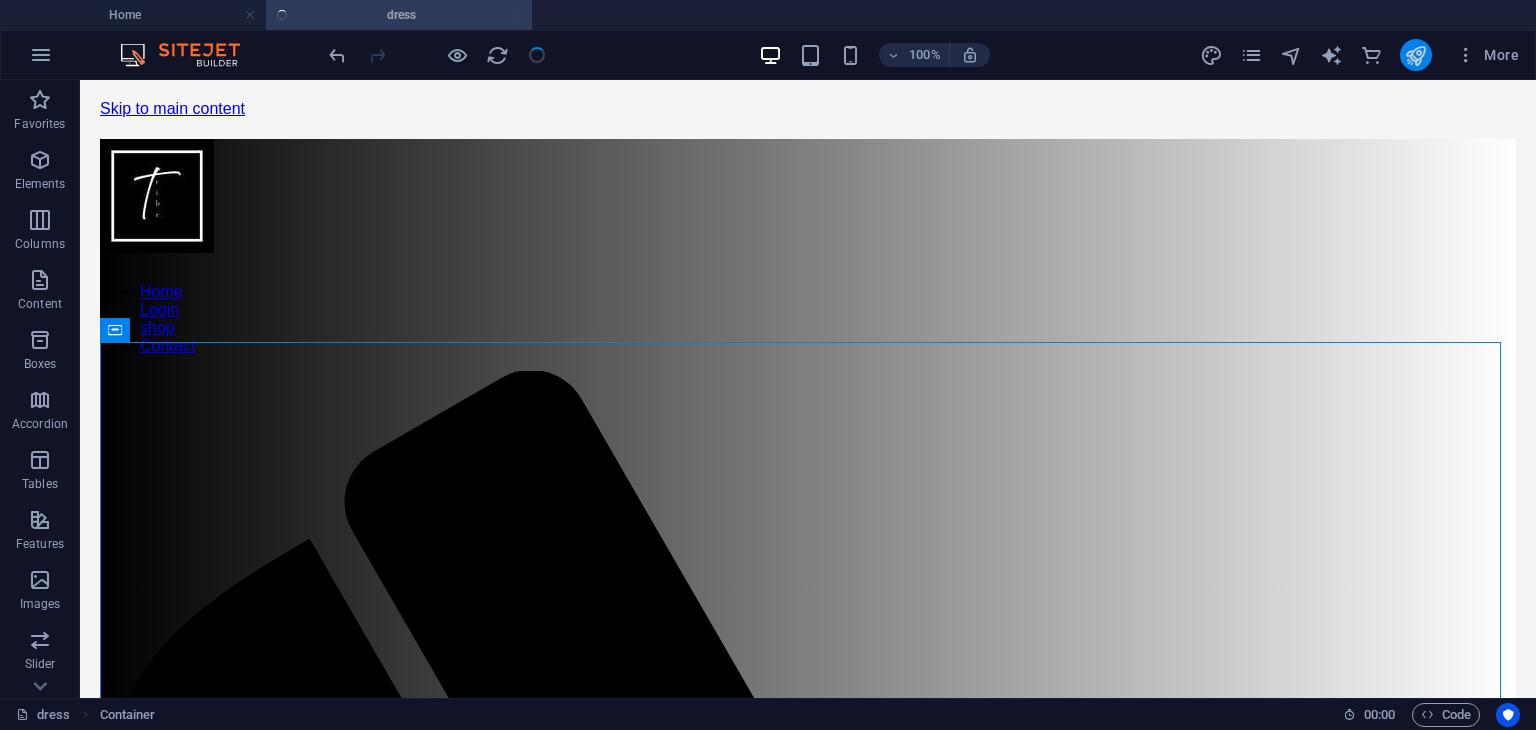 click at bounding box center [1416, 55] 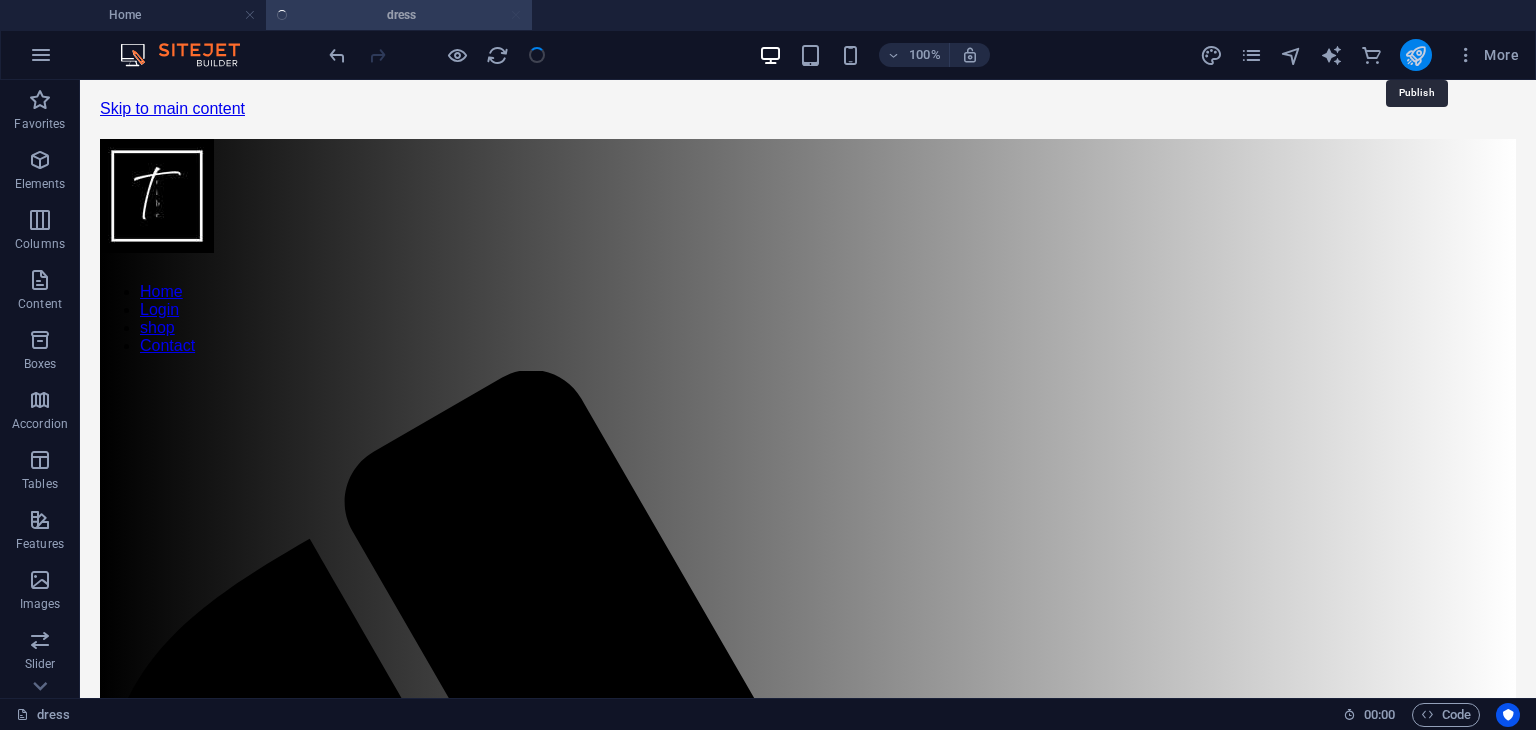 click at bounding box center [1415, 55] 